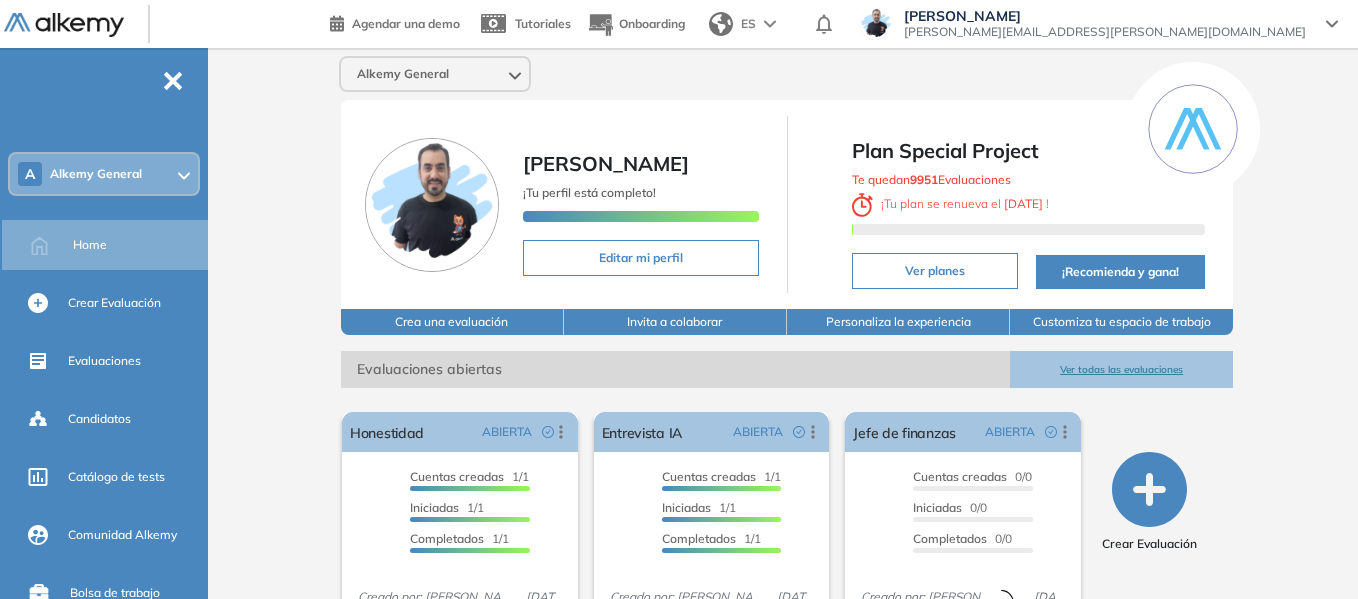 scroll, scrollTop: 200, scrollLeft: 0, axis: vertical 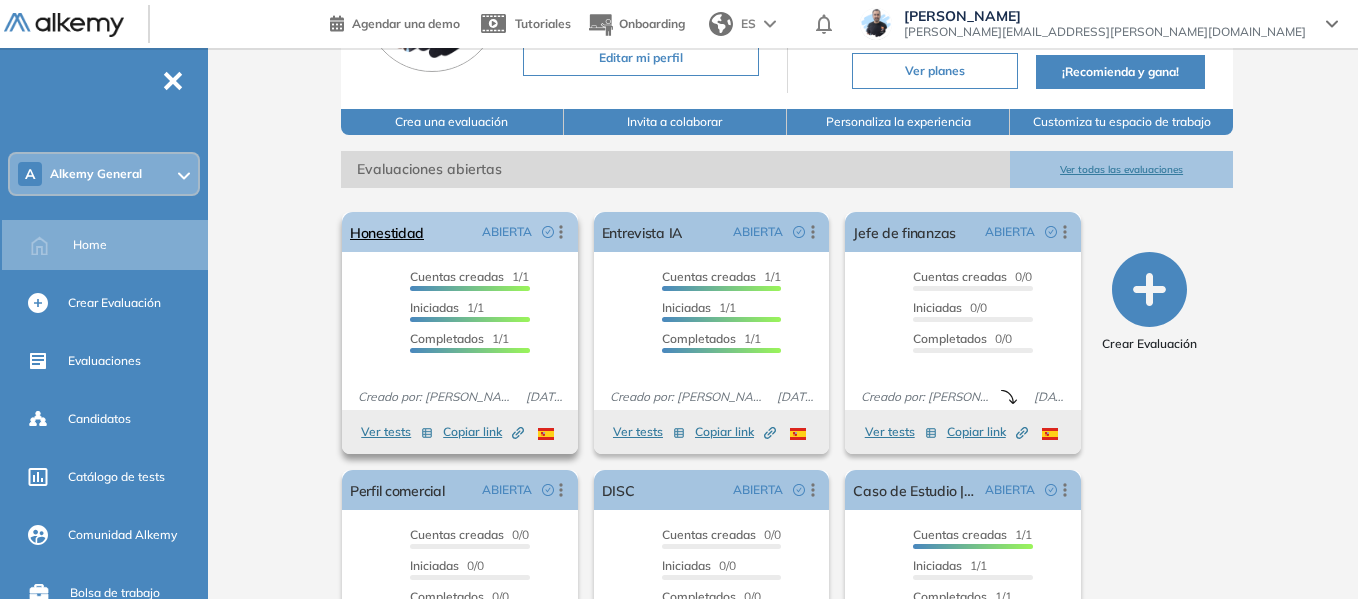 click 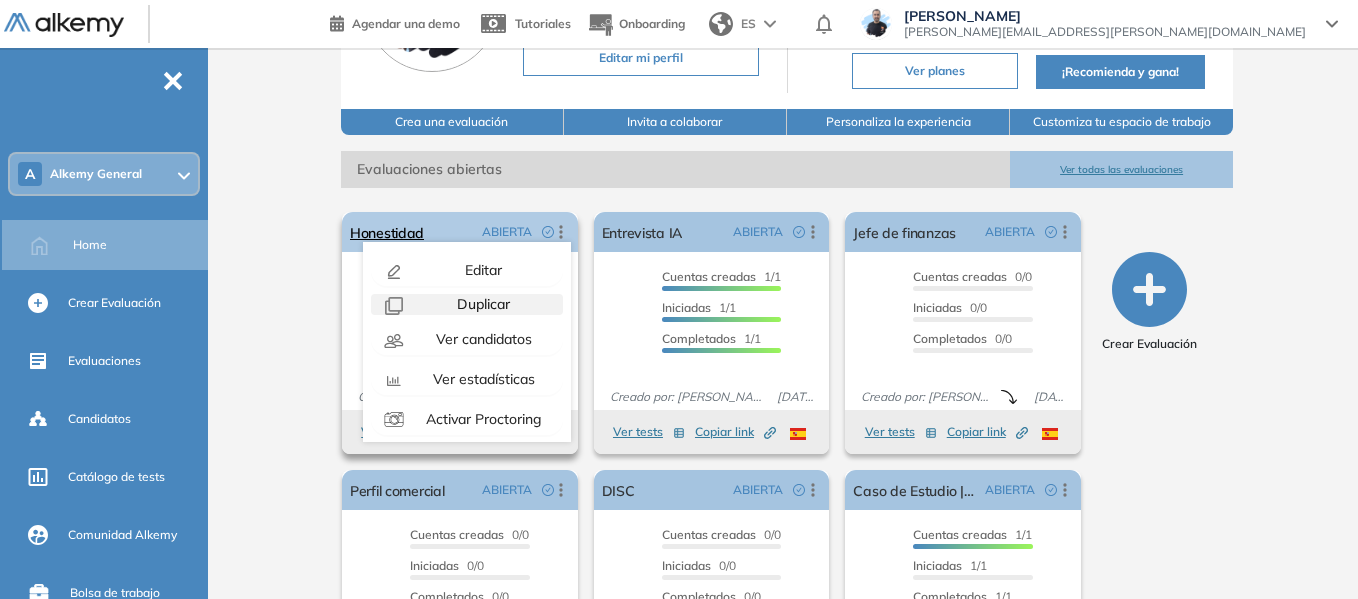 click on "Duplicar" at bounding box center [481, 304] 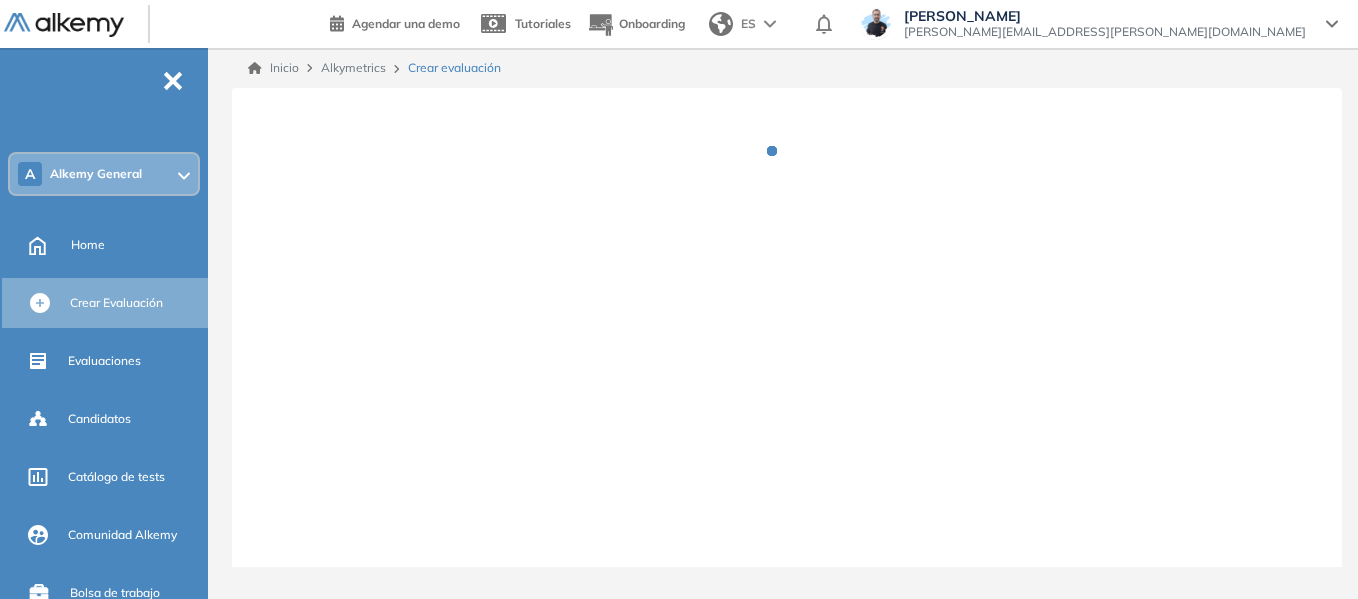 scroll, scrollTop: 0, scrollLeft: 0, axis: both 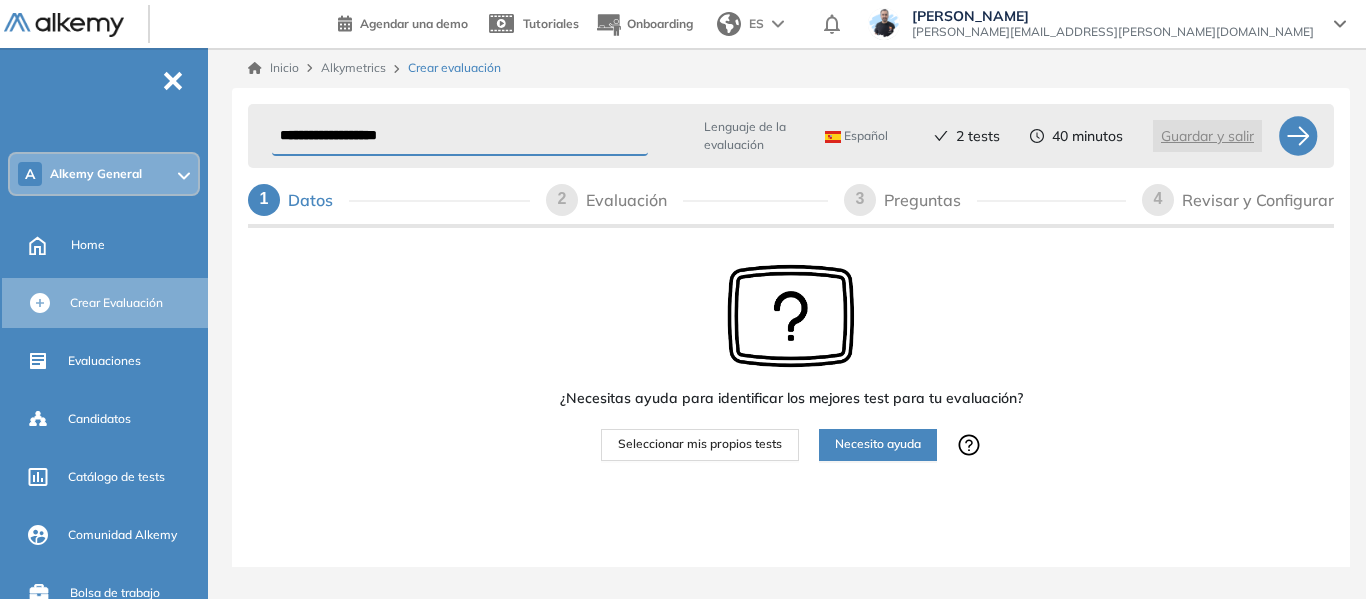 click on "**********" at bounding box center [460, 136] 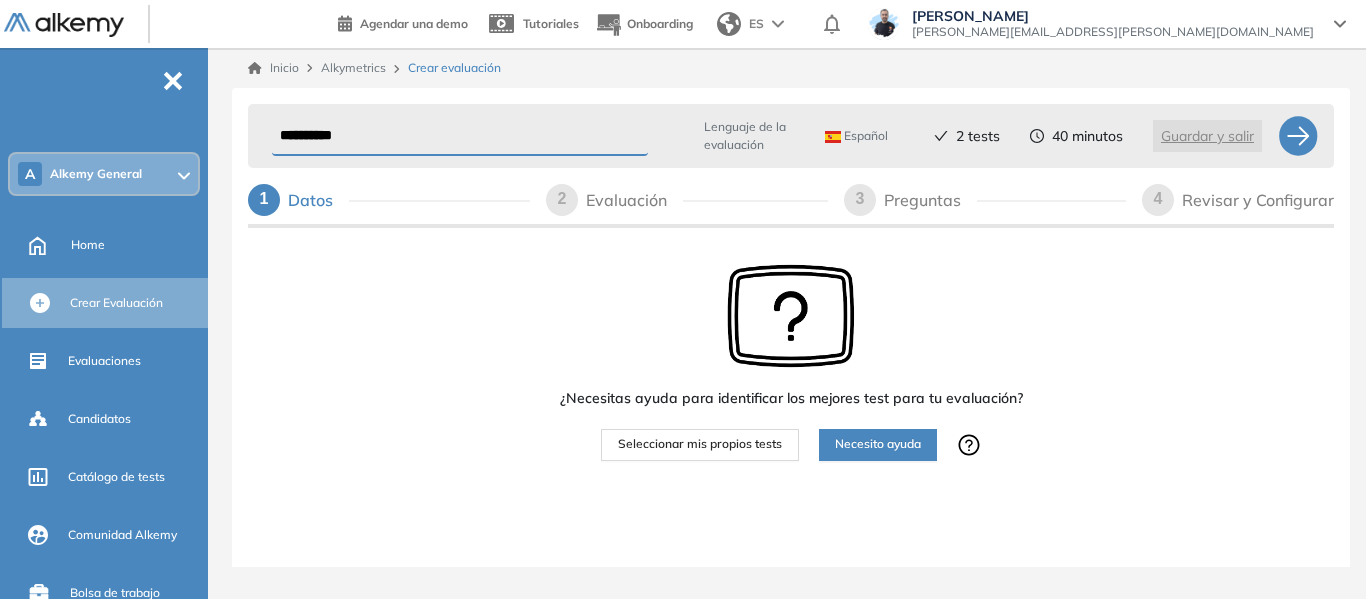 click on "**********" at bounding box center [460, 136] 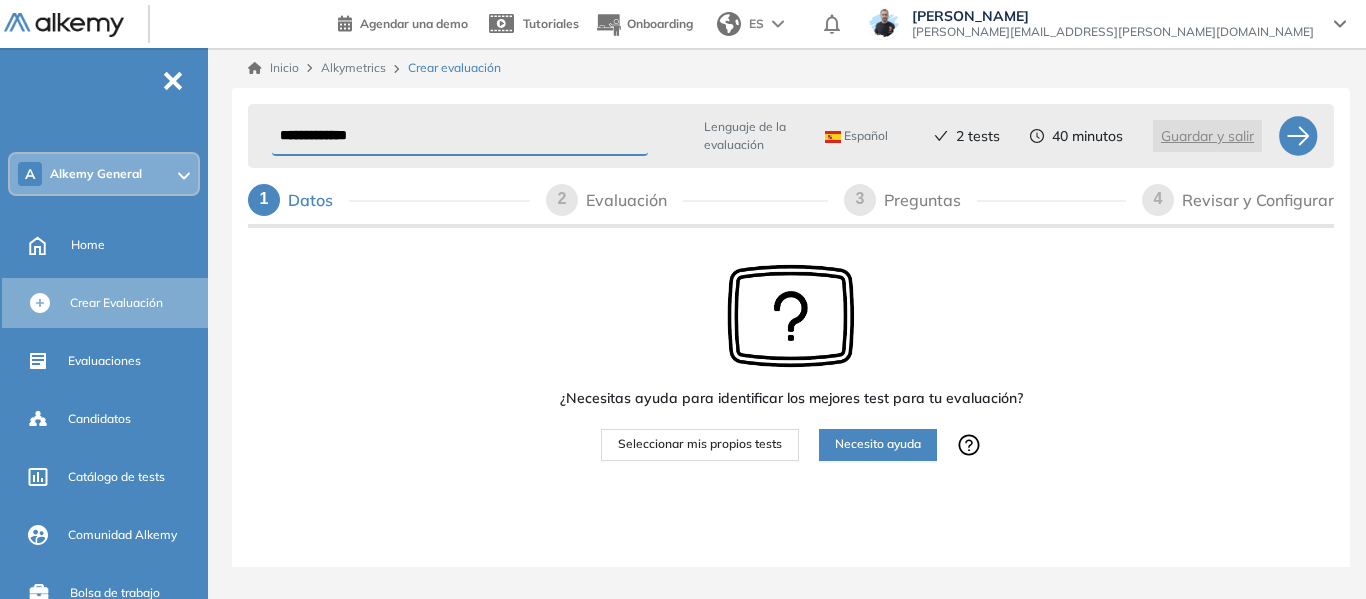 type on "**********" 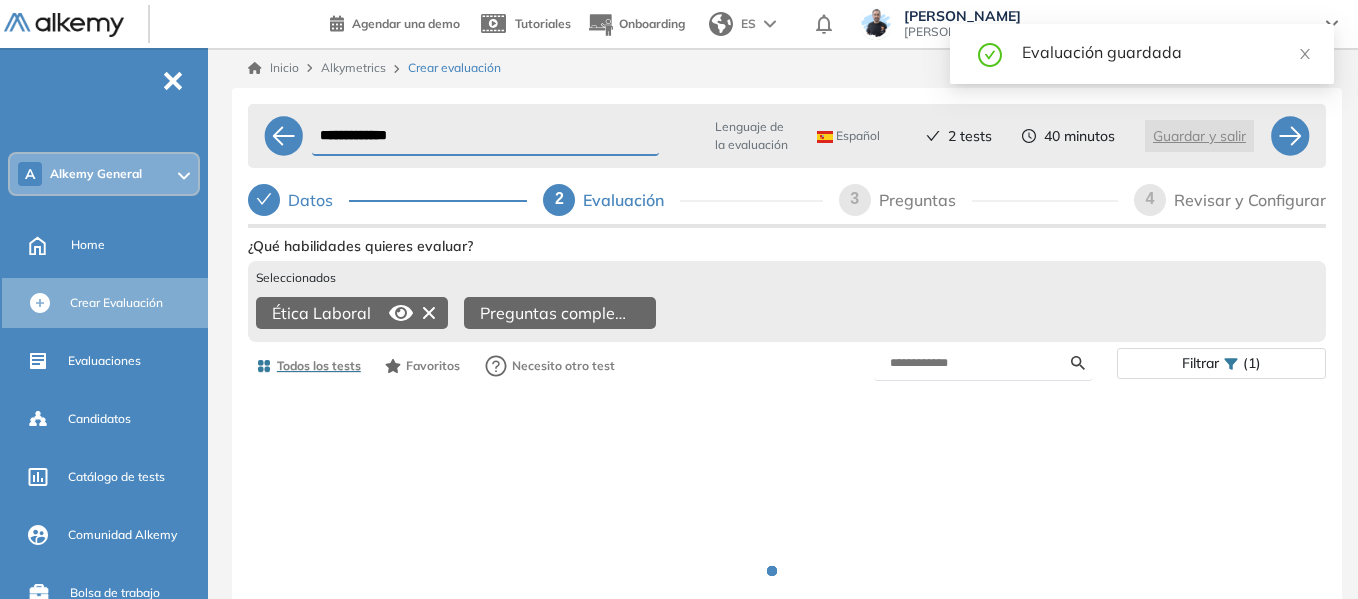 click 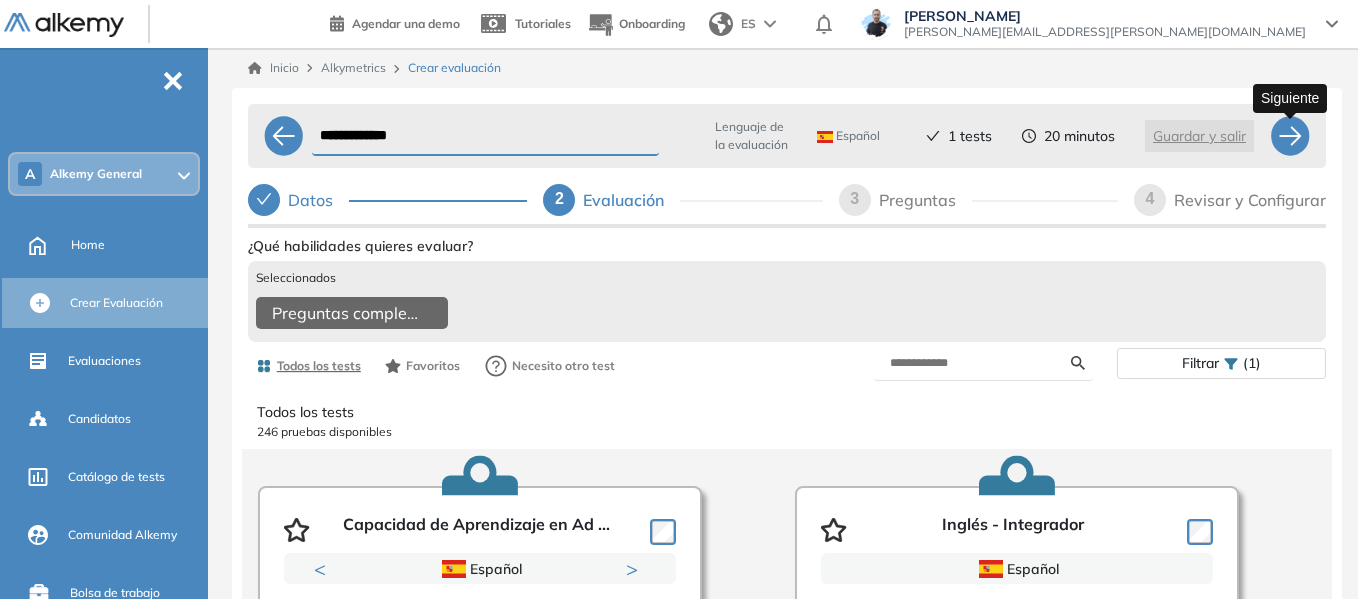 click at bounding box center [1290, 136] 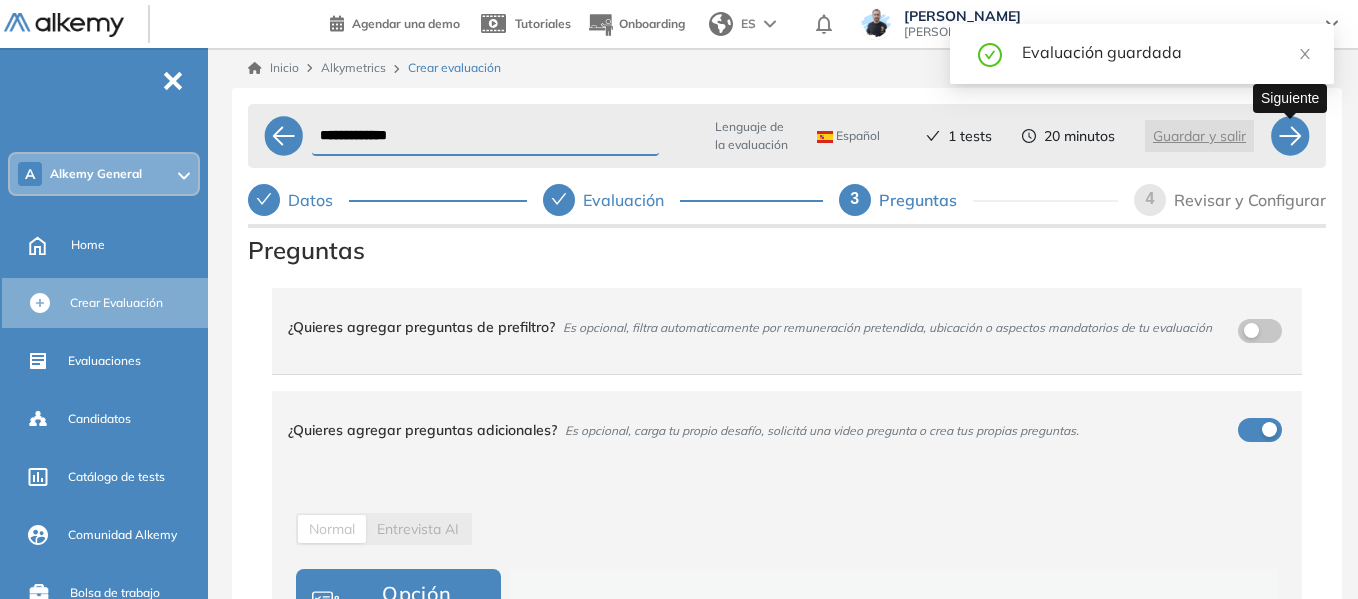 click at bounding box center [1290, 136] 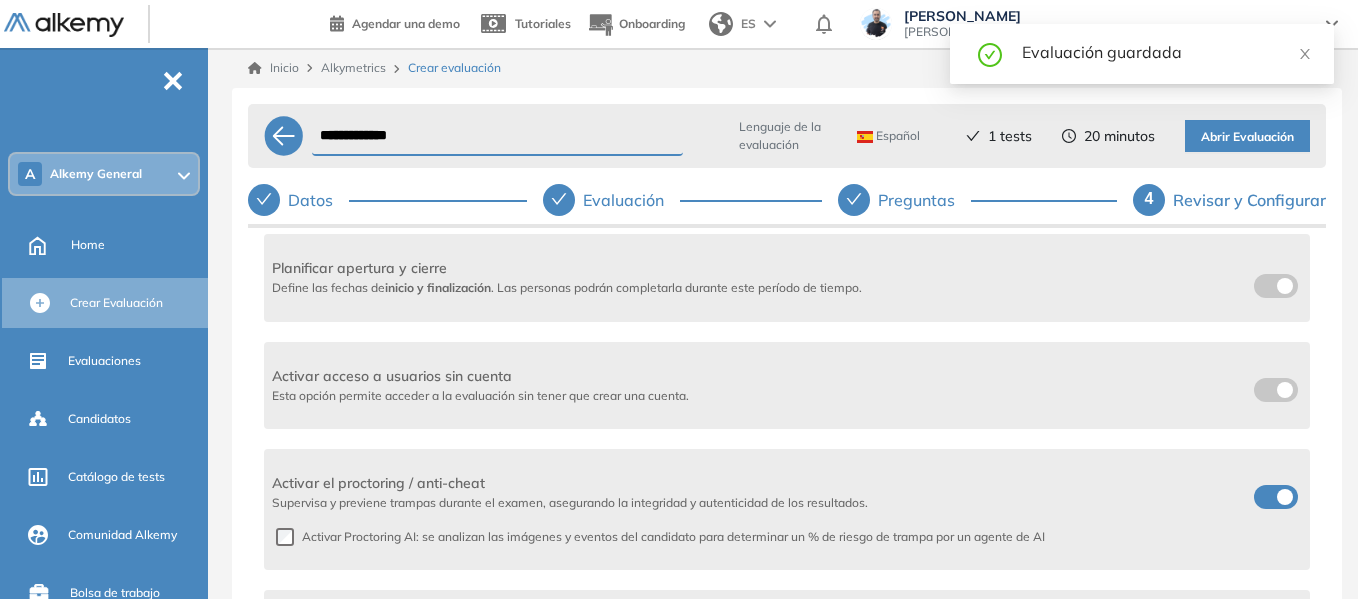 scroll, scrollTop: 500, scrollLeft: 0, axis: vertical 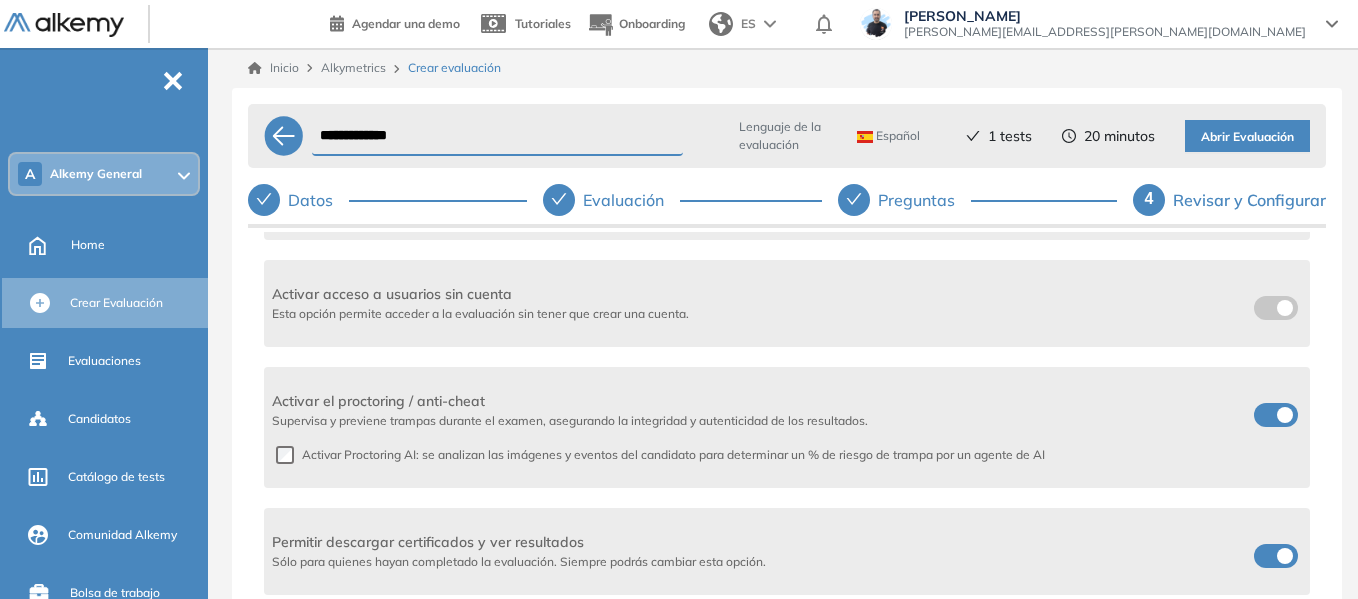click at bounding box center [1276, 555] 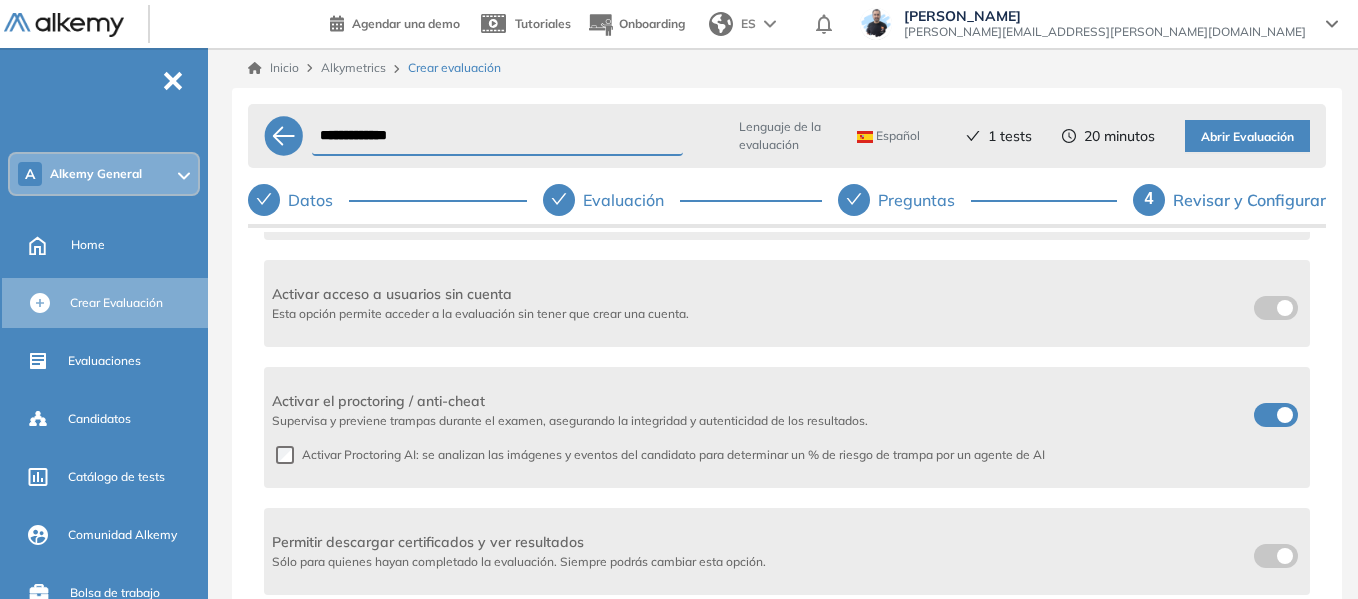 click on "Abrir Evaluación" at bounding box center [1247, 137] 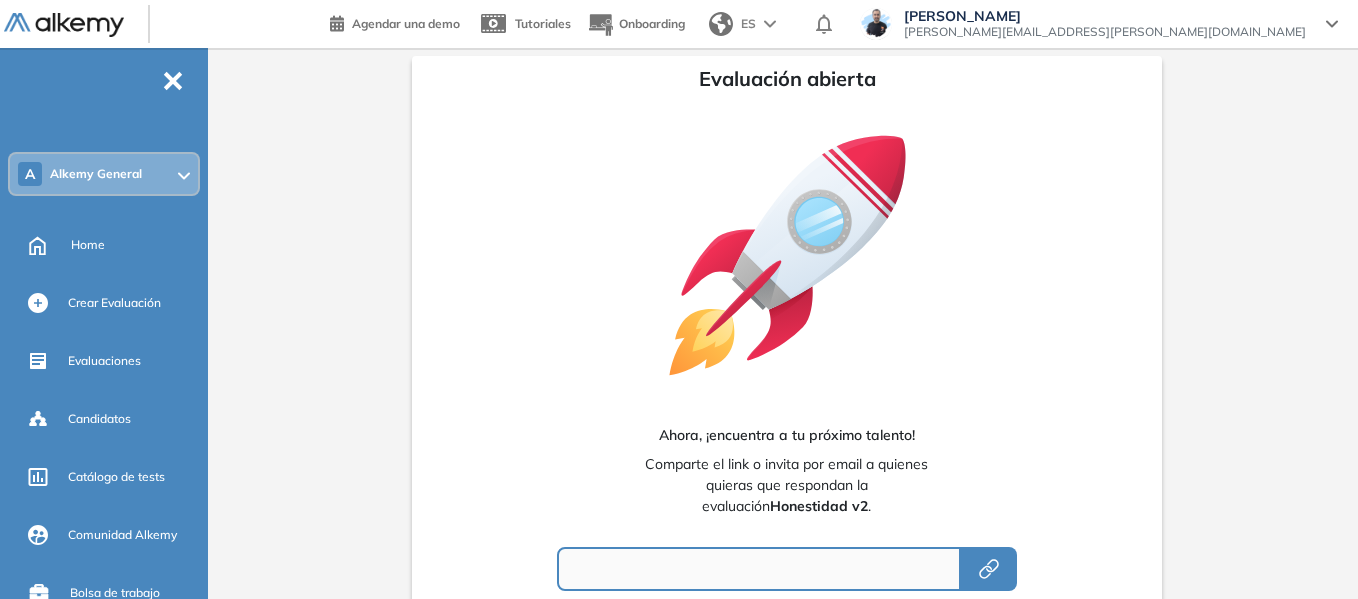type on "**********" 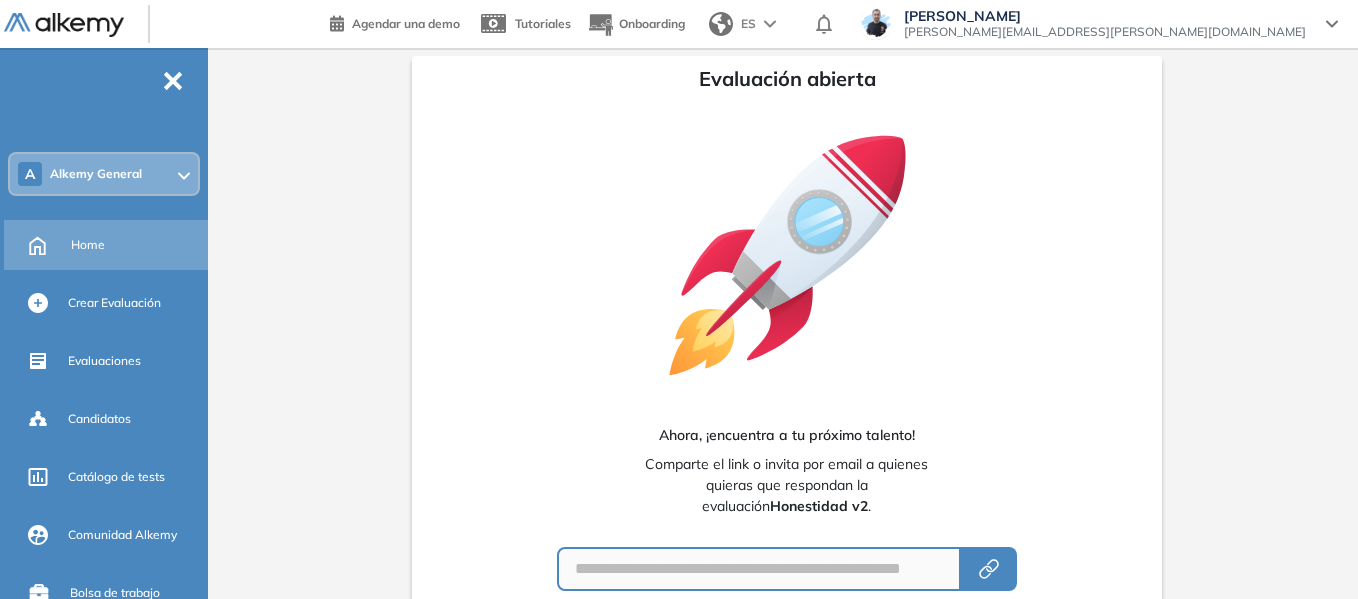 click on "Home" at bounding box center (88, 245) 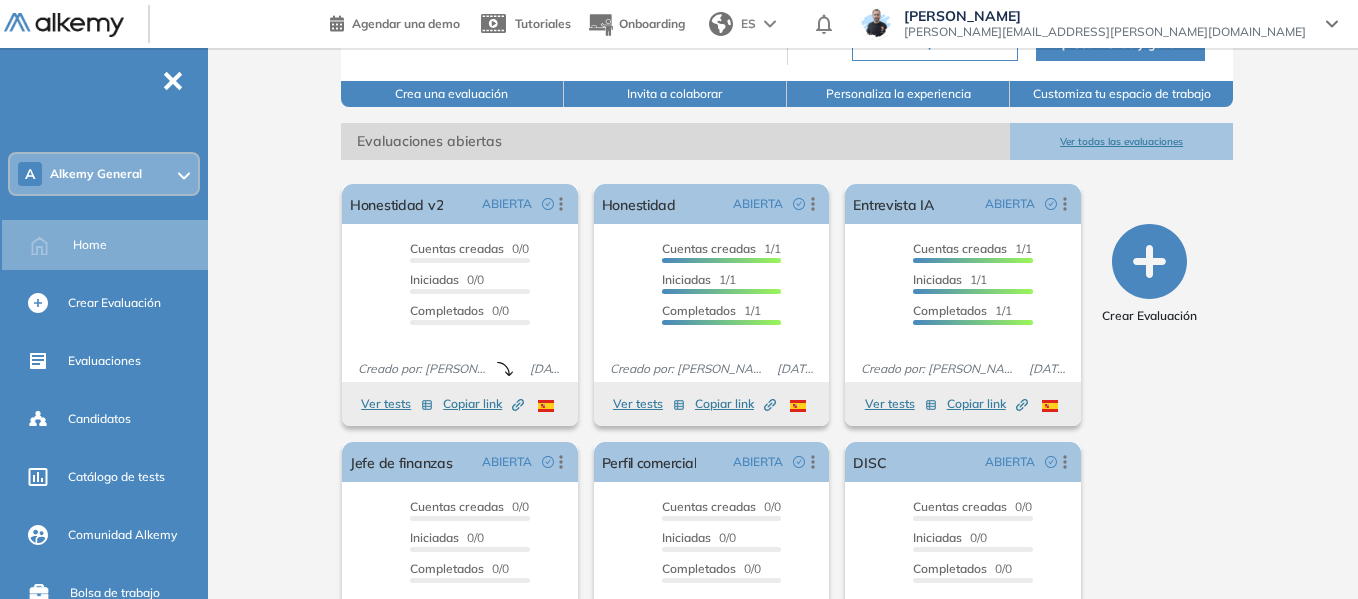 scroll, scrollTop: 300, scrollLeft: 0, axis: vertical 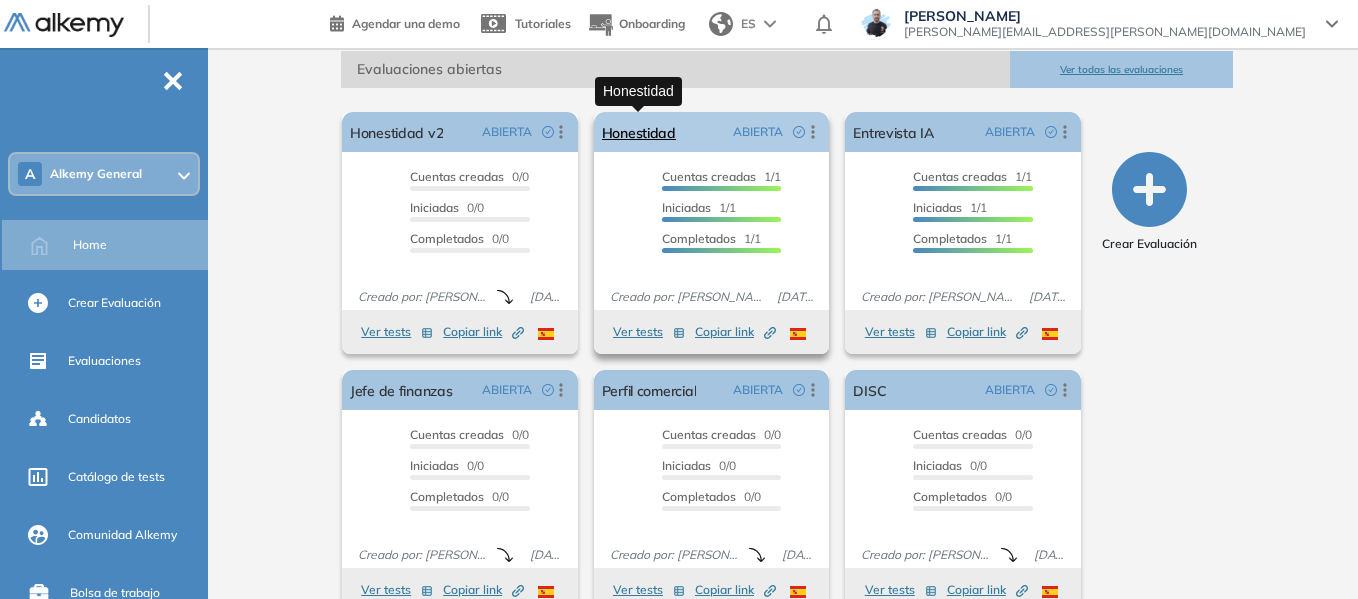click on "Honestidad" at bounding box center (639, 132) 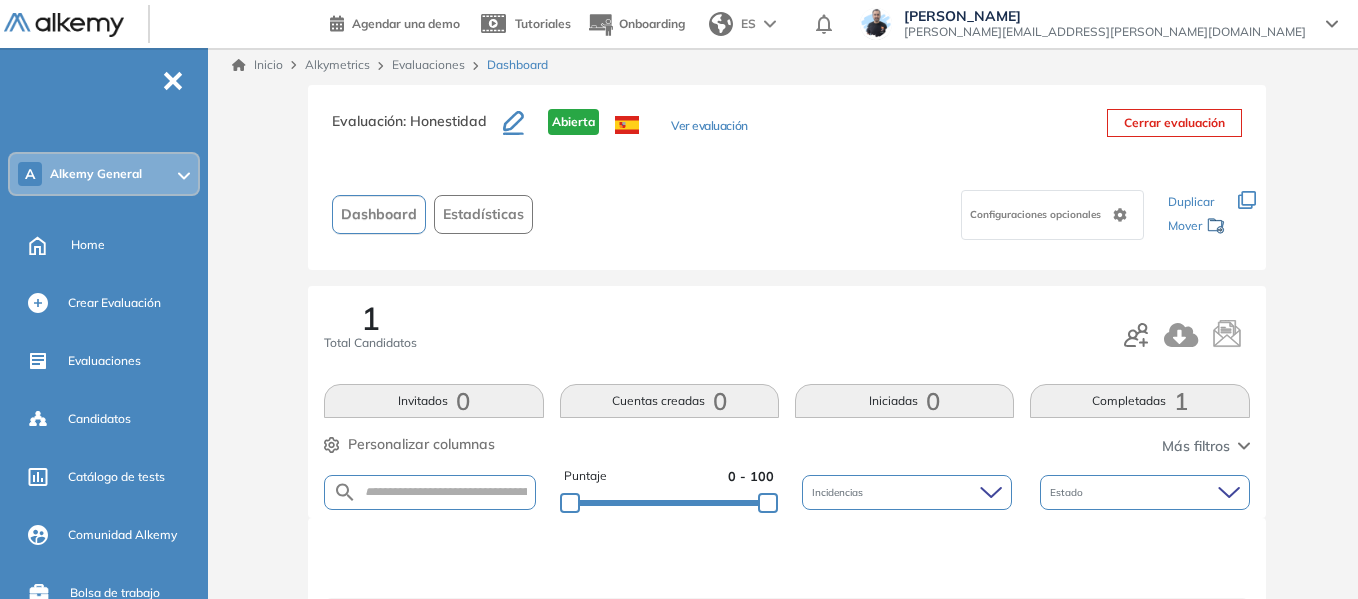scroll, scrollTop: 0, scrollLeft: 0, axis: both 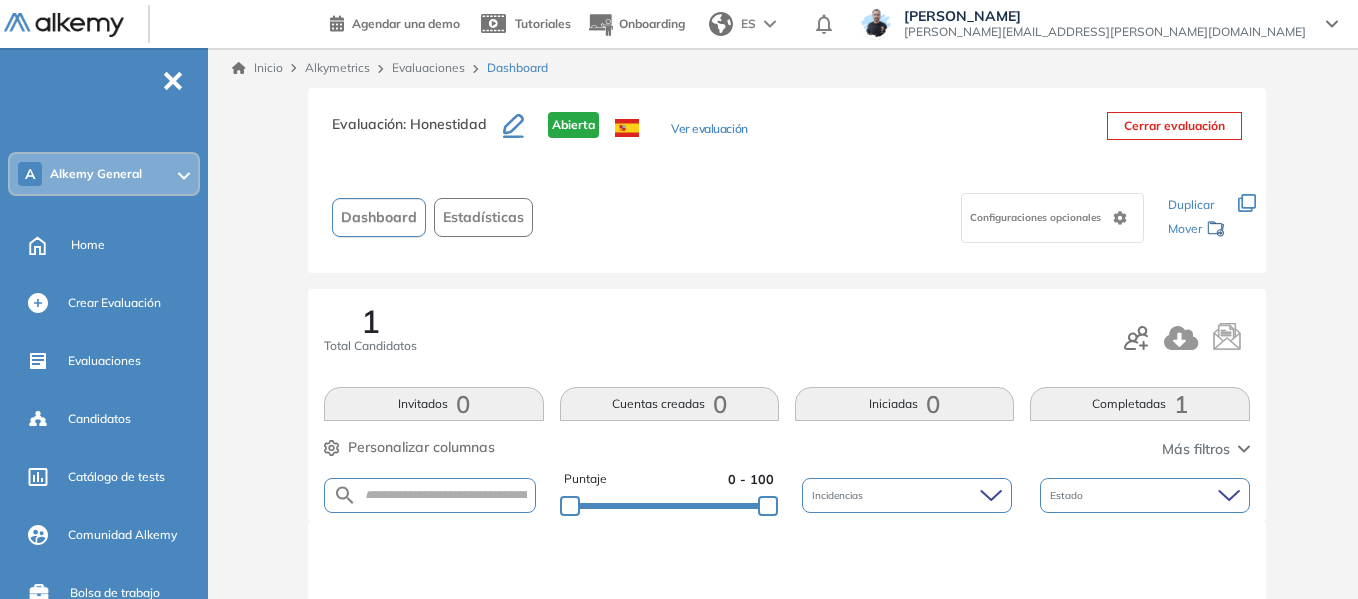 click on "Ver evaluación" at bounding box center [709, 130] 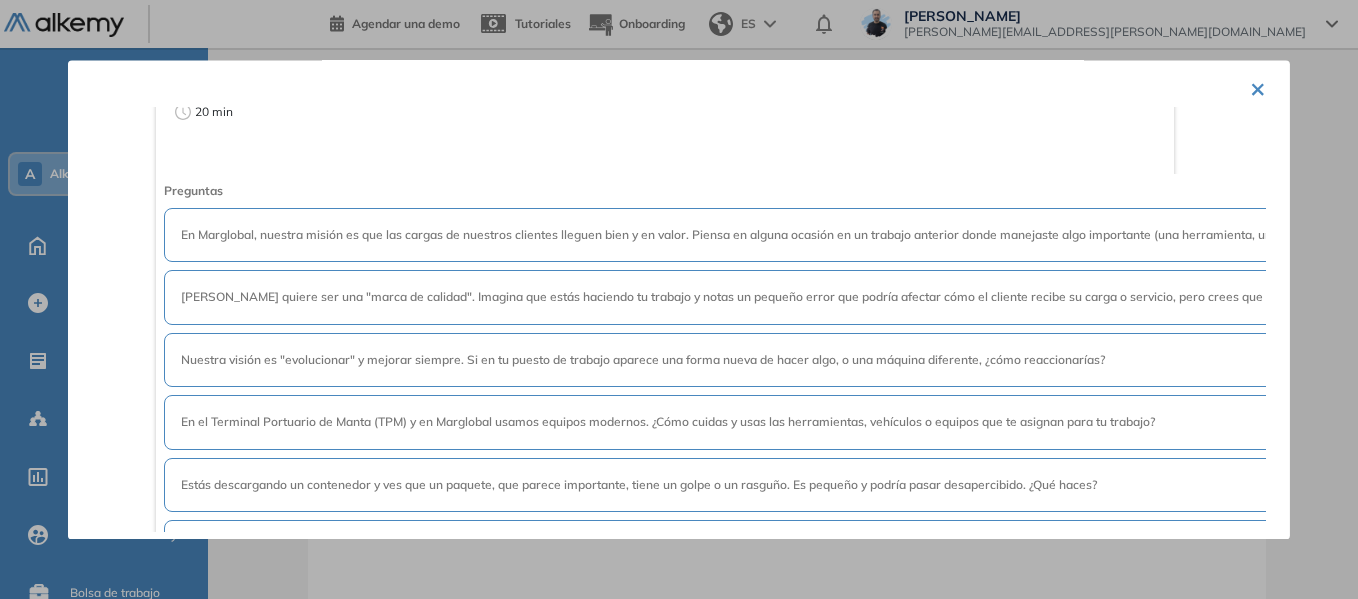 scroll, scrollTop: 0, scrollLeft: 0, axis: both 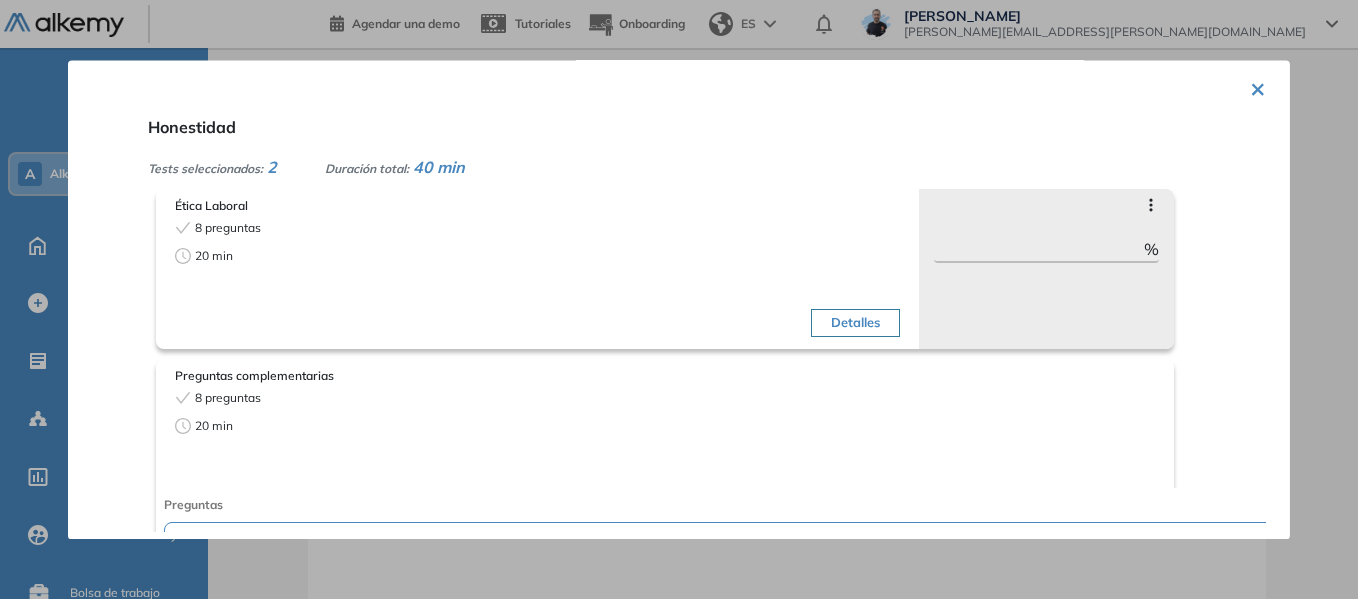 click on "×" at bounding box center (1258, 87) 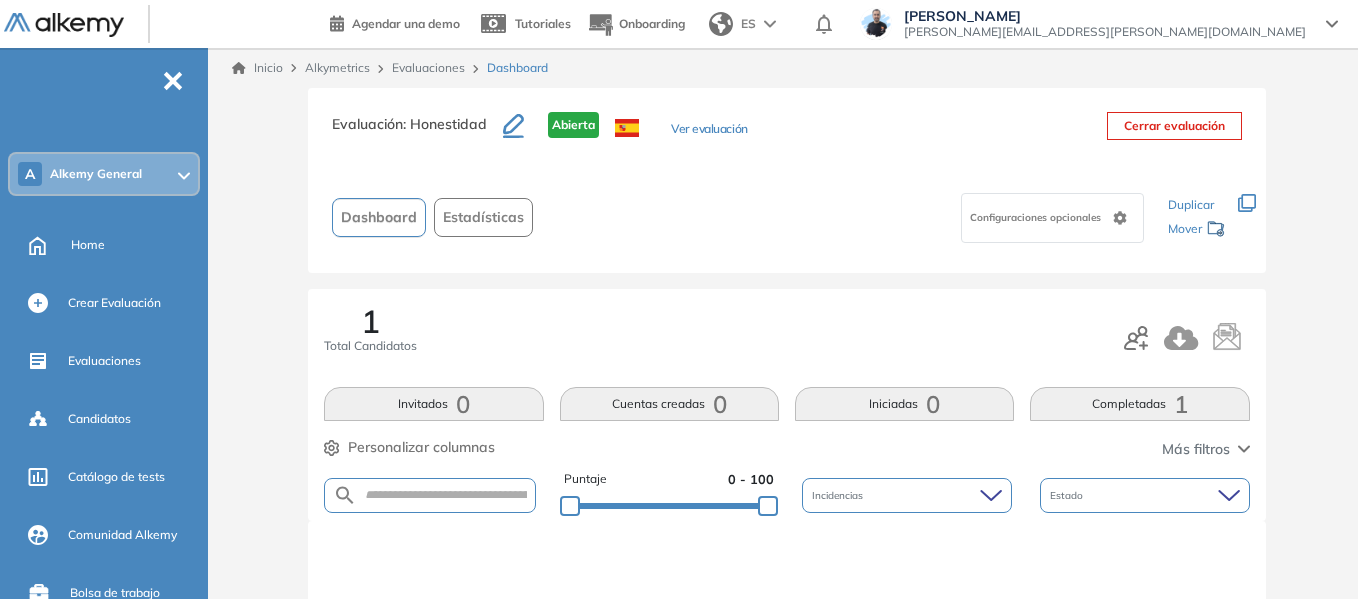 click 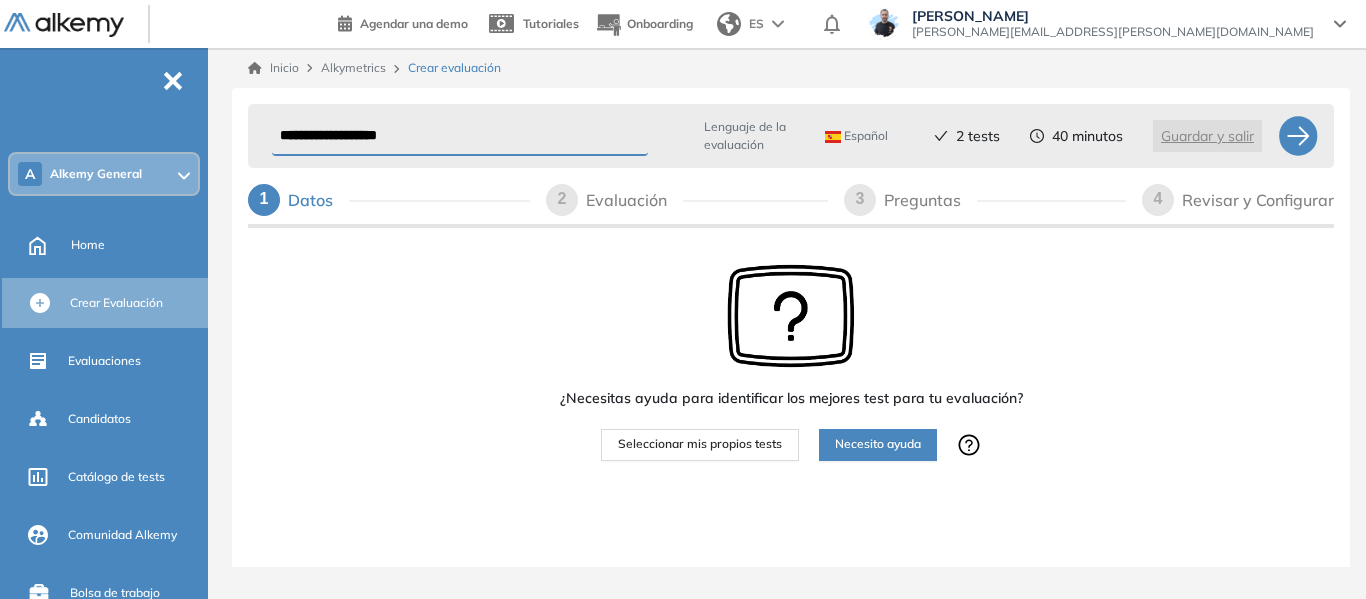 drag, startPoint x: 484, startPoint y: 144, endPoint x: 178, endPoint y: 162, distance: 306.52896 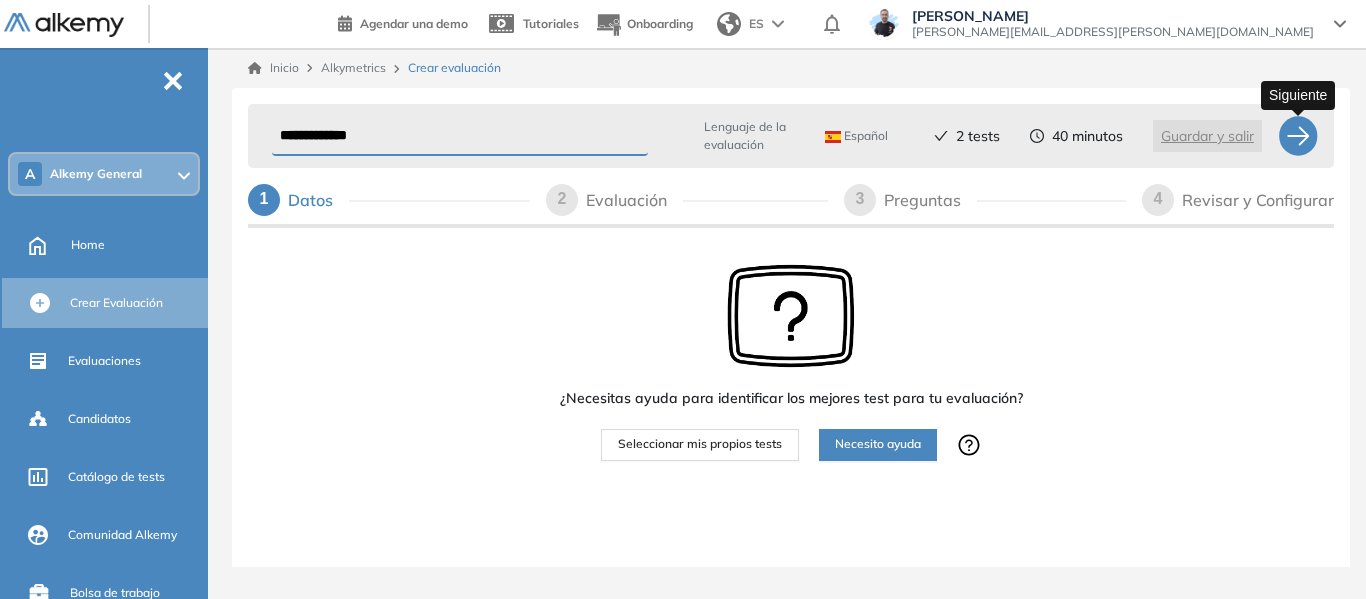 type on "**********" 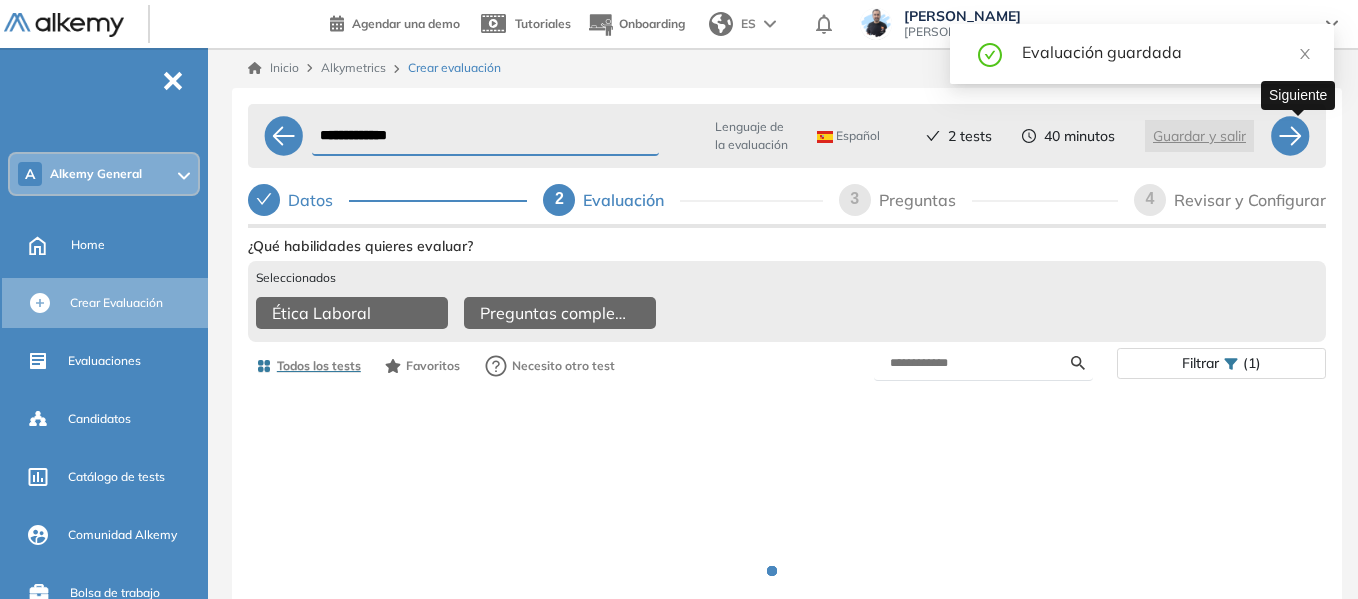 click at bounding box center (1290, 136) 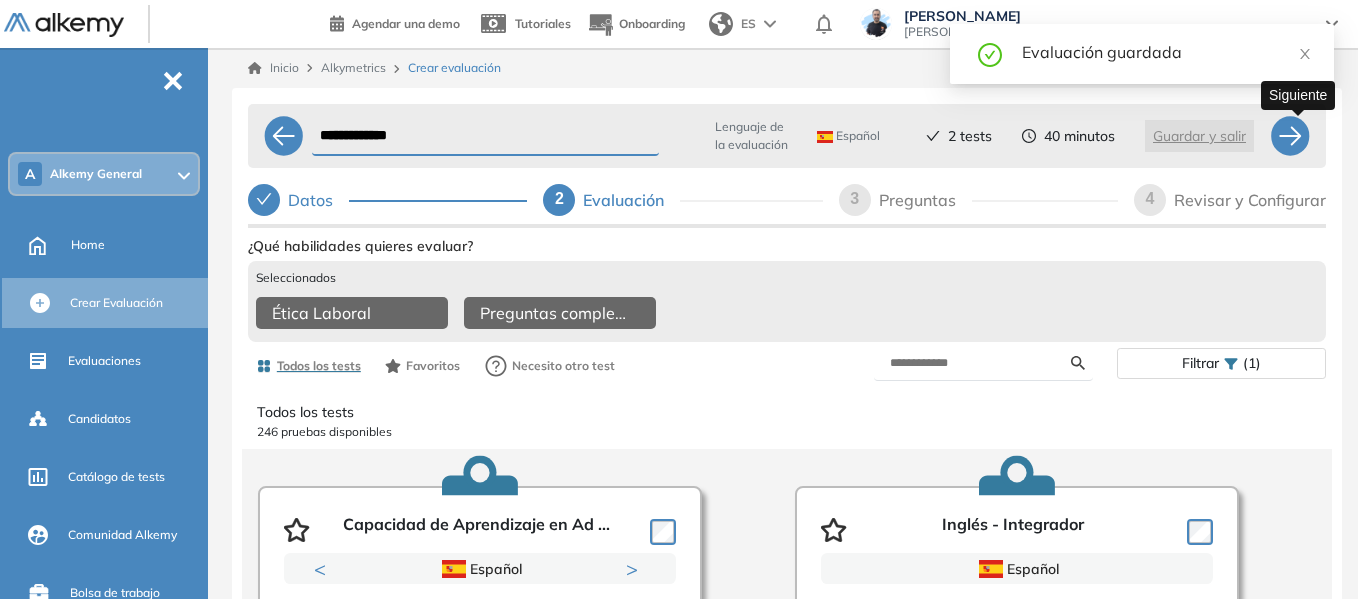 select on "******" 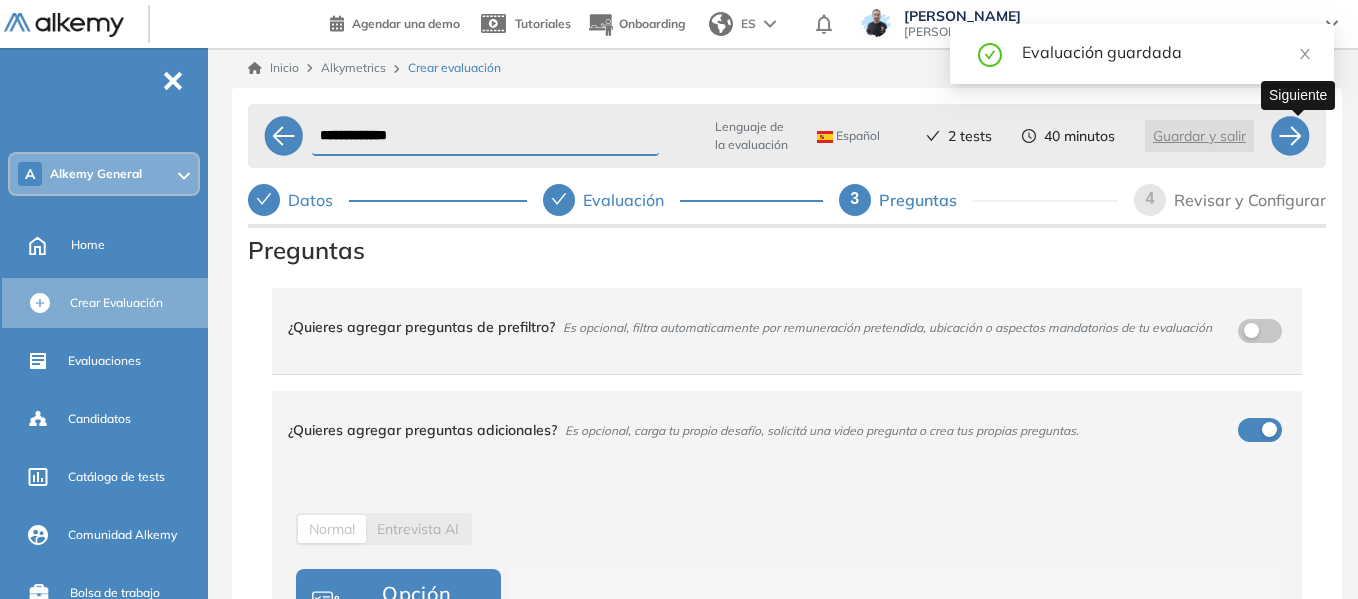 click at bounding box center (1290, 136) 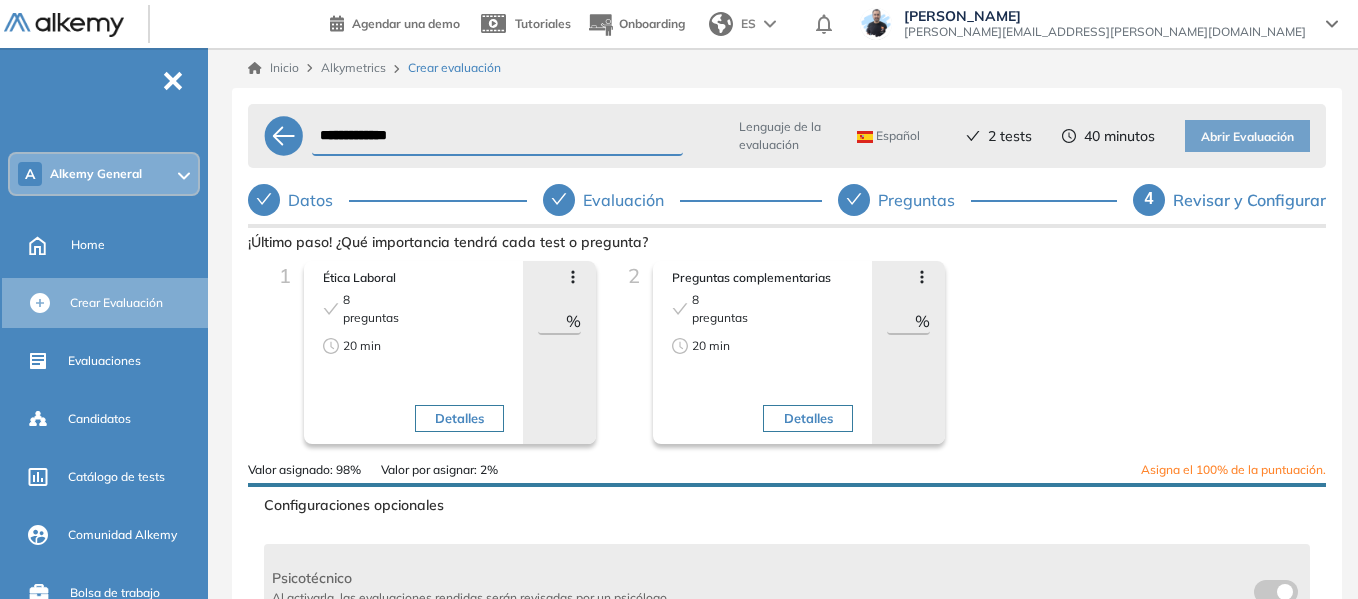 click 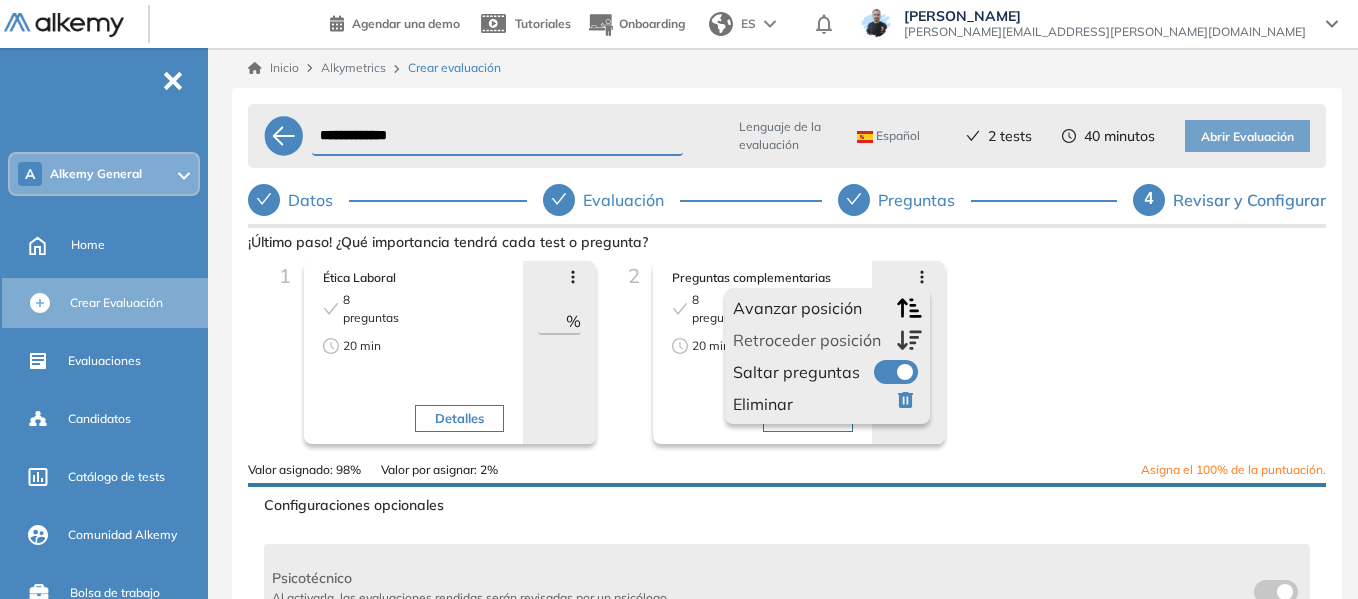 click 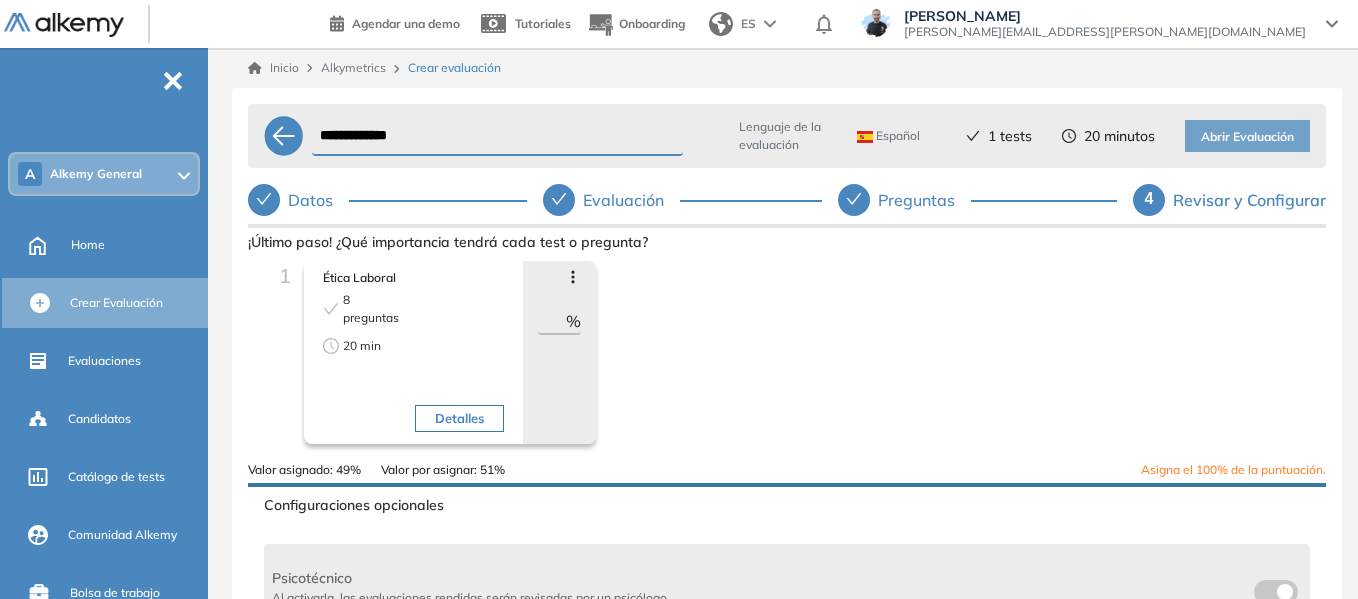 drag, startPoint x: 537, startPoint y: 326, endPoint x: 626, endPoint y: 309, distance: 90.60905 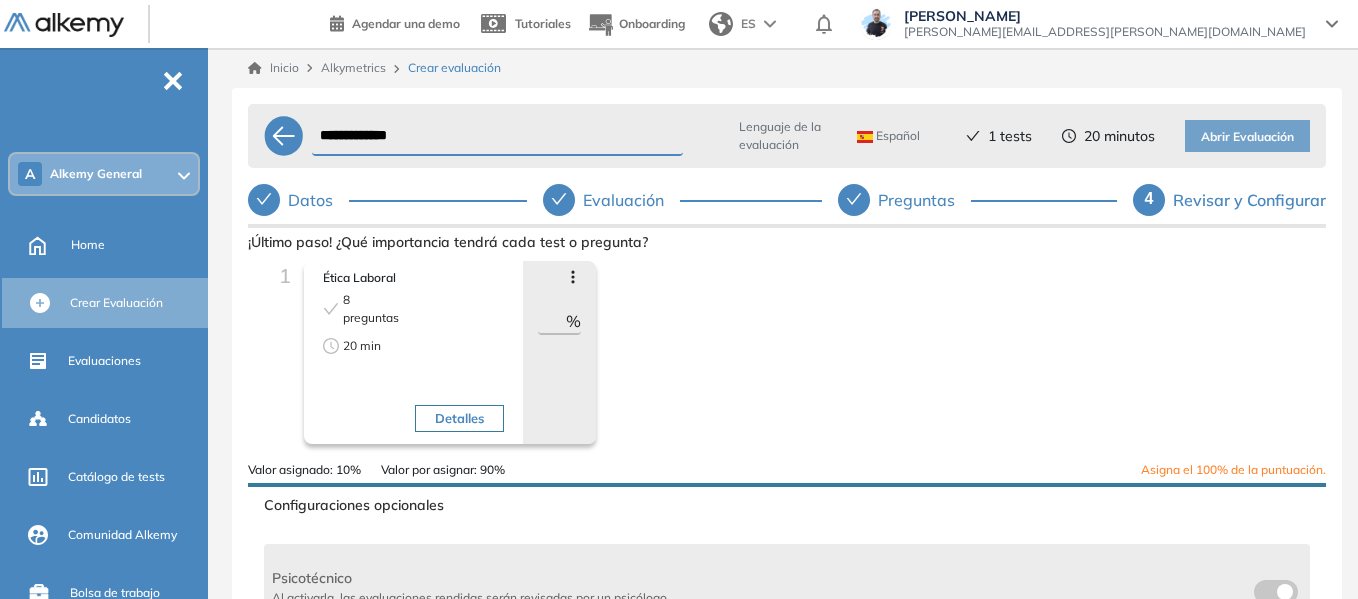 scroll, scrollTop: 0, scrollLeft: 1, axis: horizontal 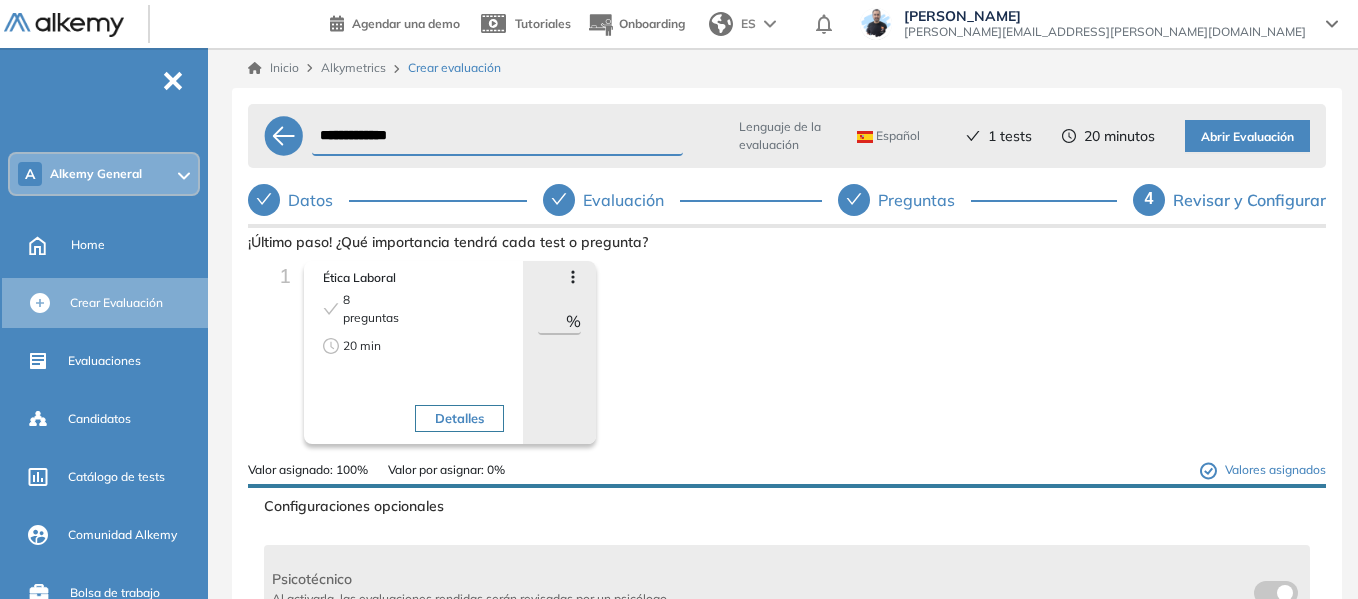 type on "***" 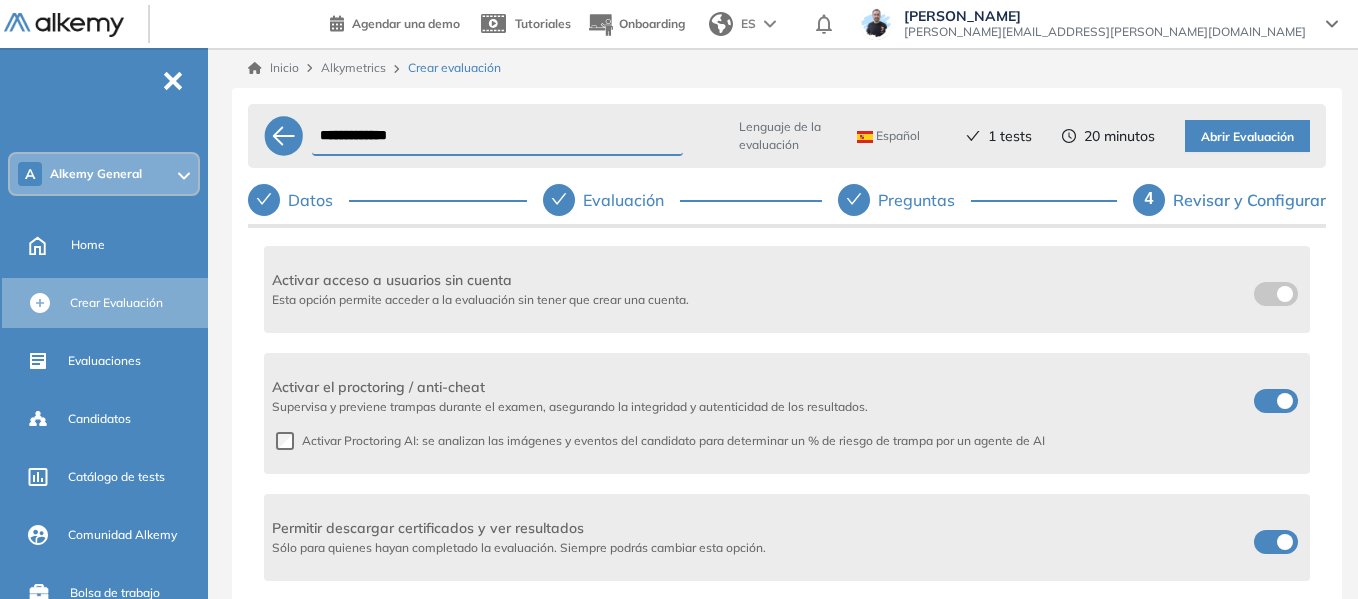 scroll, scrollTop: 505, scrollLeft: 0, axis: vertical 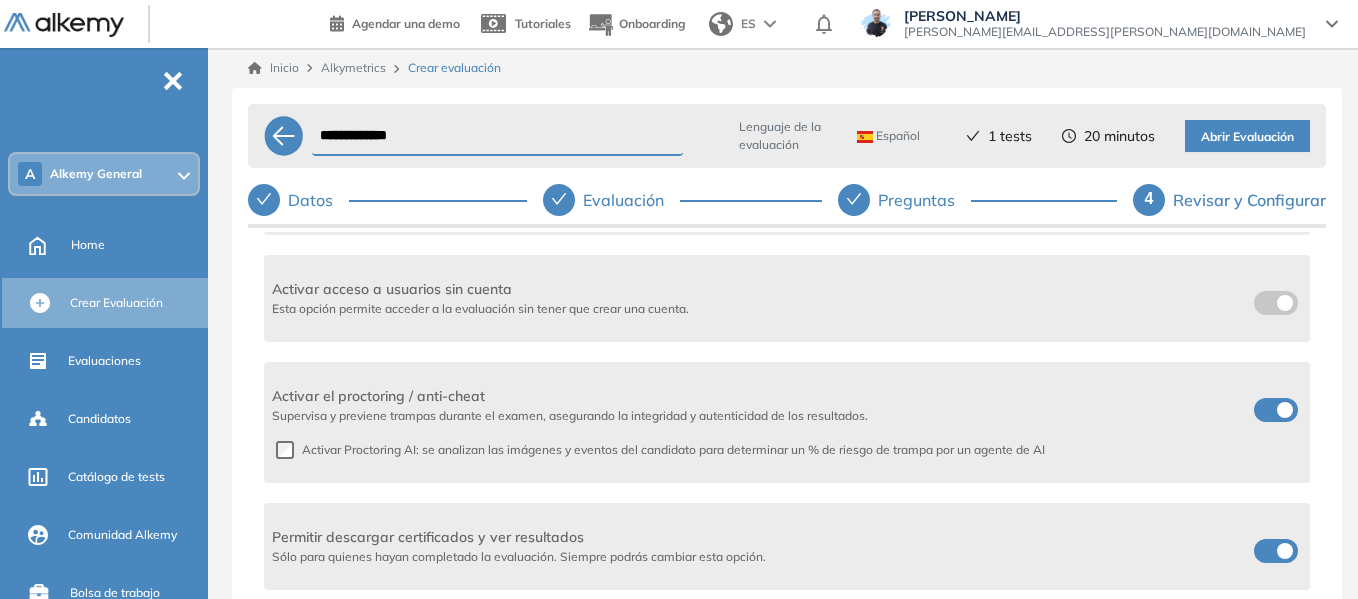 click at bounding box center (1276, 551) 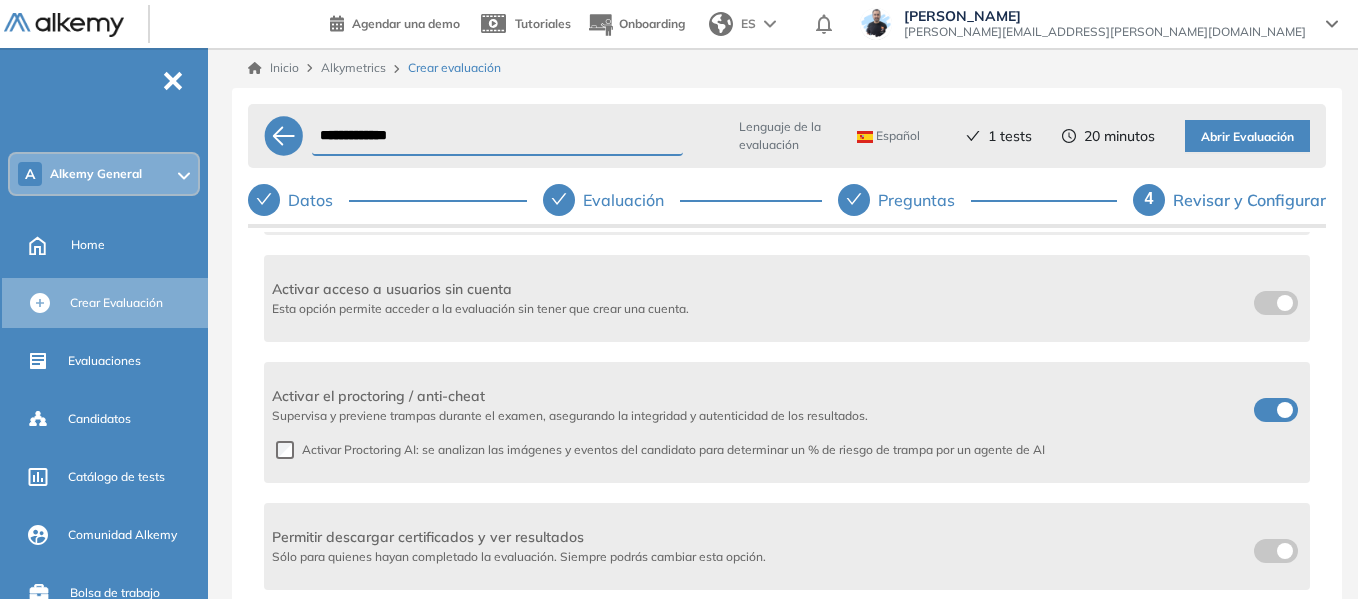 click on "Abrir Evaluación" at bounding box center [1247, 137] 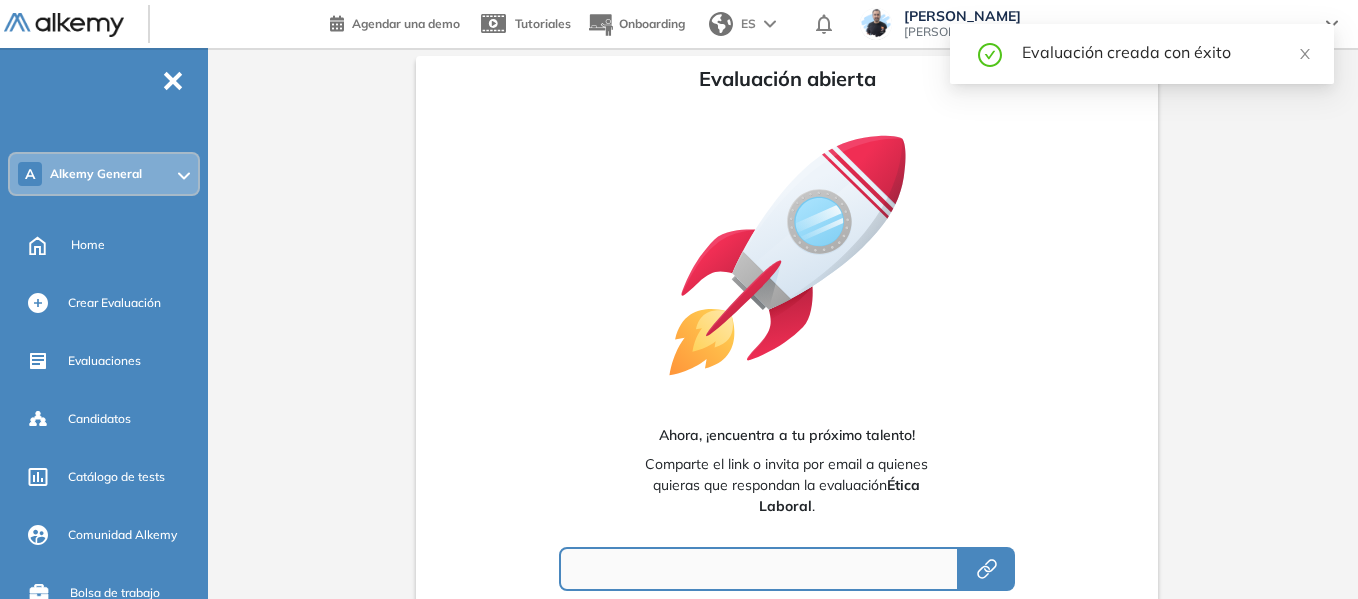 type on "**********" 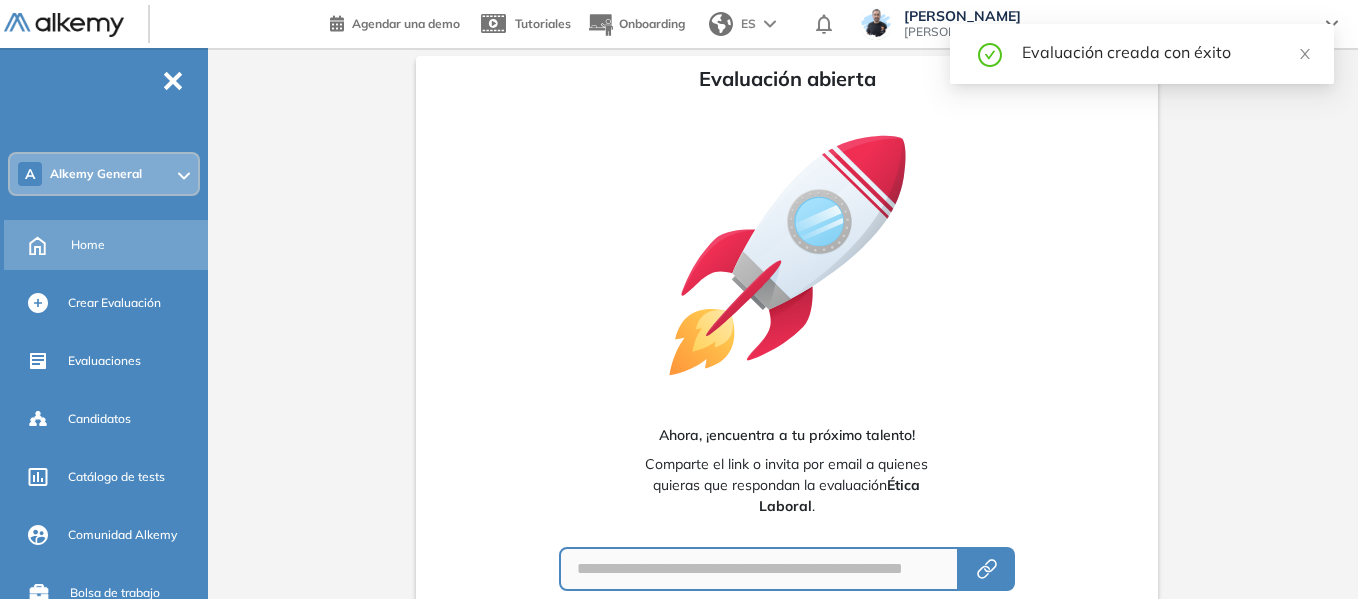 click on "Home" at bounding box center [88, 245] 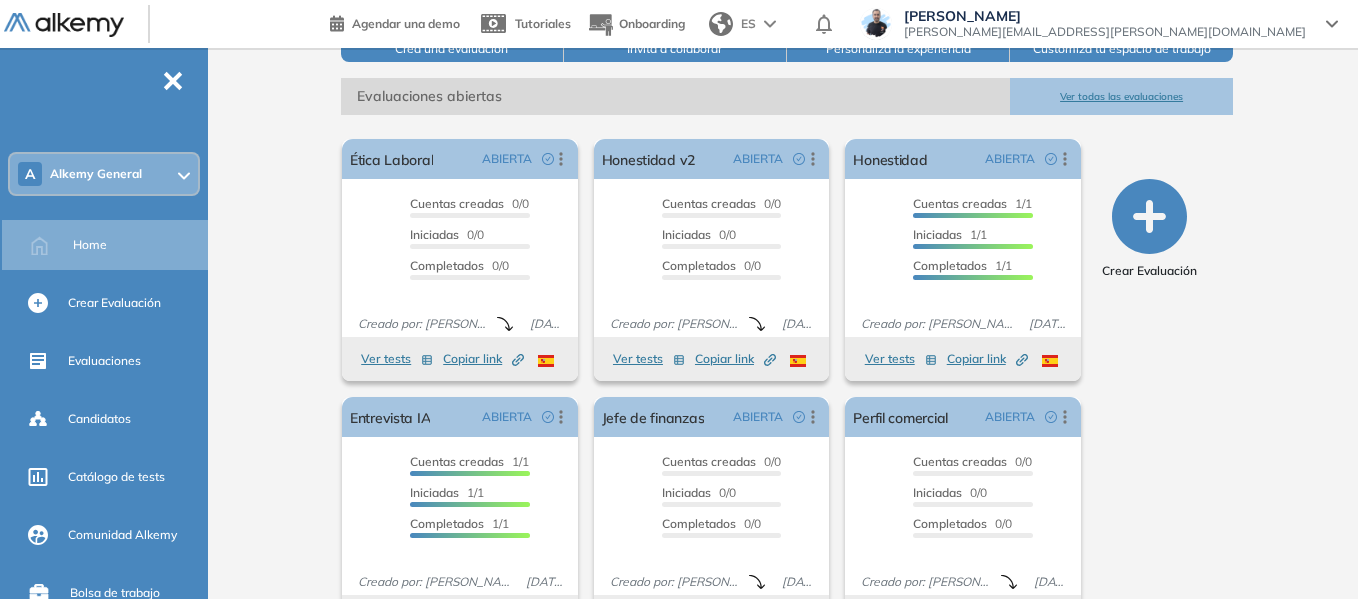 scroll, scrollTop: 237, scrollLeft: 0, axis: vertical 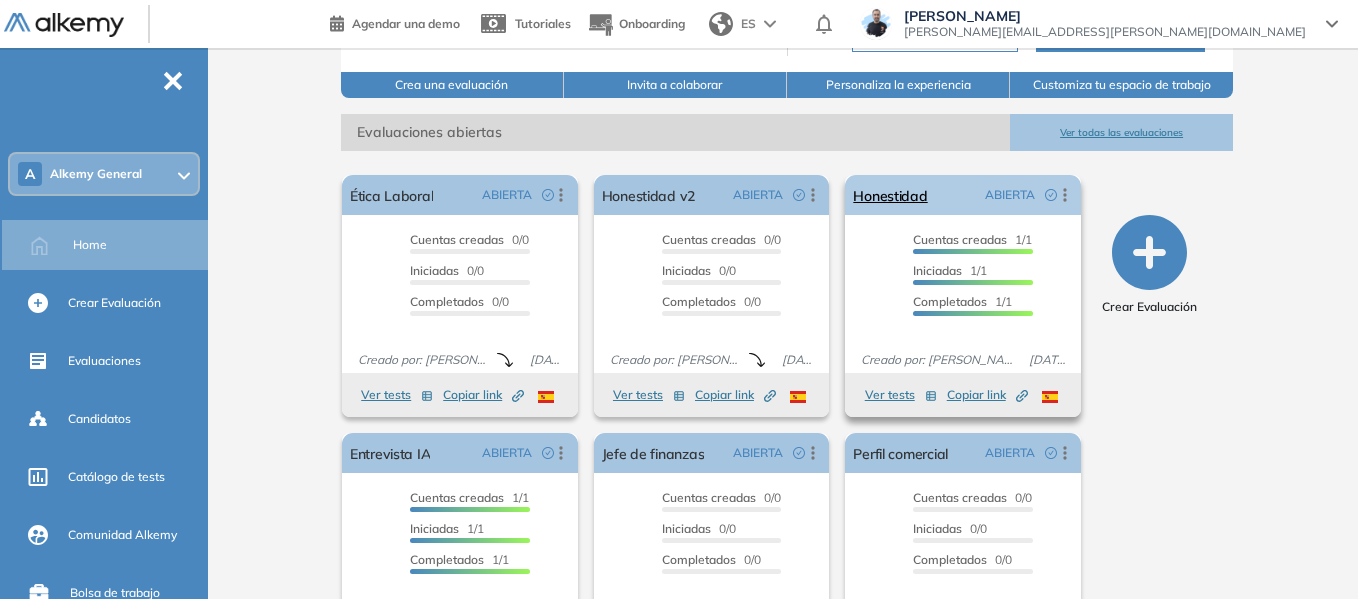 click 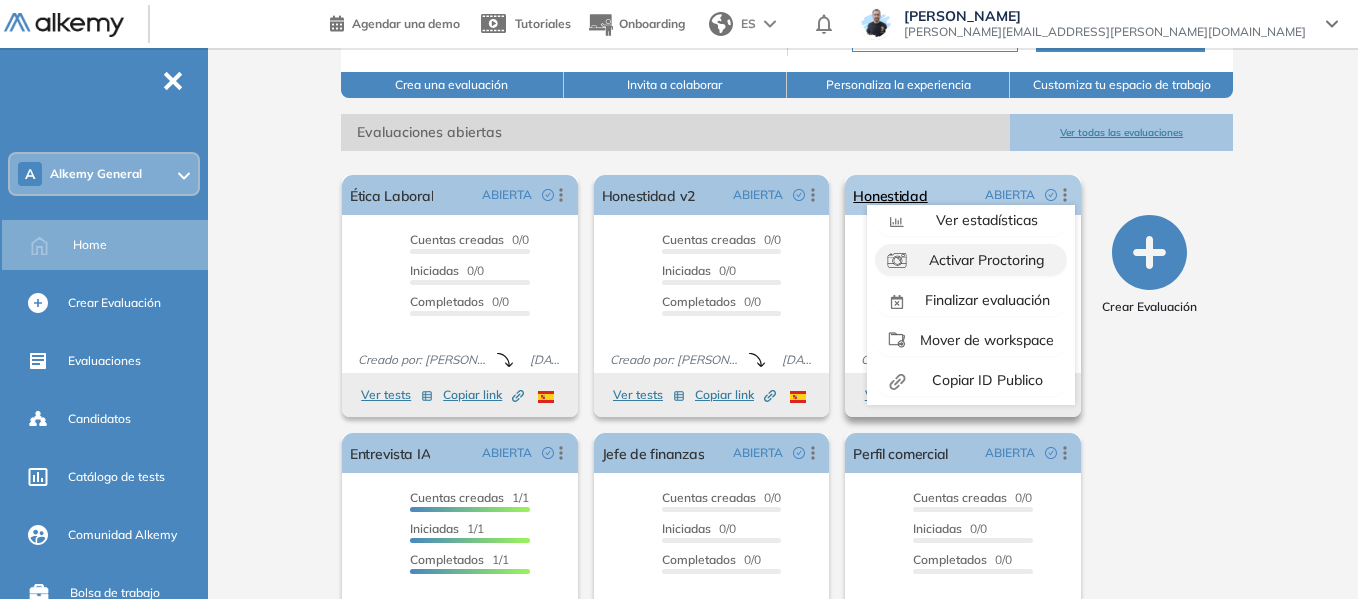 scroll, scrollTop: 125, scrollLeft: 0, axis: vertical 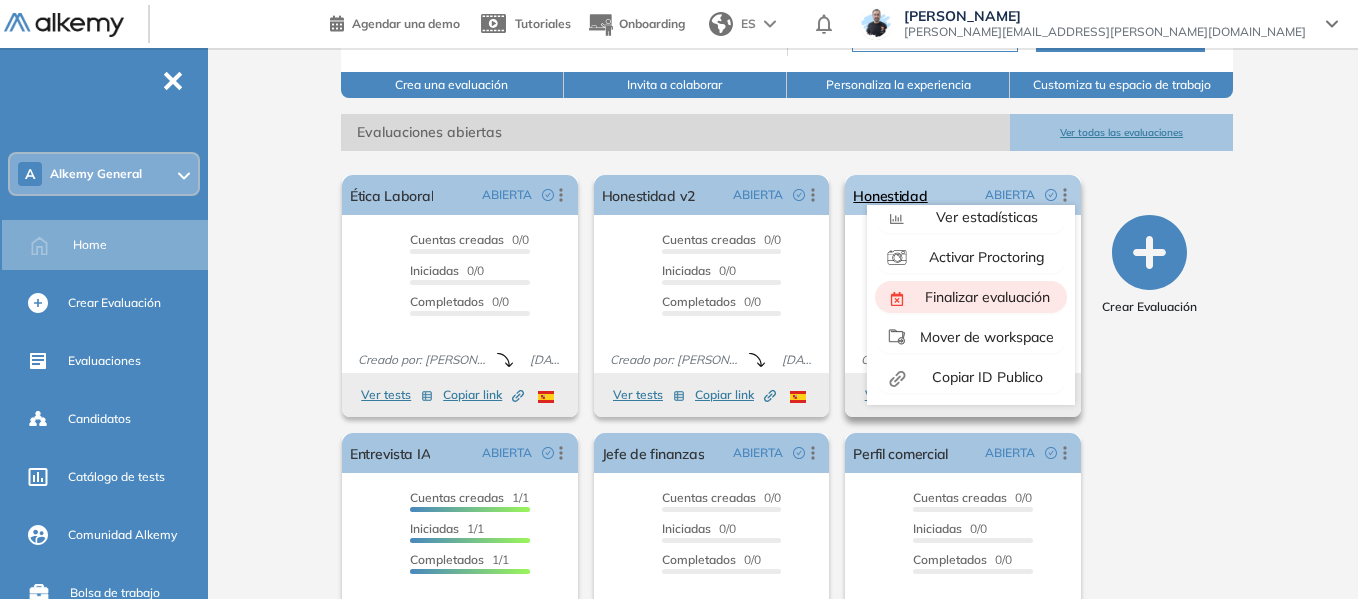 click on "Finalizar evaluación" at bounding box center [985, 297] 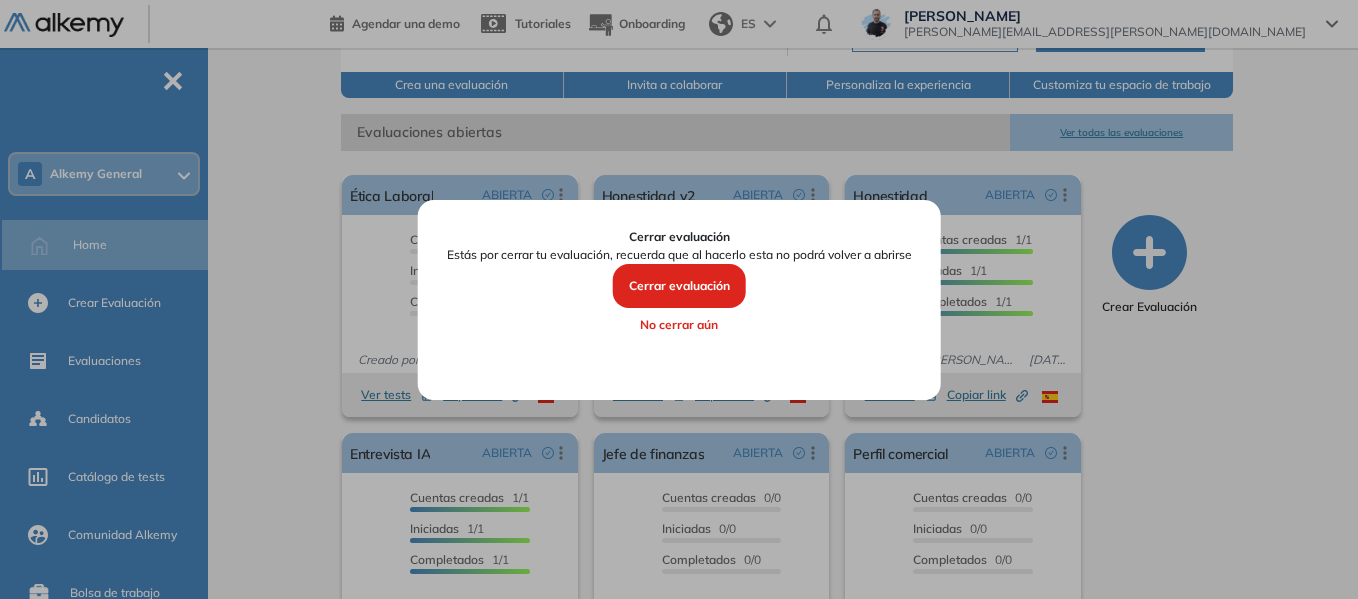 click on "Cerrar evaluación" at bounding box center (679, 286) 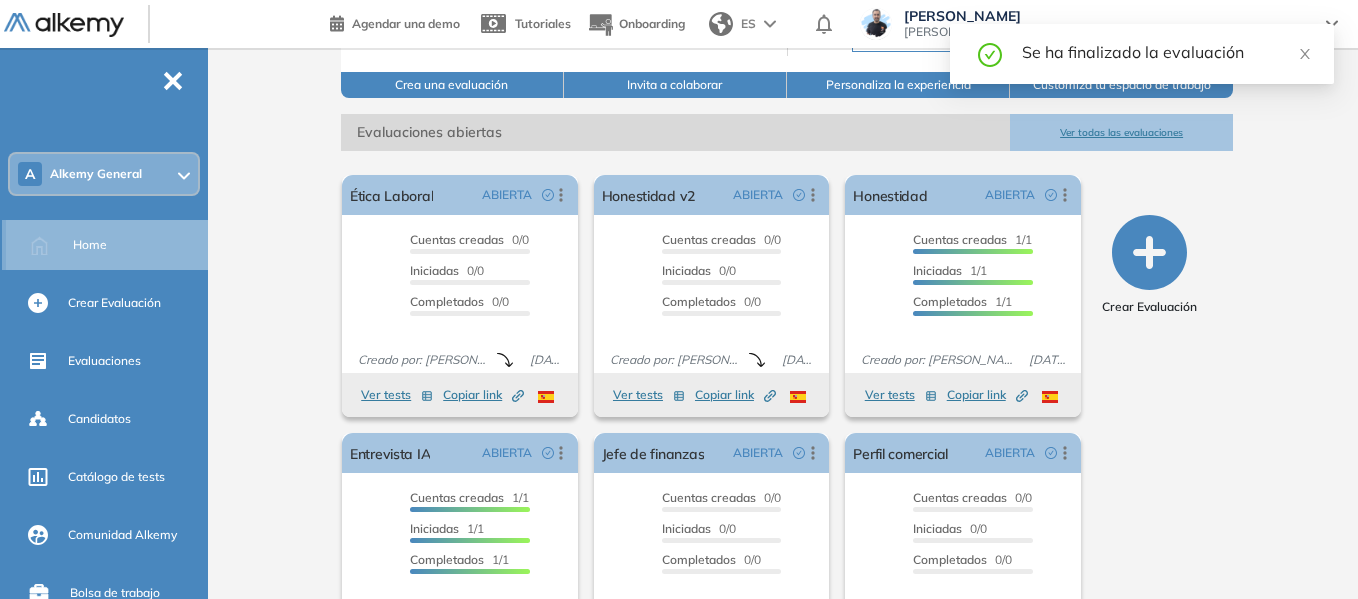 click on "Home" at bounding box center (90, 245) 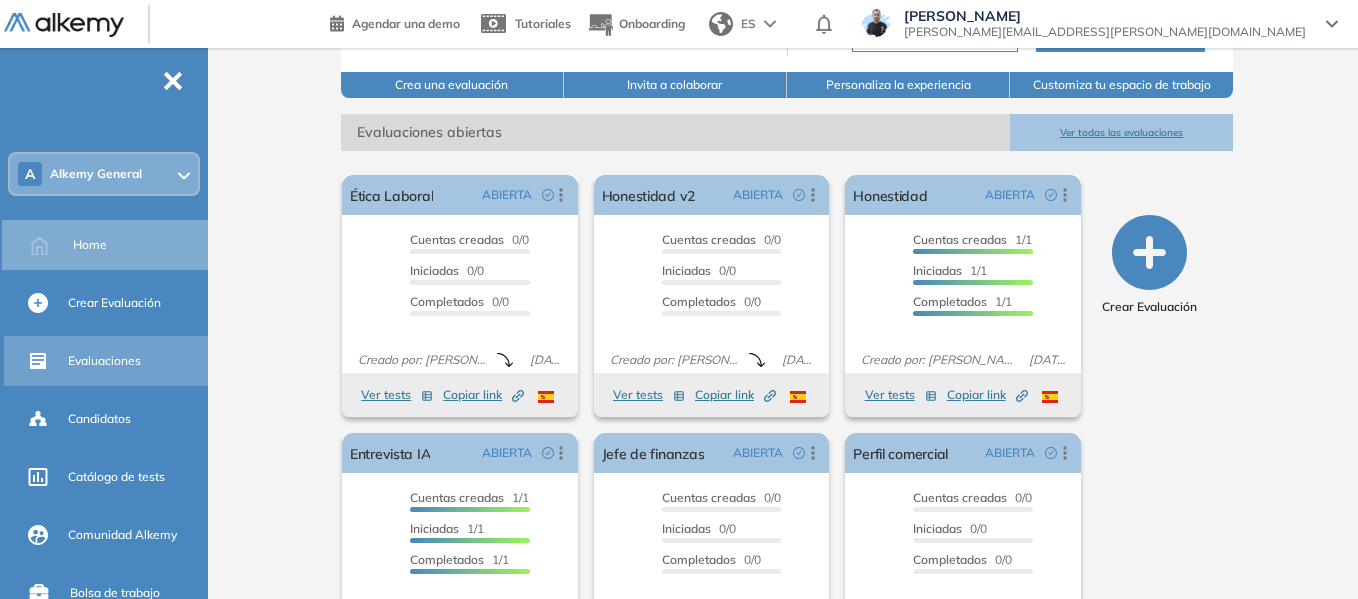 click on "Evaluaciones" at bounding box center (104, 361) 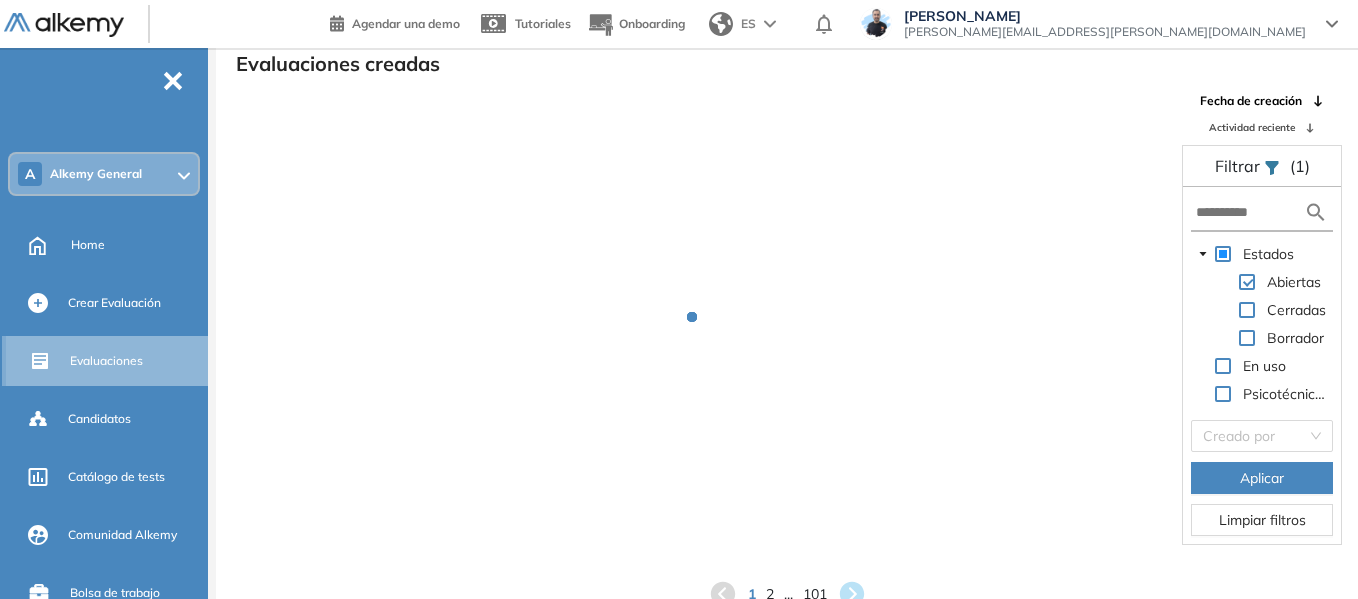 scroll, scrollTop: 48, scrollLeft: 0, axis: vertical 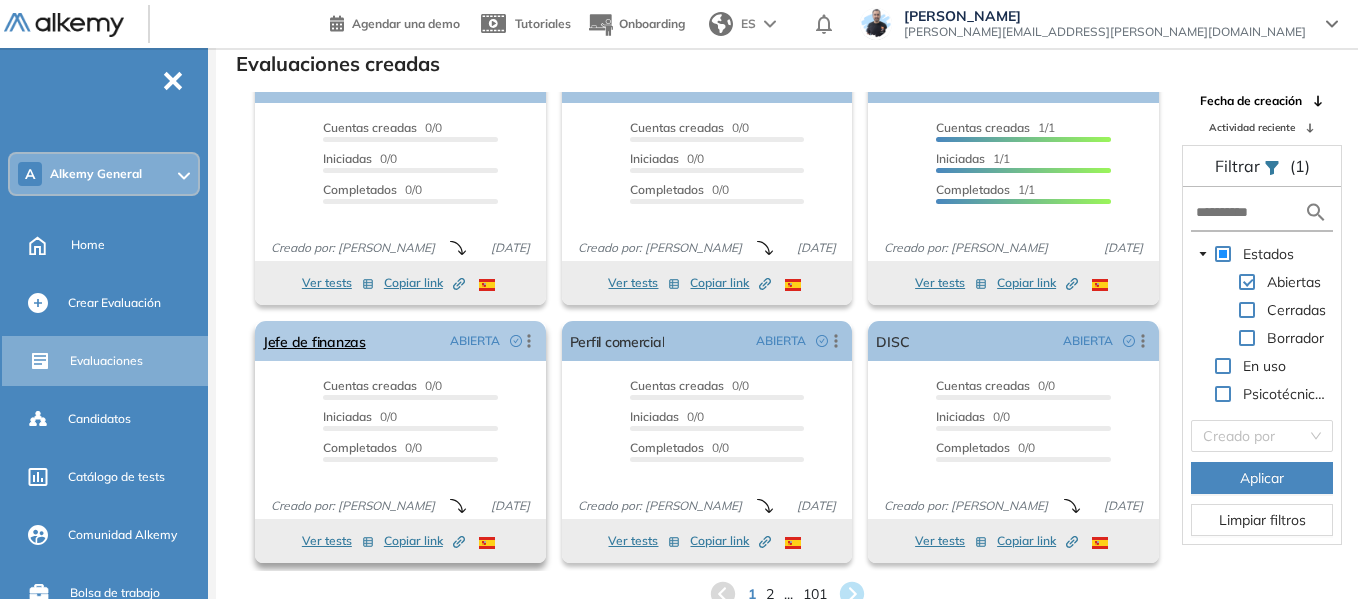 click 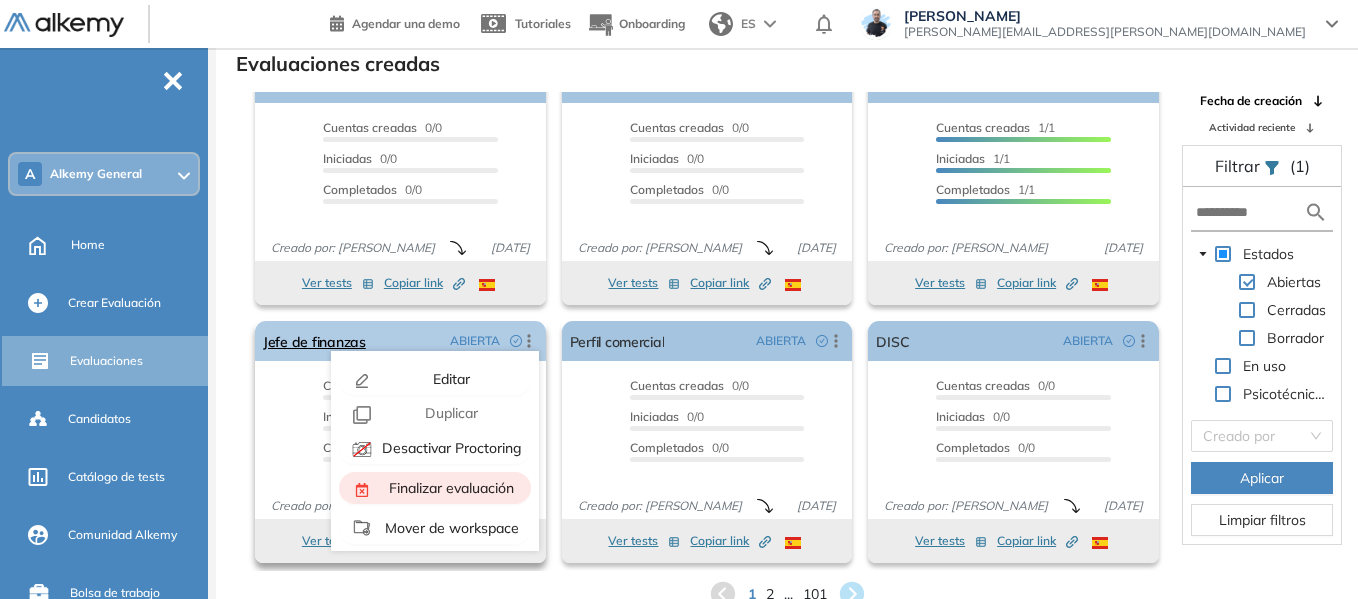 click on "Finalizar evaluación" at bounding box center (449, 488) 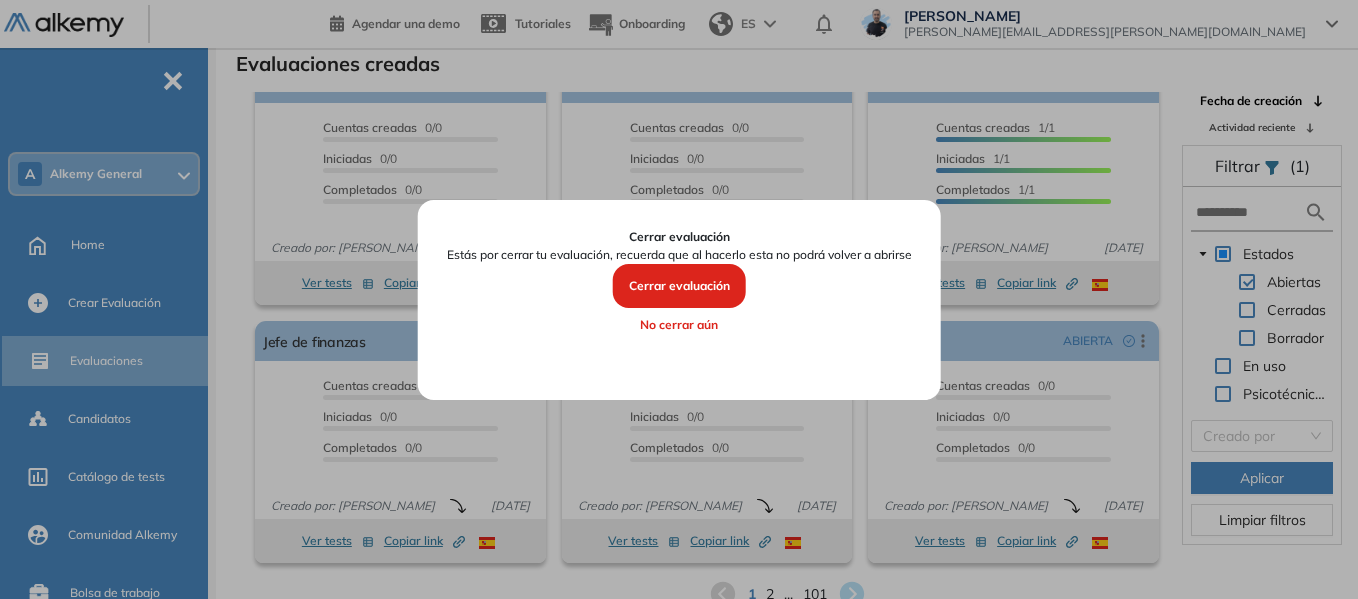 click on "Cerrar evaluación" at bounding box center (679, 286) 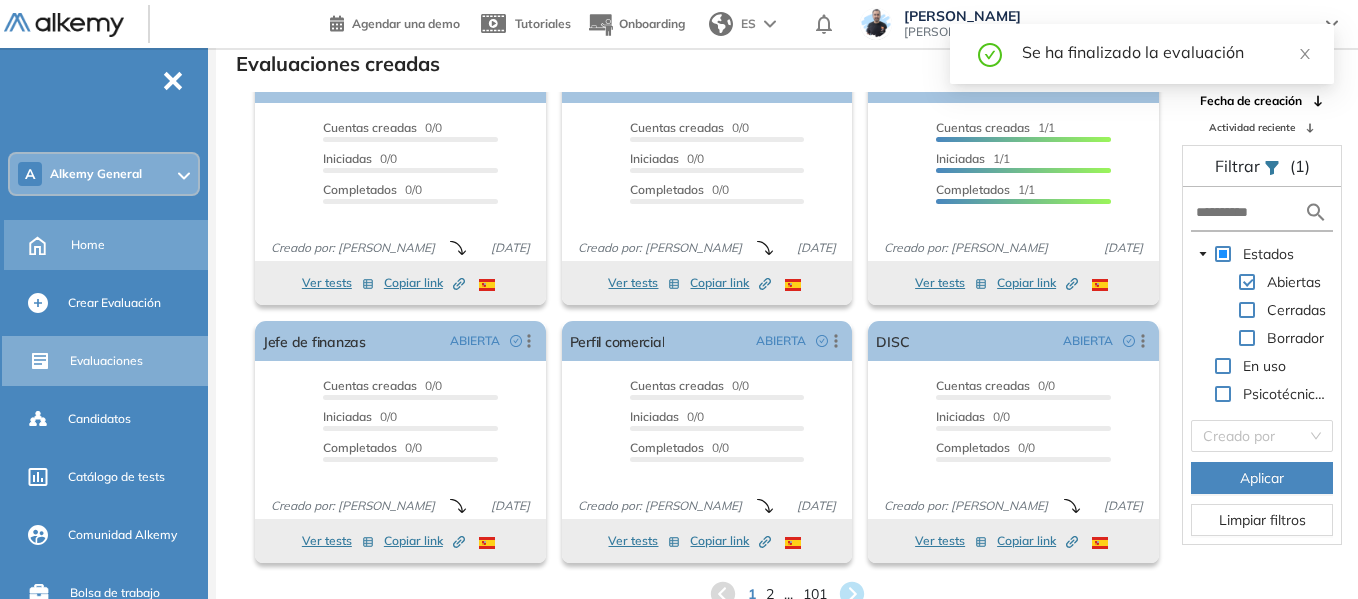 click on "Home" at bounding box center [88, 245] 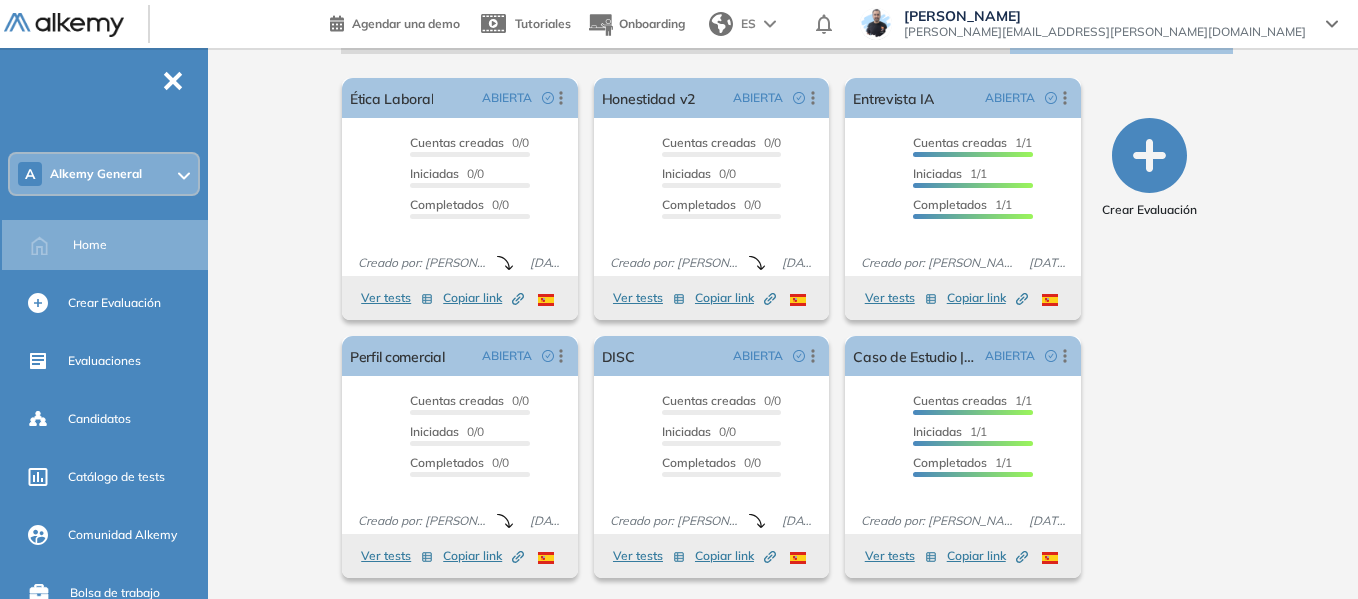 scroll, scrollTop: 337, scrollLeft: 0, axis: vertical 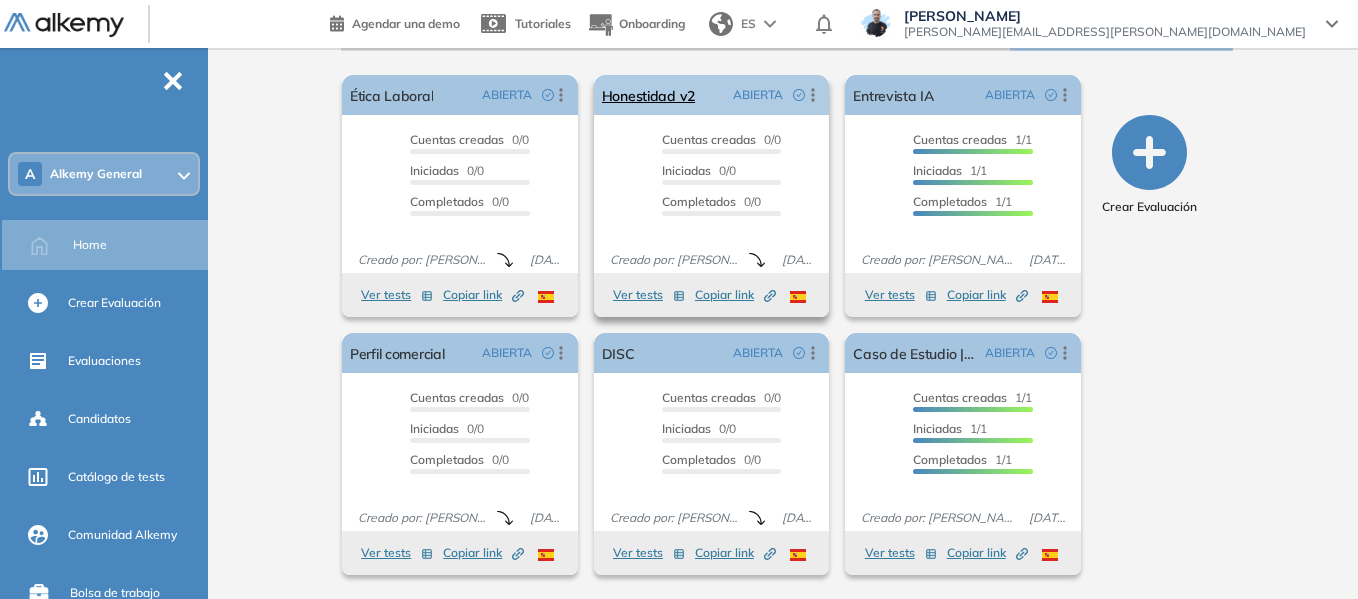 click 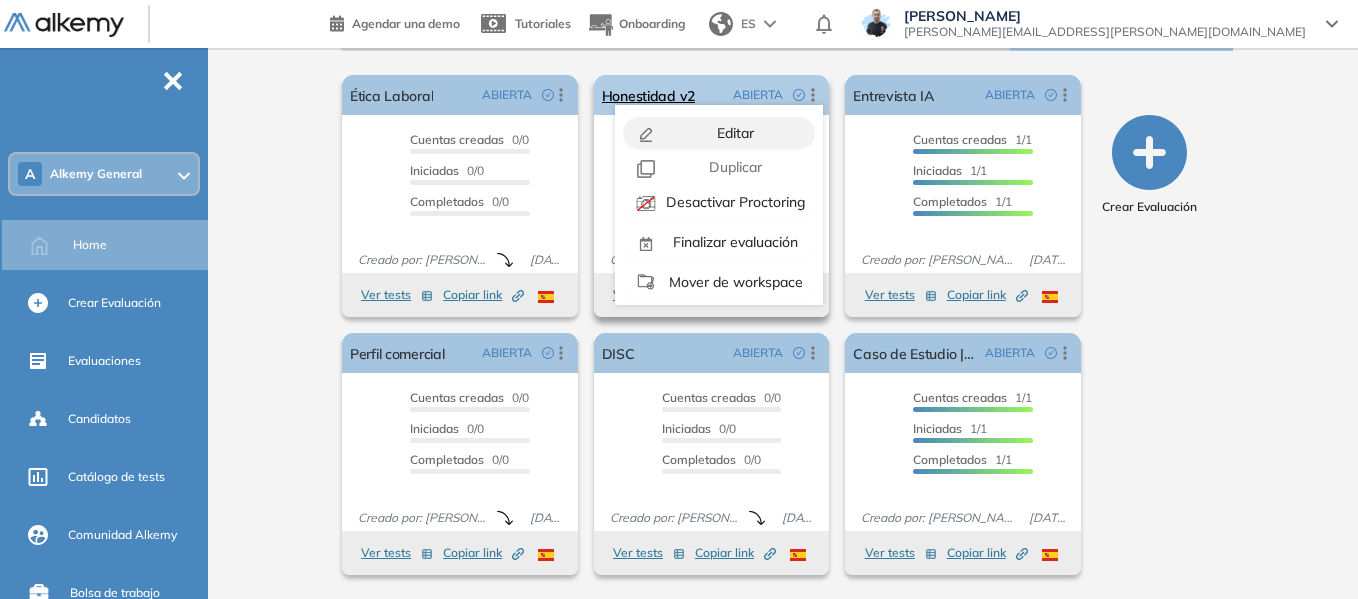 click on "Editar" at bounding box center (733, 133) 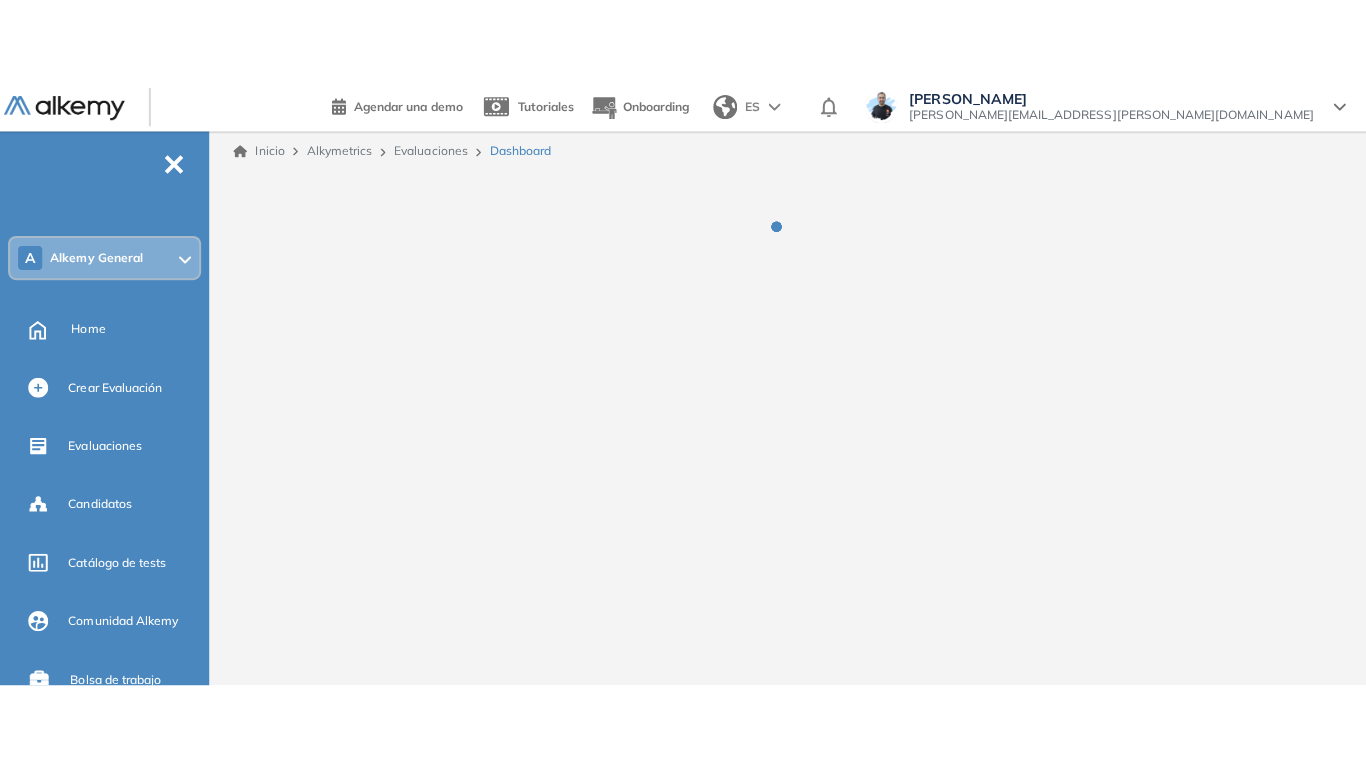 scroll, scrollTop: 0, scrollLeft: 0, axis: both 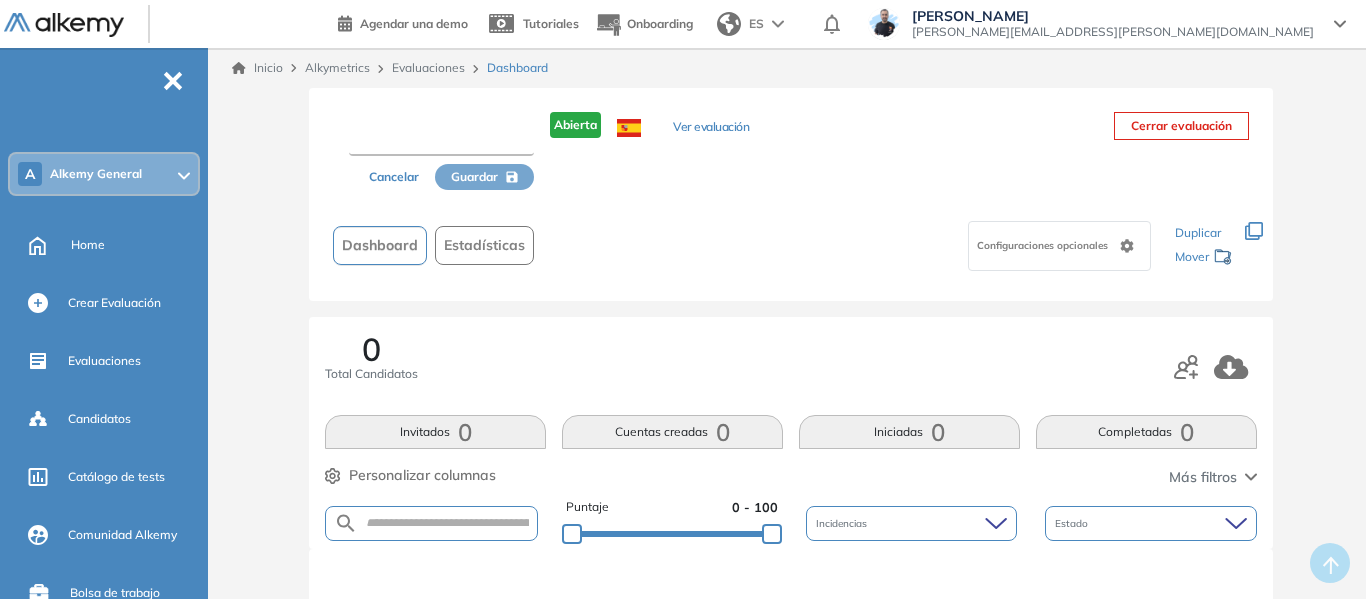 click at bounding box center (441, 138) 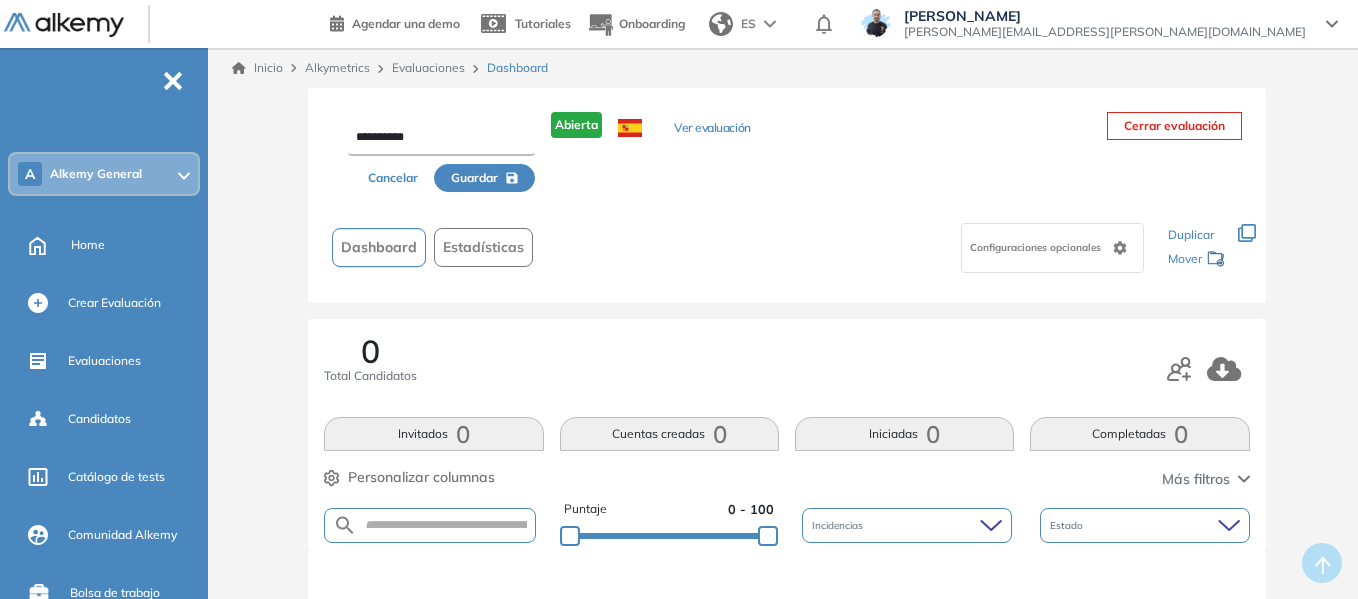 type on "**********" 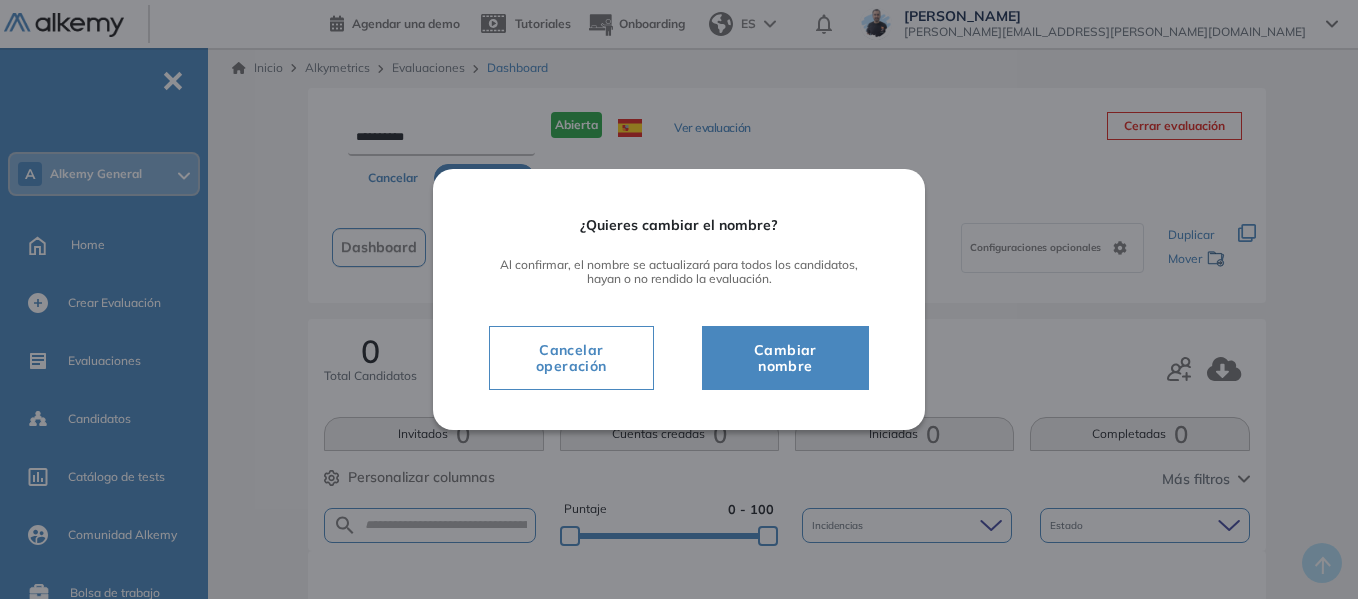 click on "Cambiar nombre" at bounding box center (785, 358) 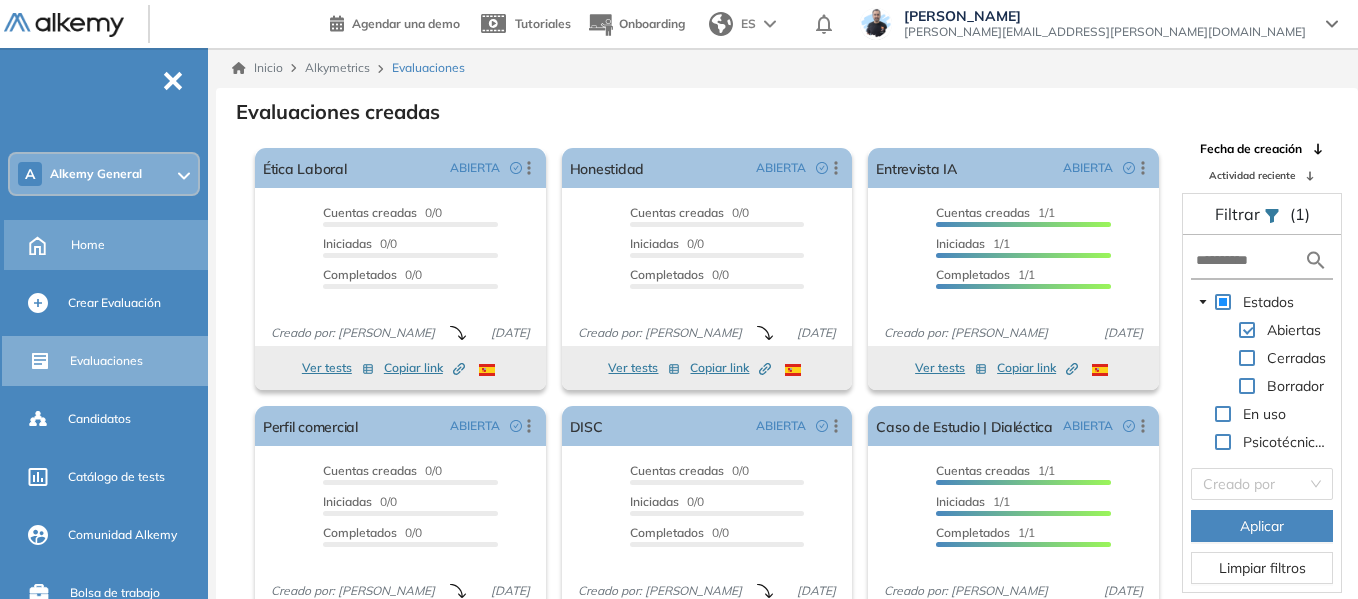 click on "Home" at bounding box center [137, 245] 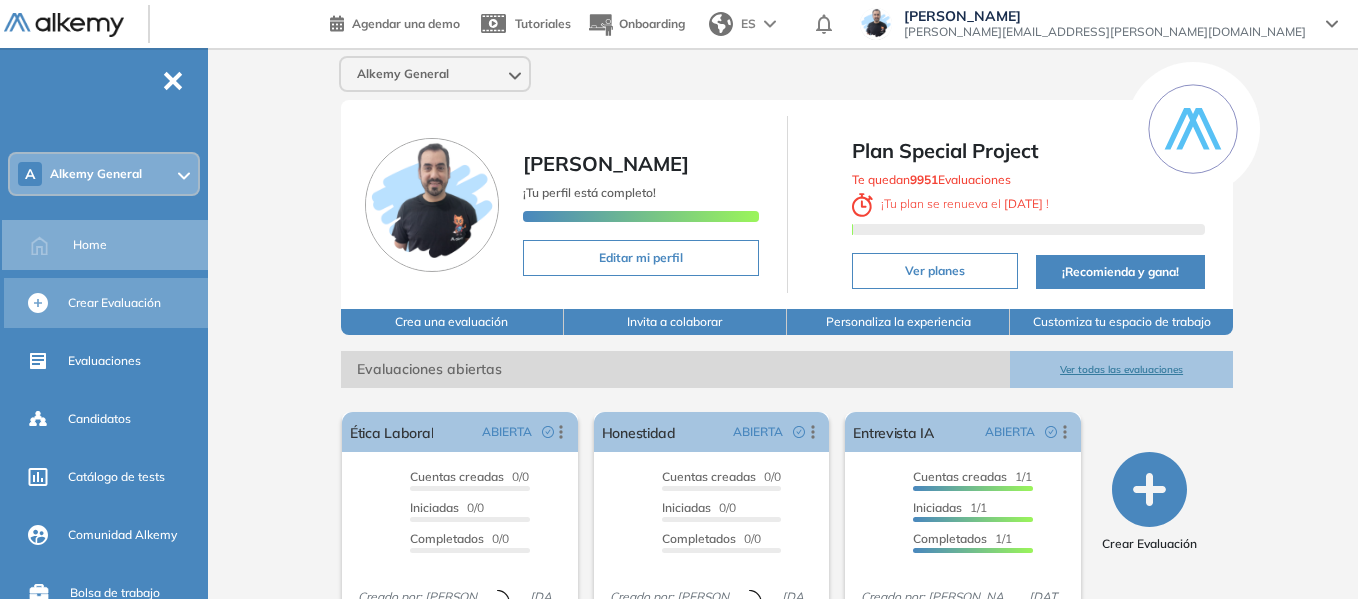 click on "Crear Evaluación" at bounding box center [136, 303] 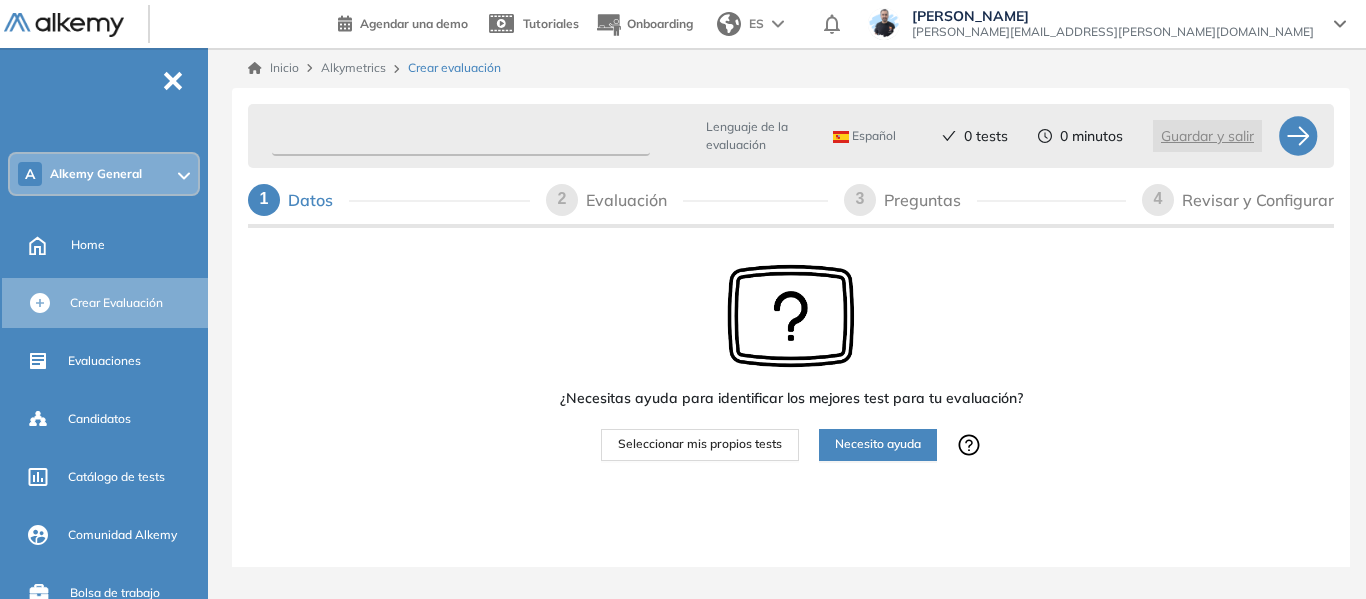 drag, startPoint x: 149, startPoint y: 287, endPoint x: 456, endPoint y: 141, distance: 339.94852 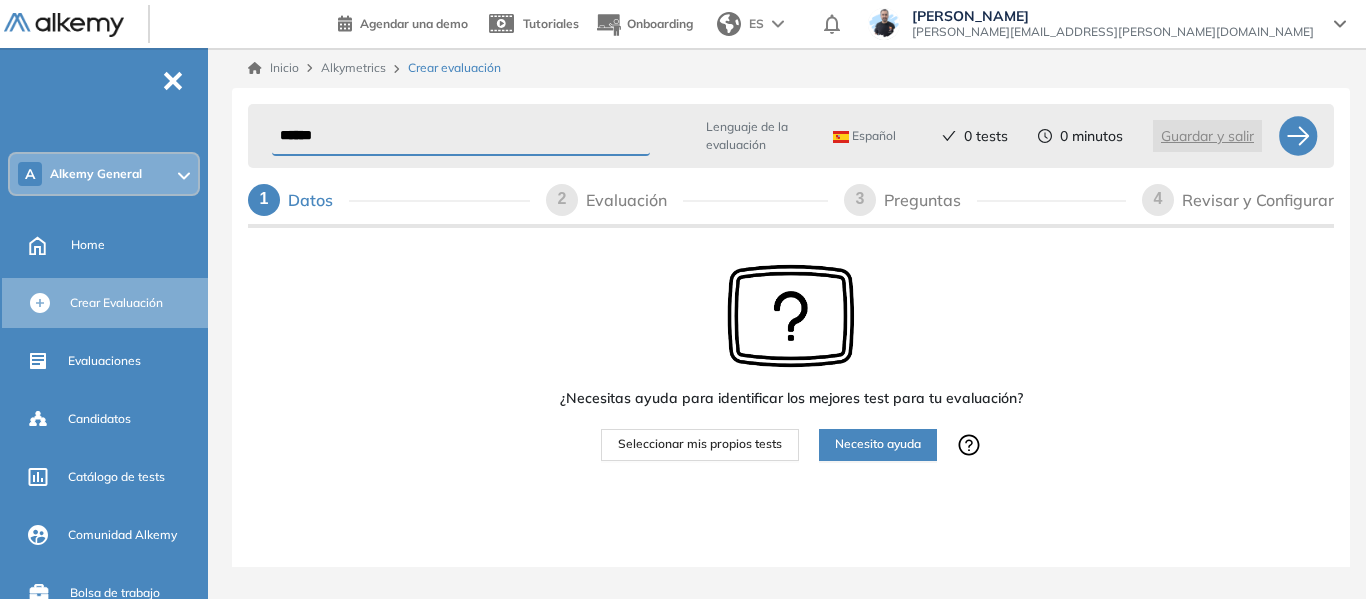 type on "******" 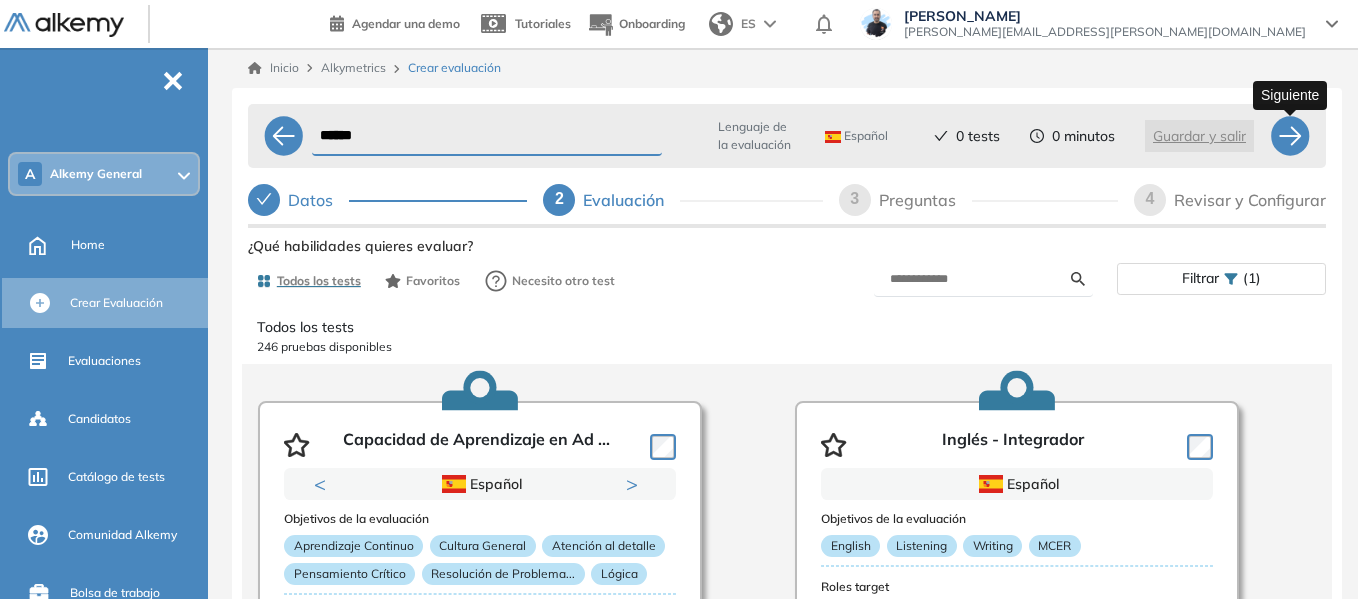 click at bounding box center (1290, 136) 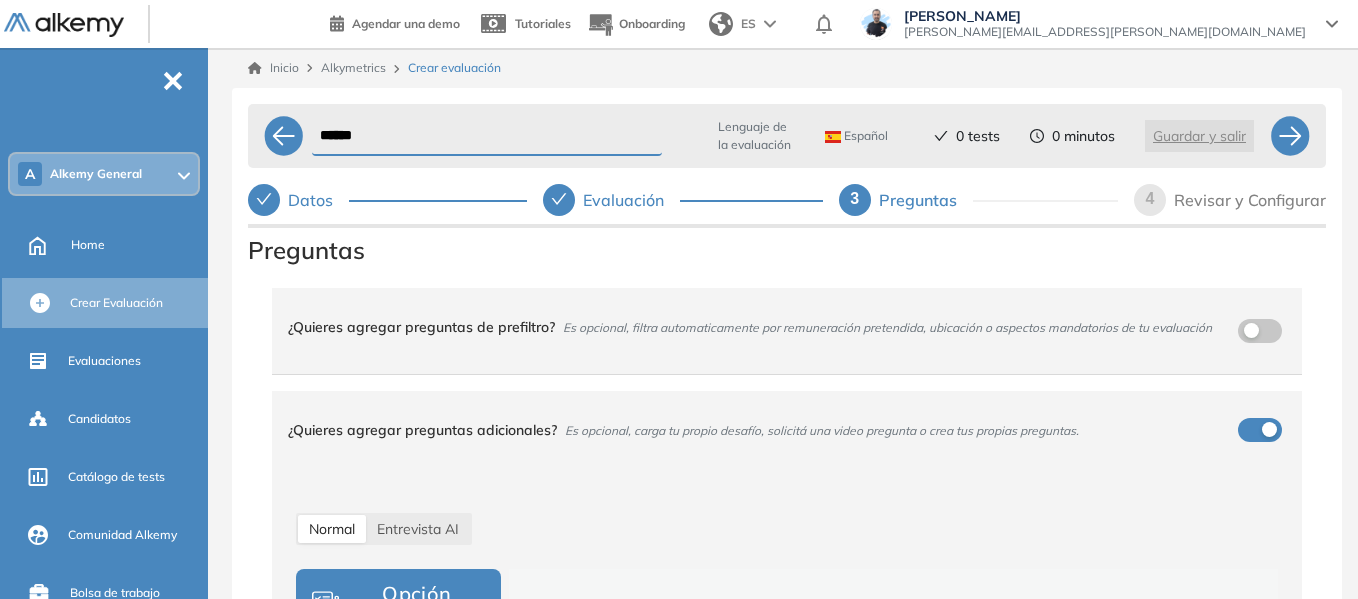 click on "****** Lenguaje de la evaluación   Español   Español   Inglés   Portugués 0 tests 0 minutos Guardar y salir Datos Evaluación 3 Preguntas 4 Revisar y Configurar Preguntas ¿Quieres agregar preguntas de prefiltro? Es opcional, filtra automaticamente por remuneración pretendida, ubicación o aspectos mandatorios de tu evaluación ¿Quieres agregar preguntas adicionales? Es opcional, carga tu propio desafío, solicitá una video pregunta o crea tus propias preguntas.  Normal Entrevista AI Opción múltiple Desafío Asincrónico Respuesta larga Subir archivo Respuesta con video Respuesta con código Generar con IA   Añadir opción Agregar desde una lista (Excel o texto) Guardar pregunta 0 Preguntas agregadas 0 min  para todas las preguntas para todas las preguntas ***** ***** ****** ****** ****** ****** ****** ****** ****** ****** ****** ****** ****** ****** ****** ****** ****** ****** ****** ****** ******* ******* ******* ******* *******" at bounding box center (787, 424) 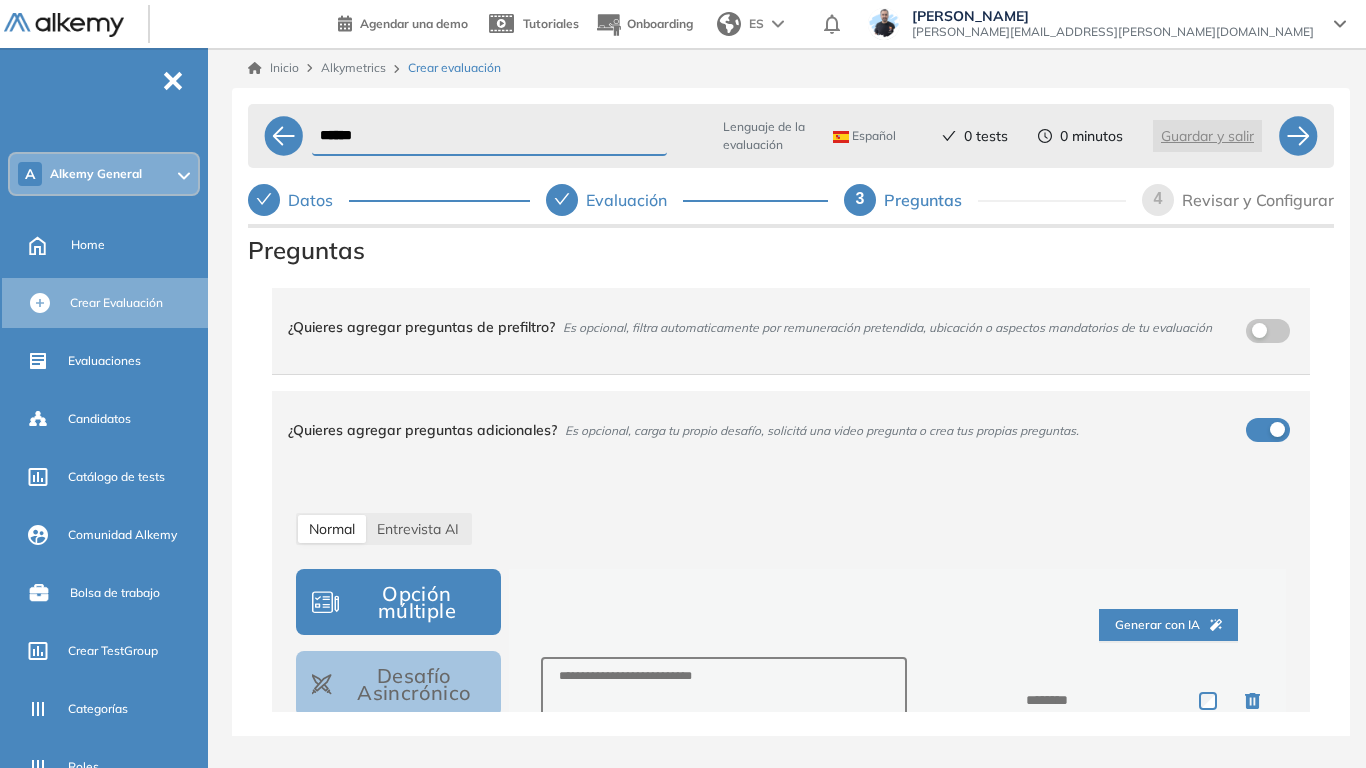 click on "¿Quieres agregar preguntas de prefiltro? Es opcional, filtra automaticamente por remuneración pretendida, ubicación o aspectos mandatorios de tu evaluación ¿Quieres agregar preguntas adicionales? Es opcional, carga tu propio desafío, solicitá una video pregunta o crea tus propias preguntas.  Normal Entrevista AI Opción múltiple Desafío Asincrónico Respuesta larga Subir archivo Respuesta con video Respuesta con código Generar con IA   Añadir opción Agregar desde una lista (Excel o texto) Guardar pregunta 0 Preguntas agregadas 0 min  para todas las preguntas para todas las preguntas ***** ***** ****** ****** ****** ****** ****** ****** ****** ****** ****** ****** ****** ****** ****** ****** ****** ****** ****** ****** ******* ******* ******* ******* *******" at bounding box center [791, 735] 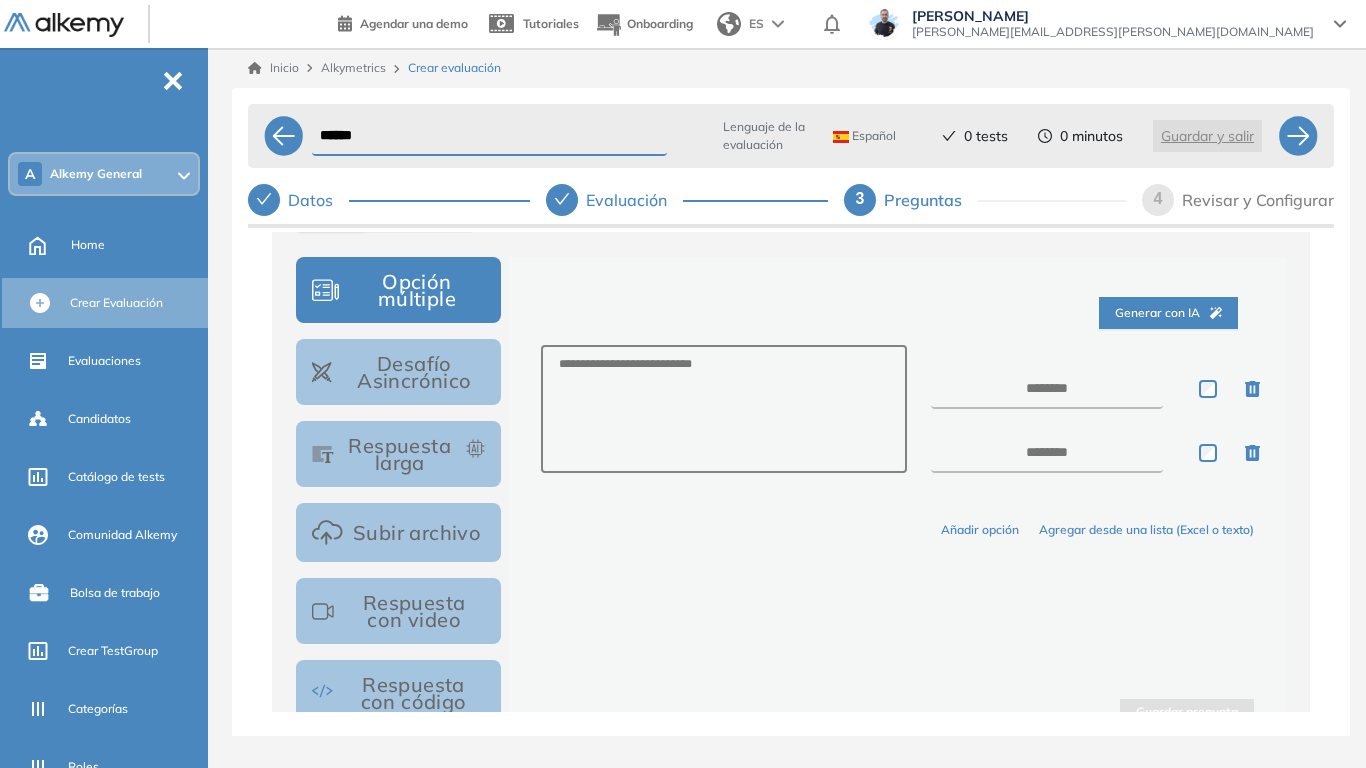 scroll, scrollTop: 300, scrollLeft: 0, axis: vertical 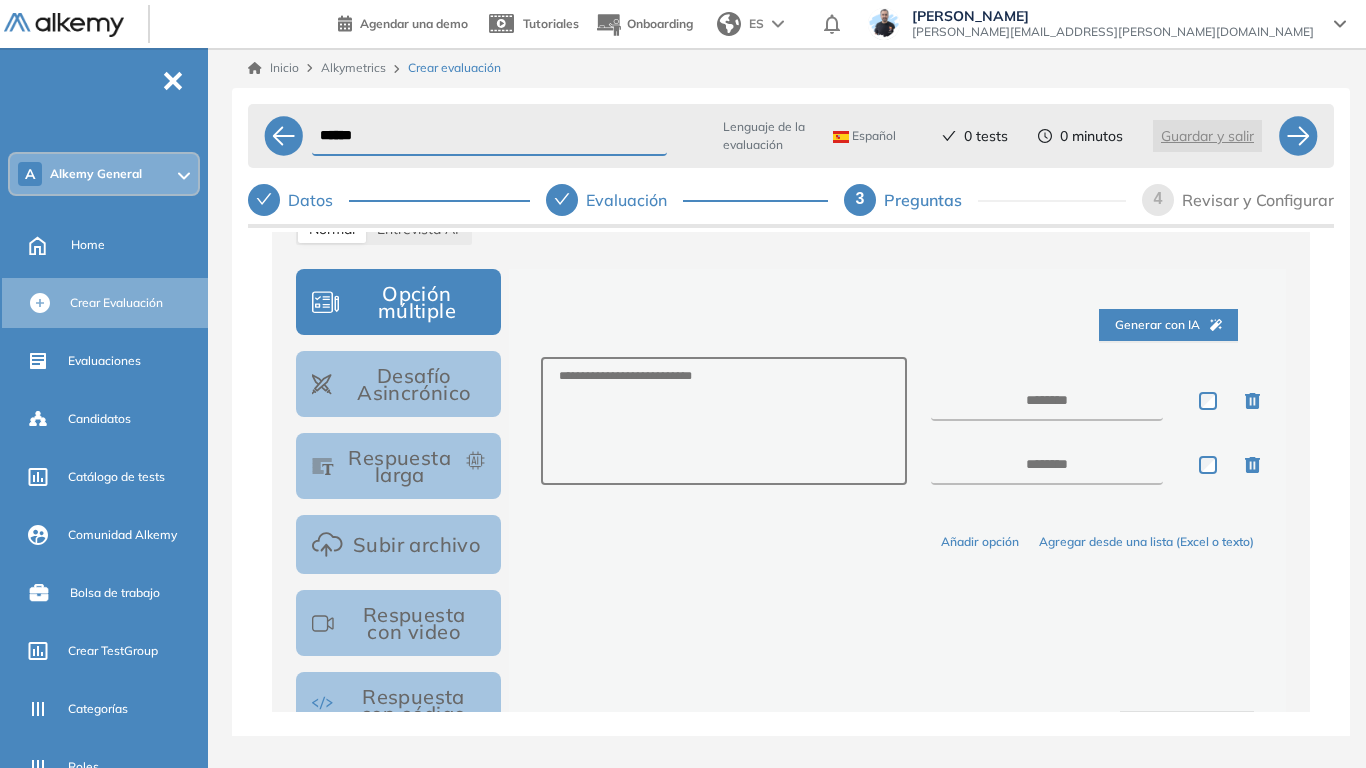 click on "Opción múltiple" at bounding box center (398, 302) 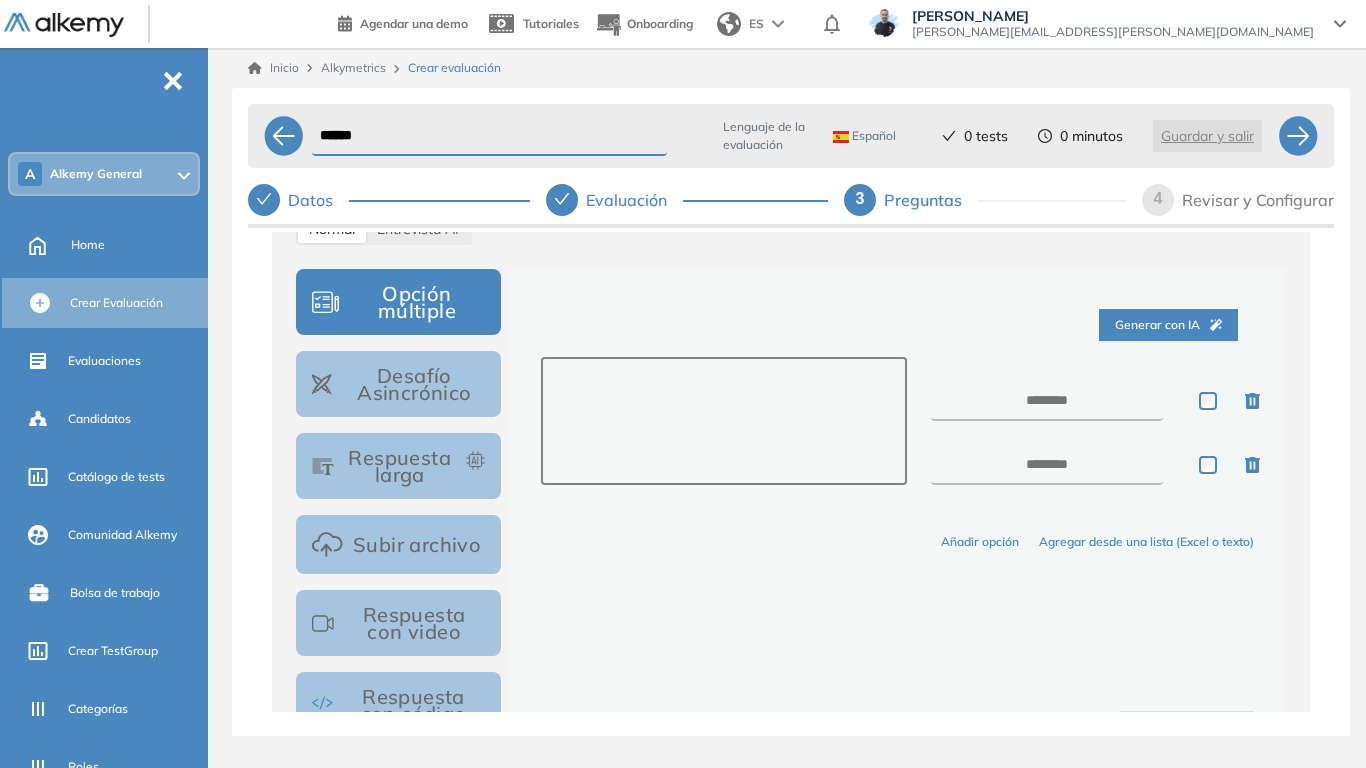 drag, startPoint x: 597, startPoint y: 382, endPoint x: 755, endPoint y: 468, distance: 179.88885 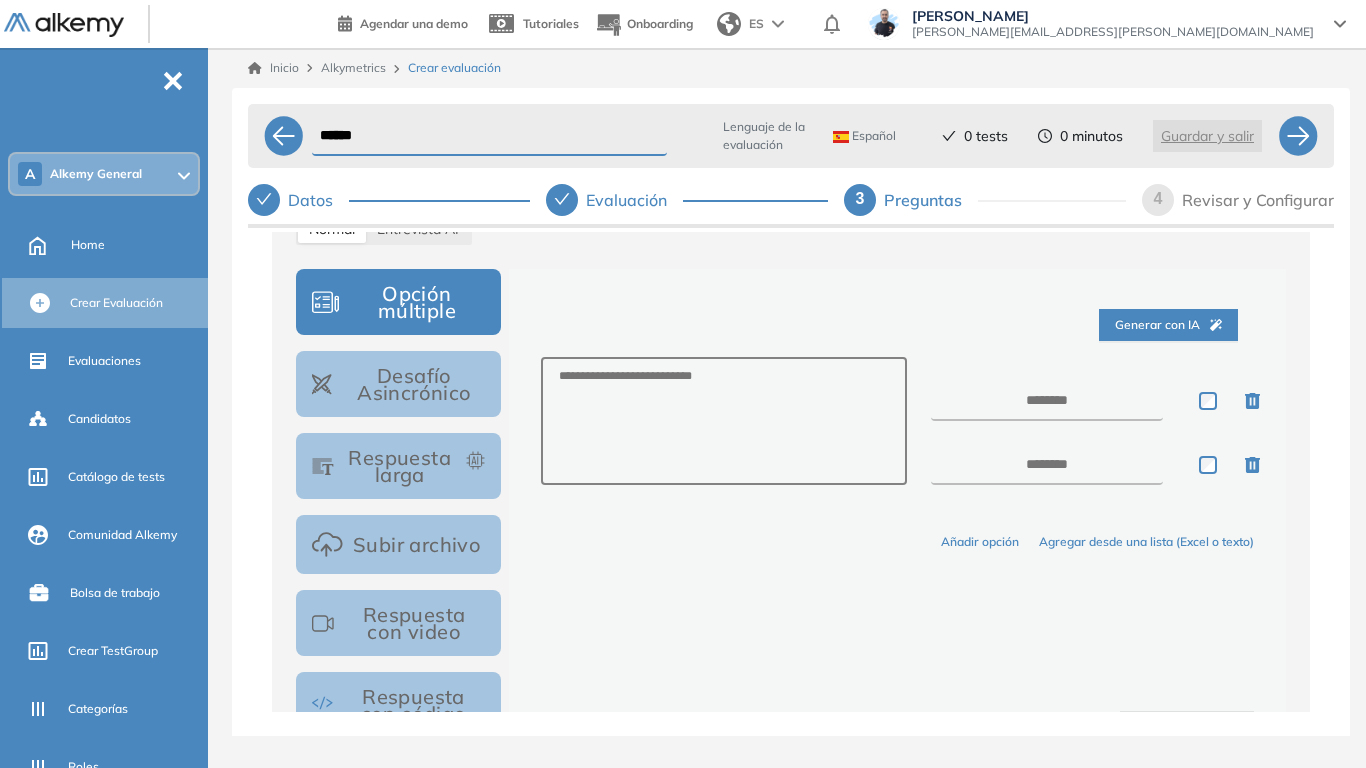 click on "Añadir opción" at bounding box center (980, 542) 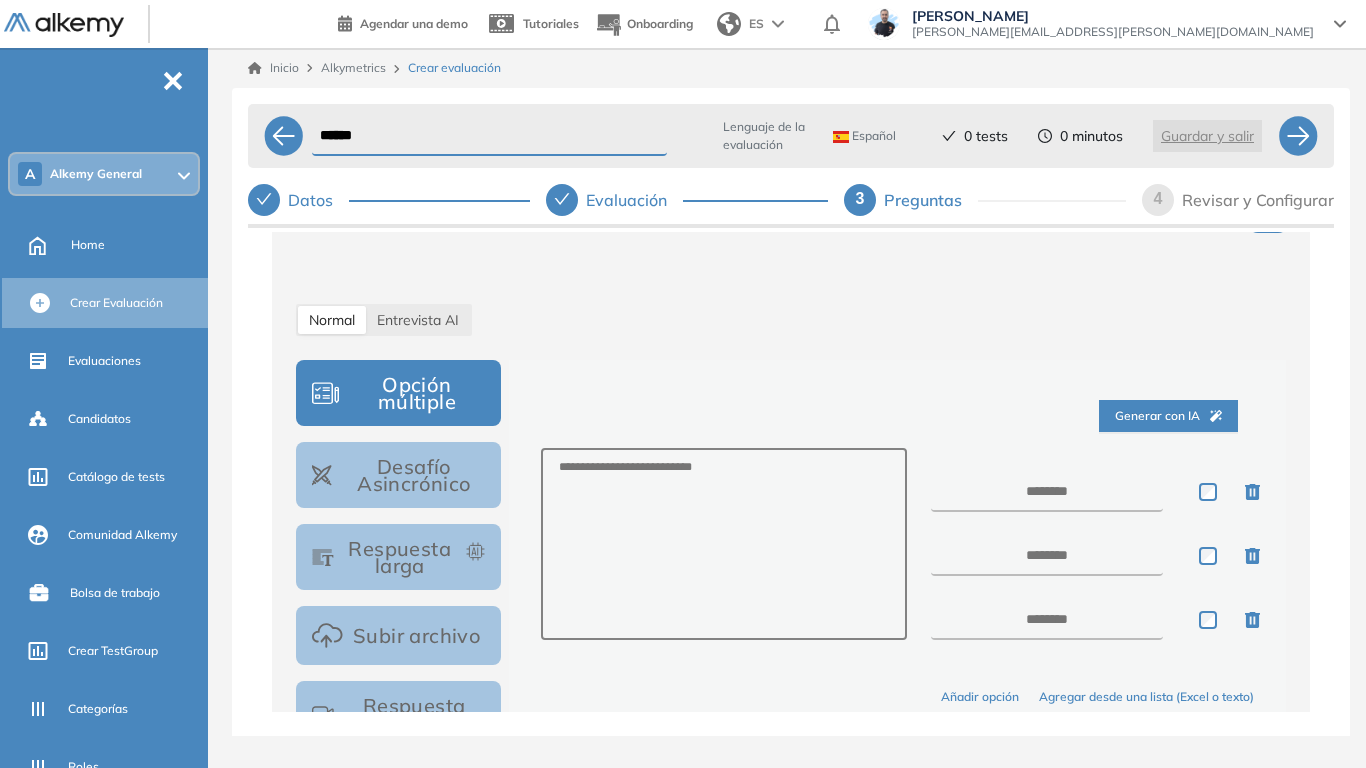 scroll, scrollTop: 200, scrollLeft: 0, axis: vertical 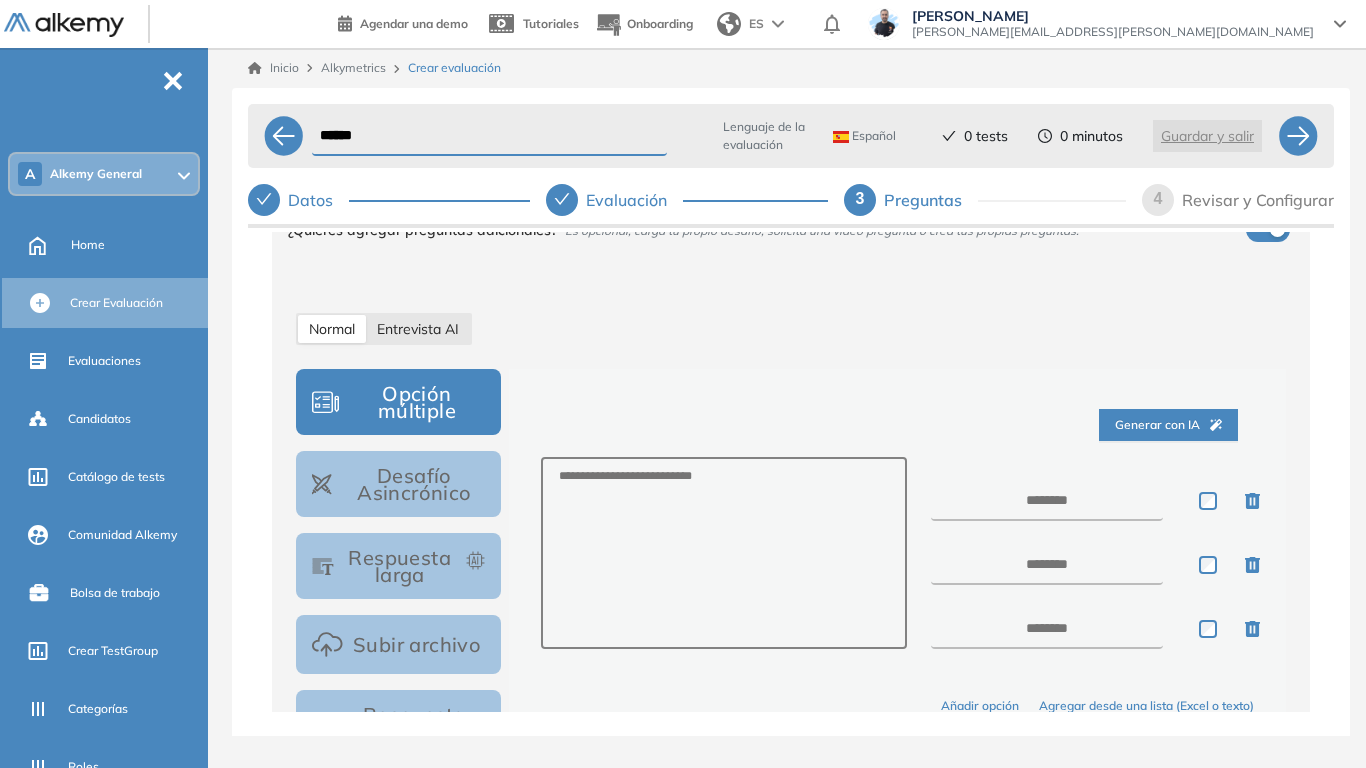click on "Entrevista AI" at bounding box center (418, 329) 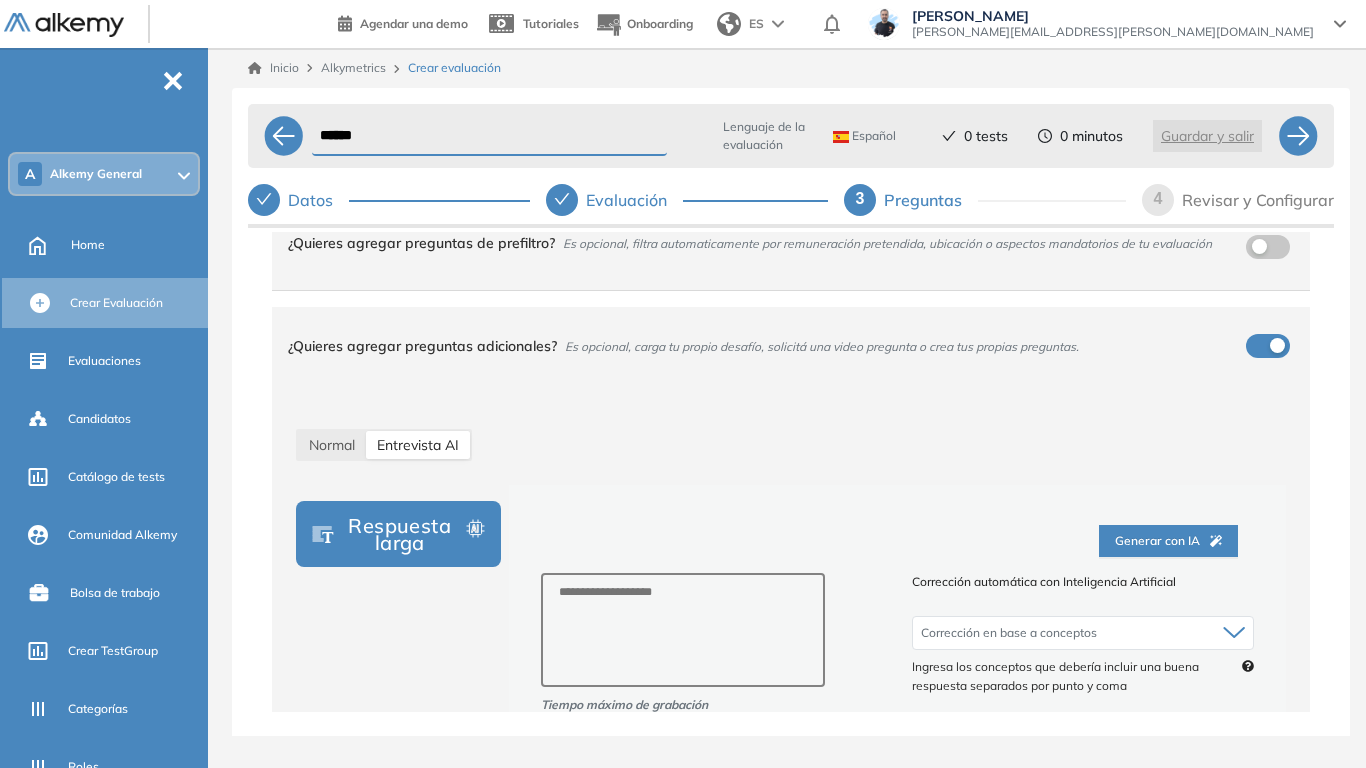scroll, scrollTop: 0, scrollLeft: 0, axis: both 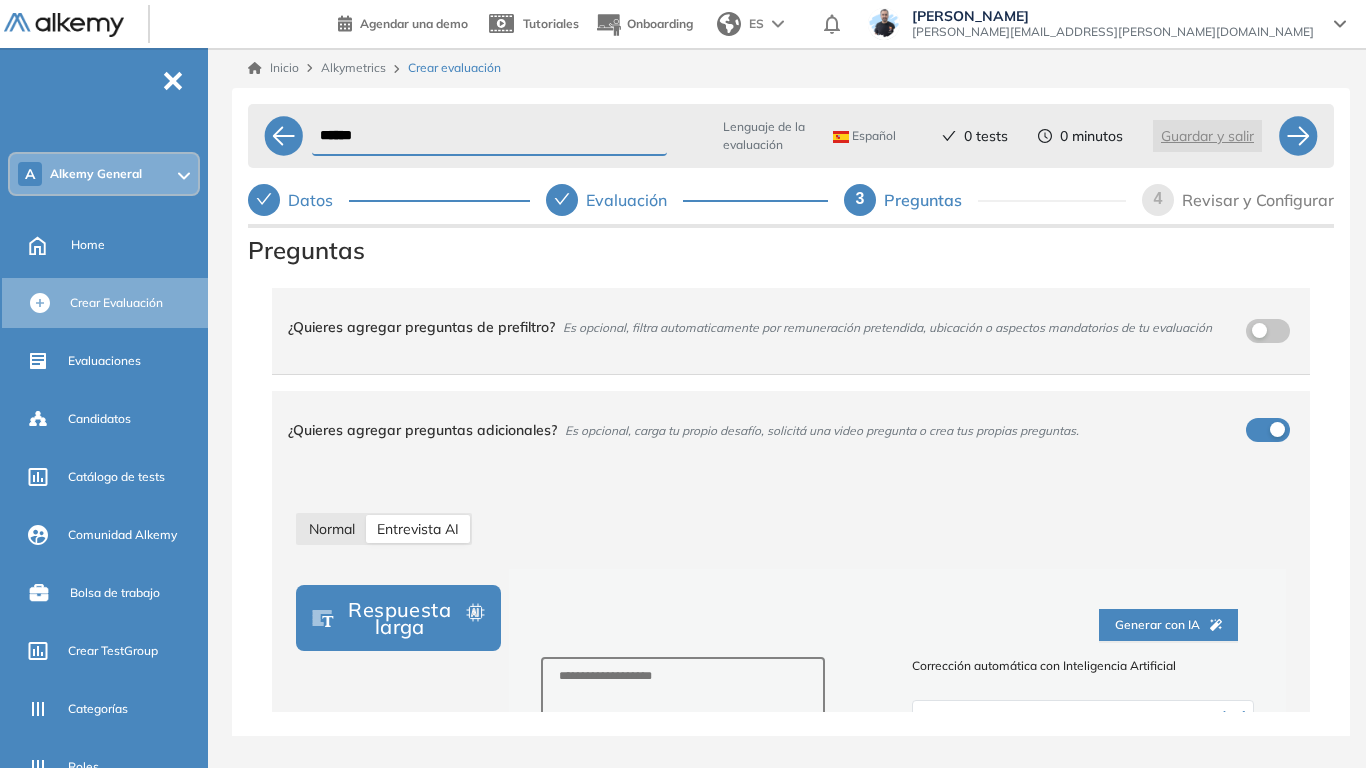 click on "Normal" at bounding box center [332, 529] 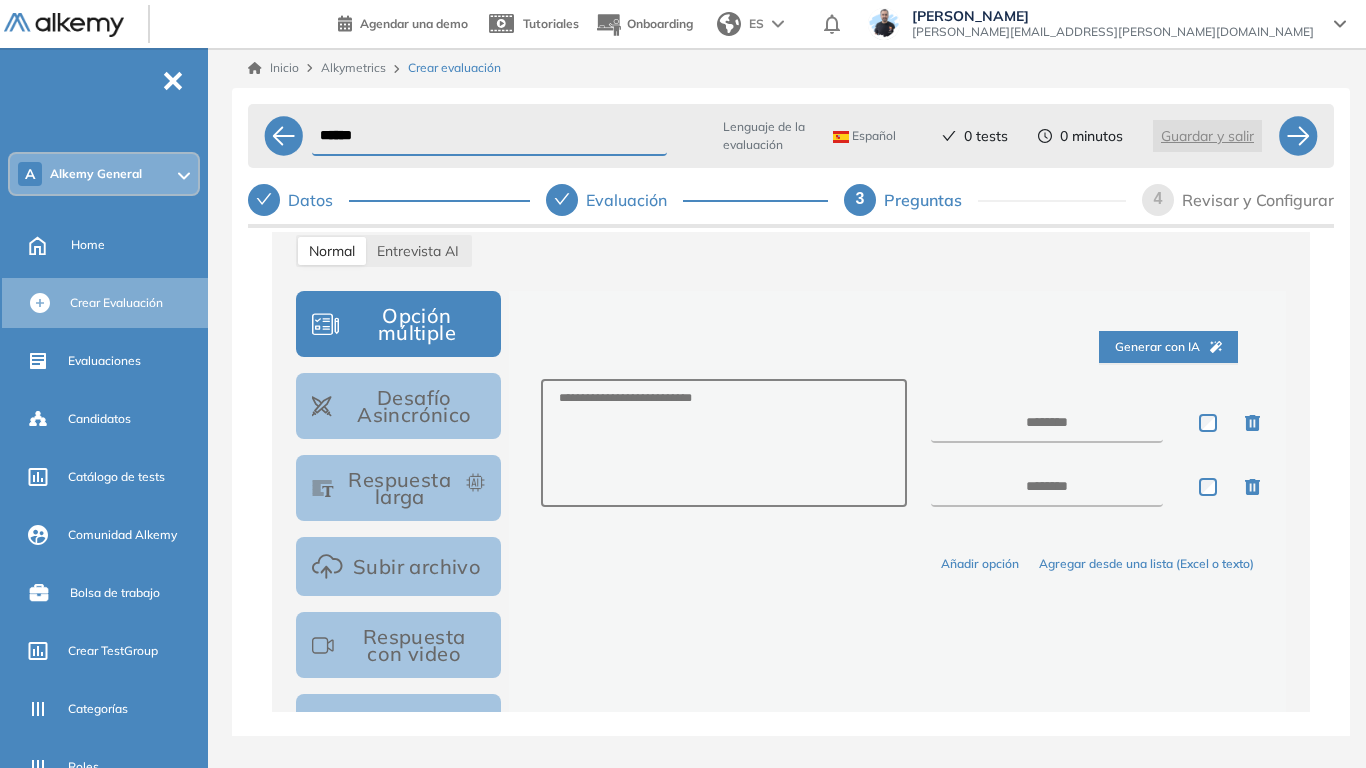 scroll, scrollTop: 182, scrollLeft: 0, axis: vertical 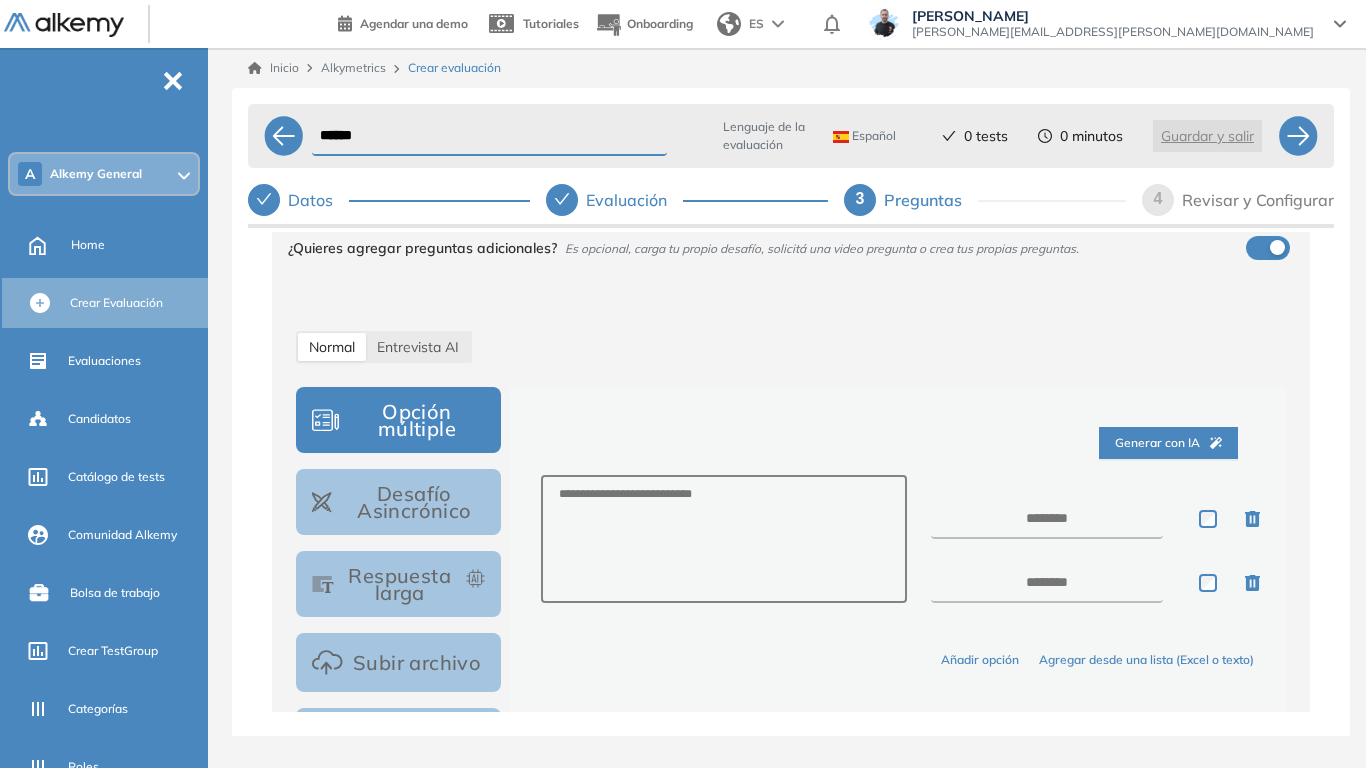 click on "Respuesta larga" at bounding box center [398, 584] 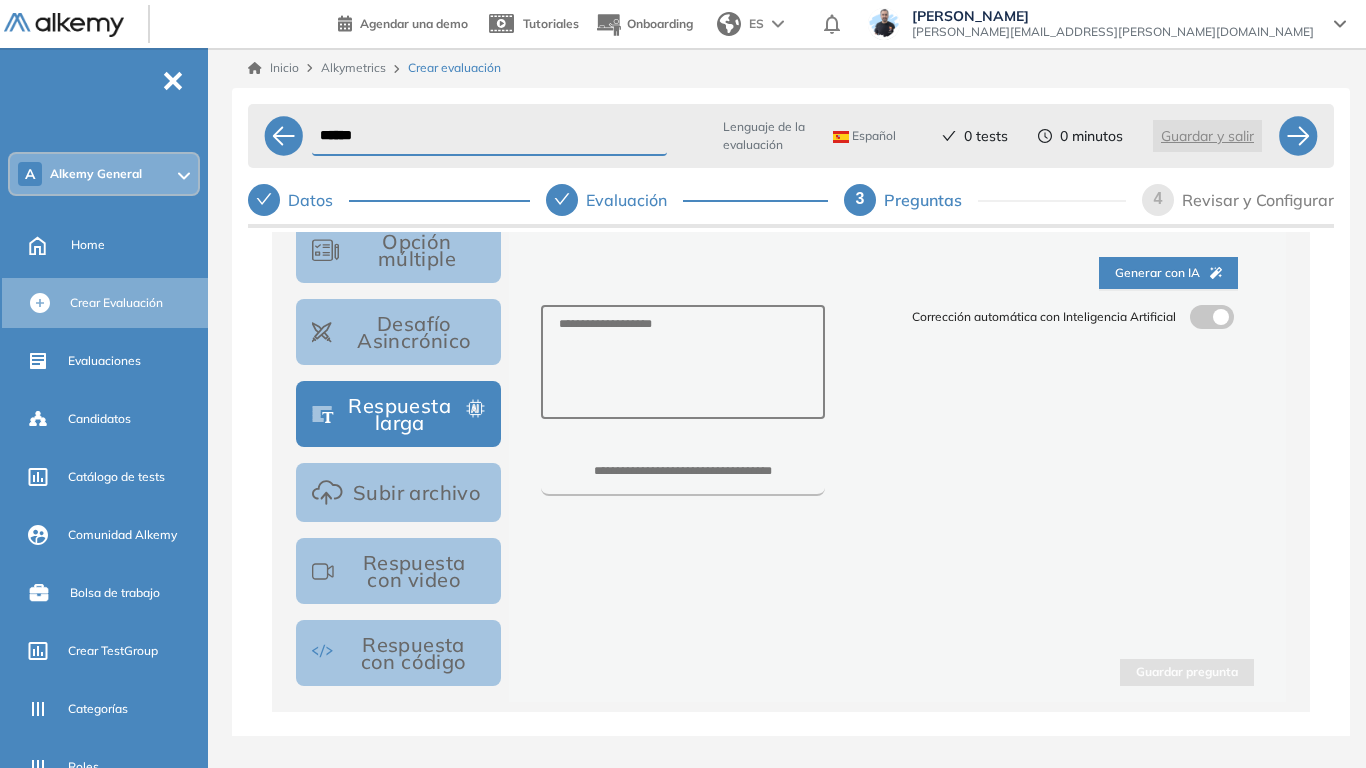 scroll, scrollTop: 382, scrollLeft: 0, axis: vertical 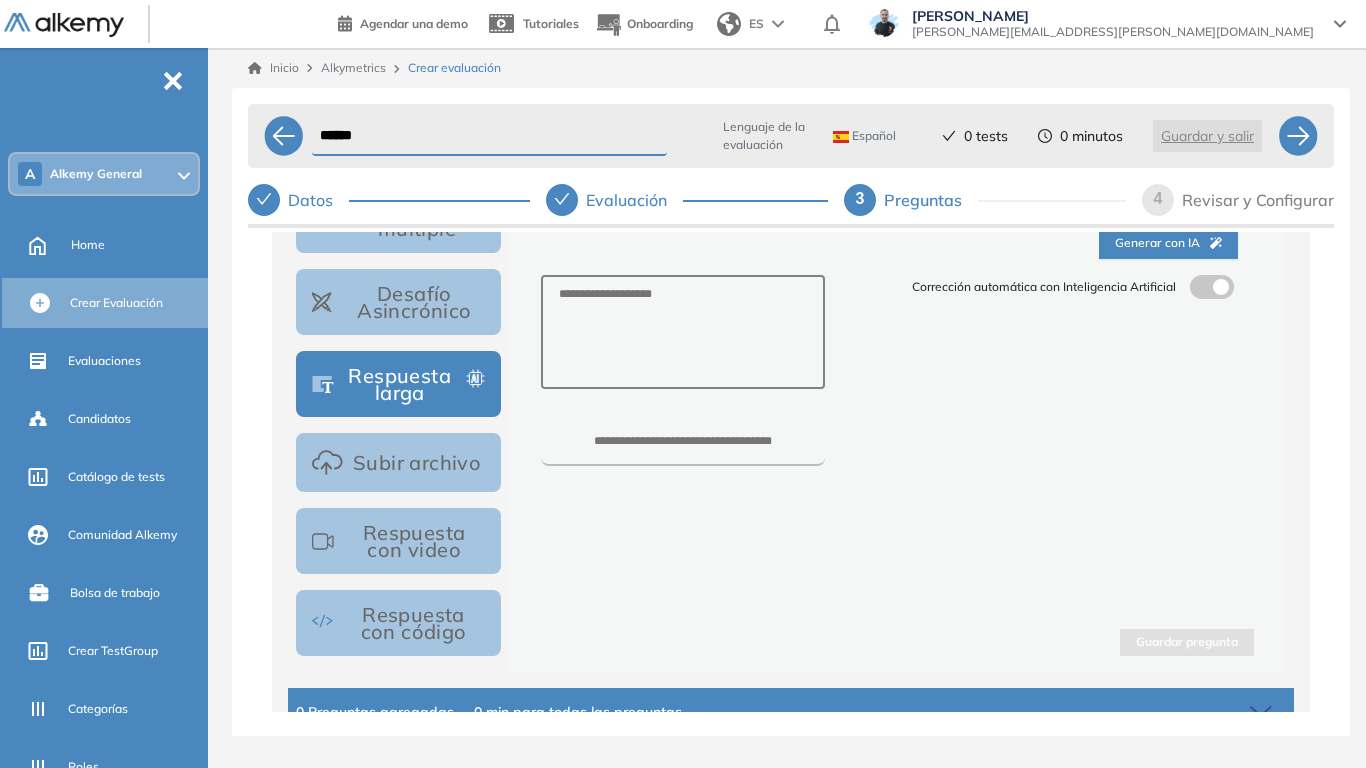 click at bounding box center [1198, 283] 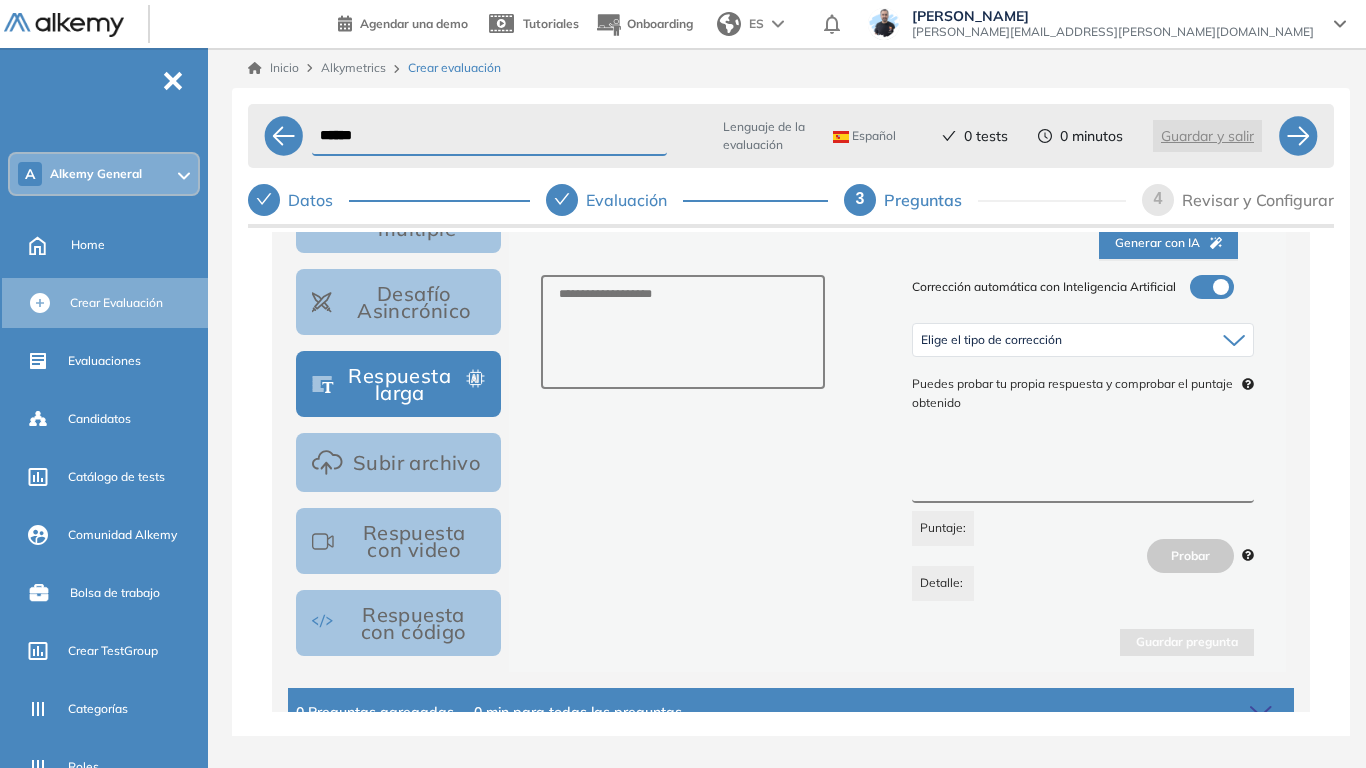 click on "Respuesta con código" at bounding box center [398, 623] 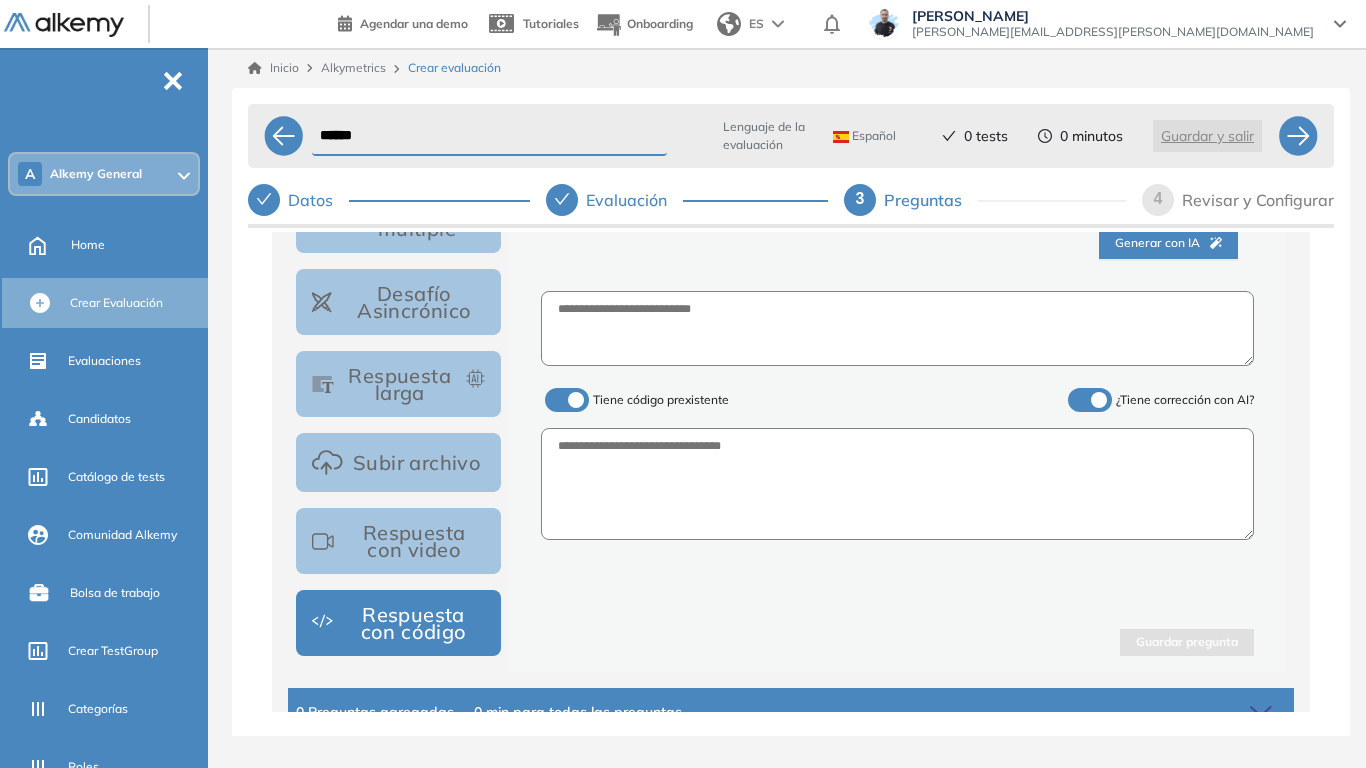 scroll, scrollTop: 282, scrollLeft: 0, axis: vertical 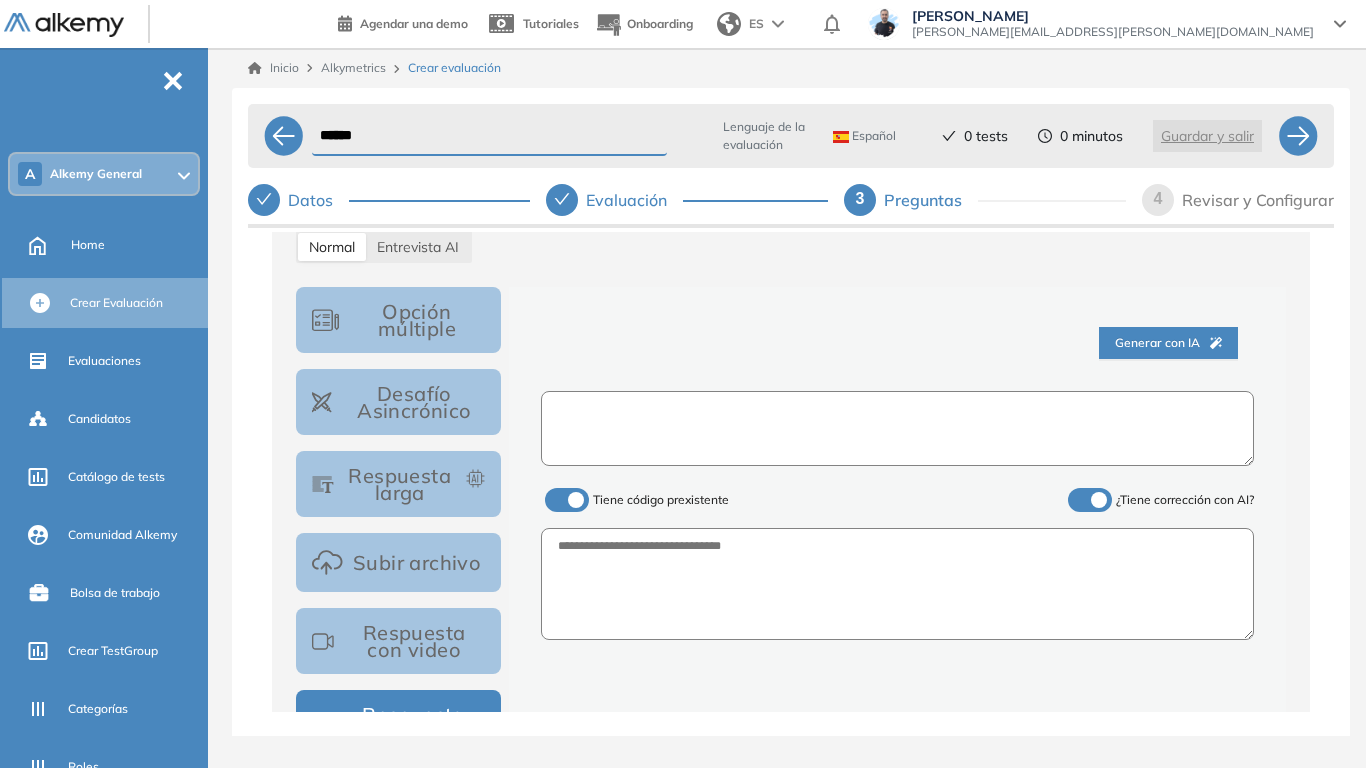 click at bounding box center (897, 428) 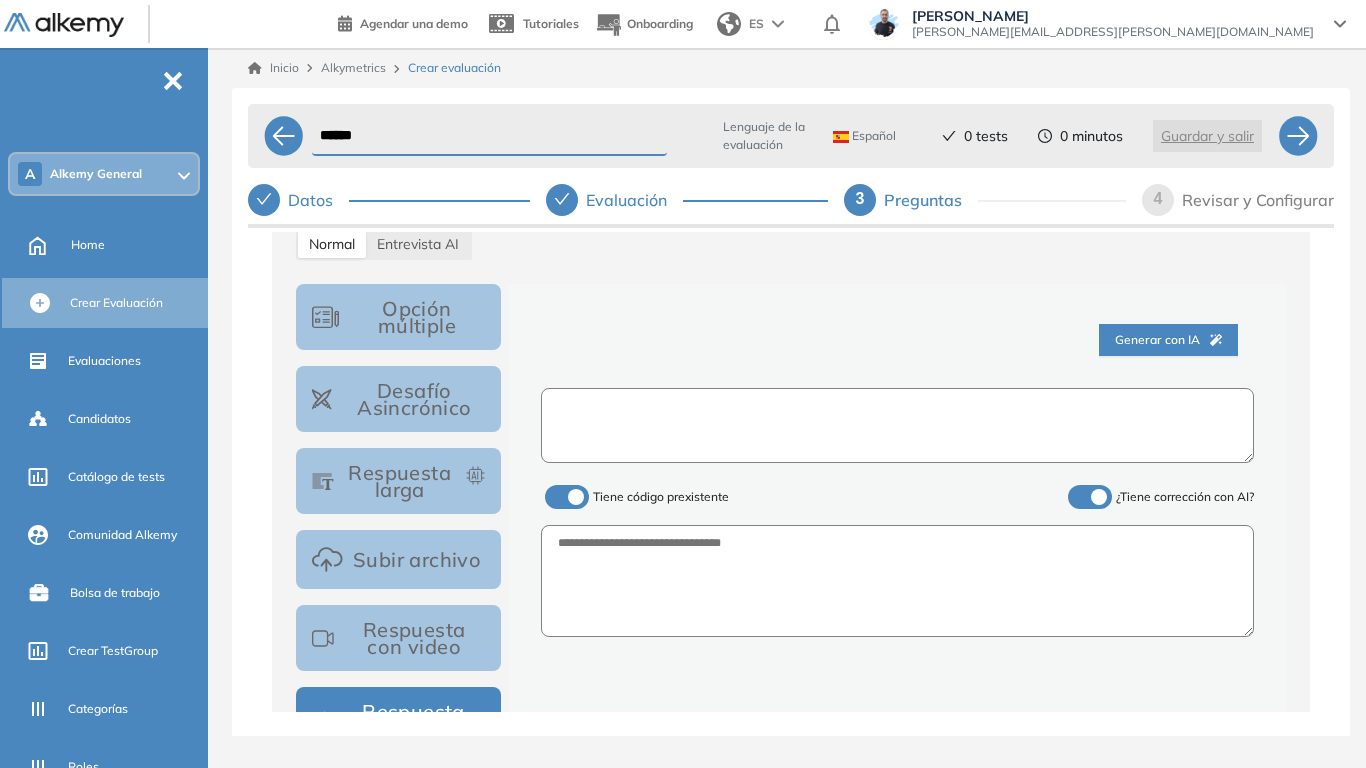 scroll, scrollTop: 282, scrollLeft: 0, axis: vertical 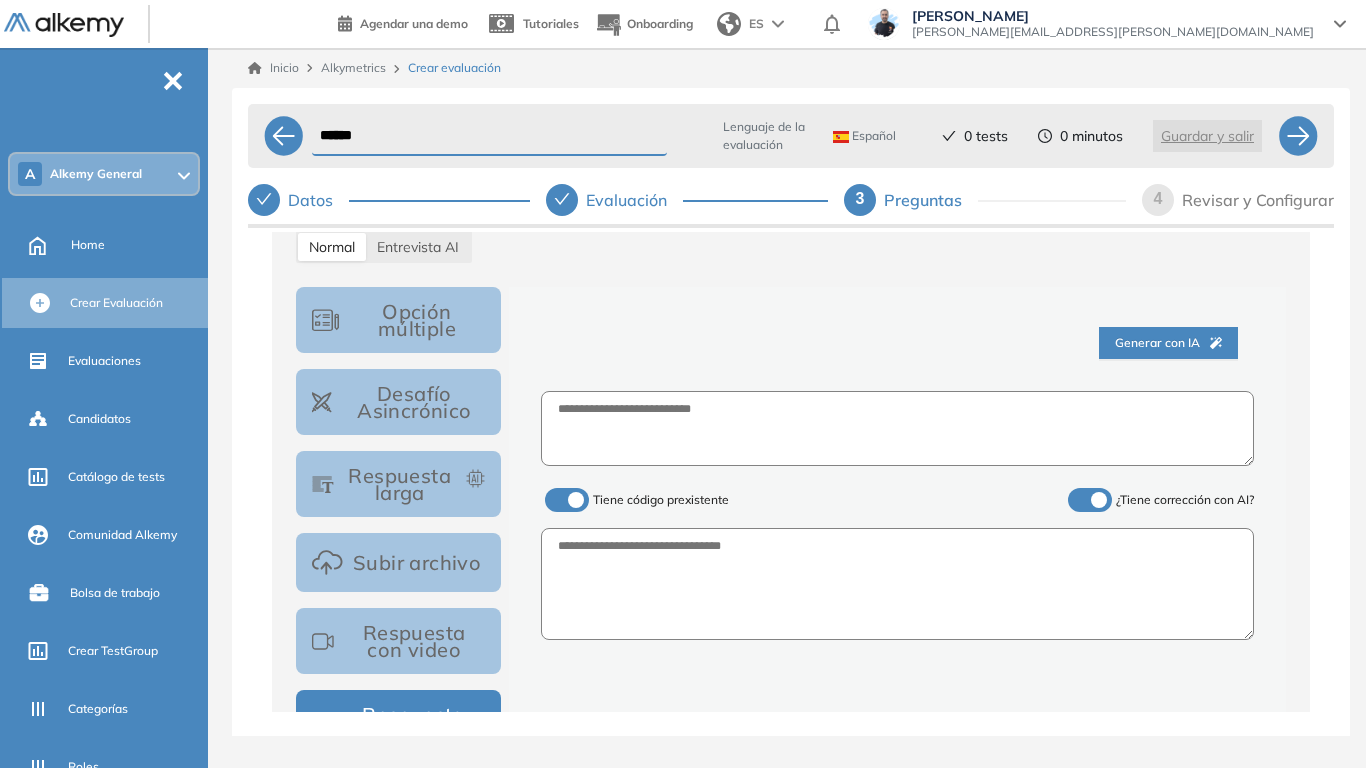 click on "Opción múltiple" at bounding box center (398, 320) 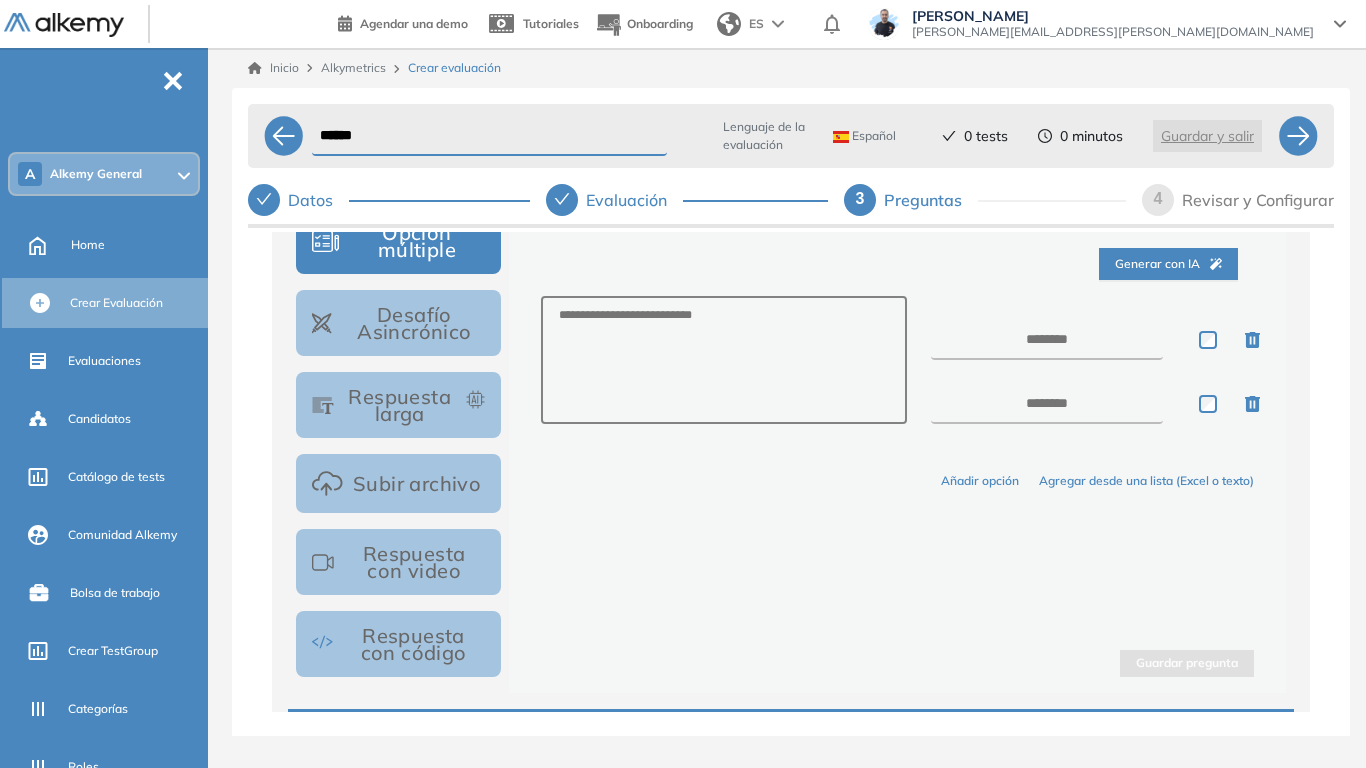 scroll, scrollTop: 382, scrollLeft: 0, axis: vertical 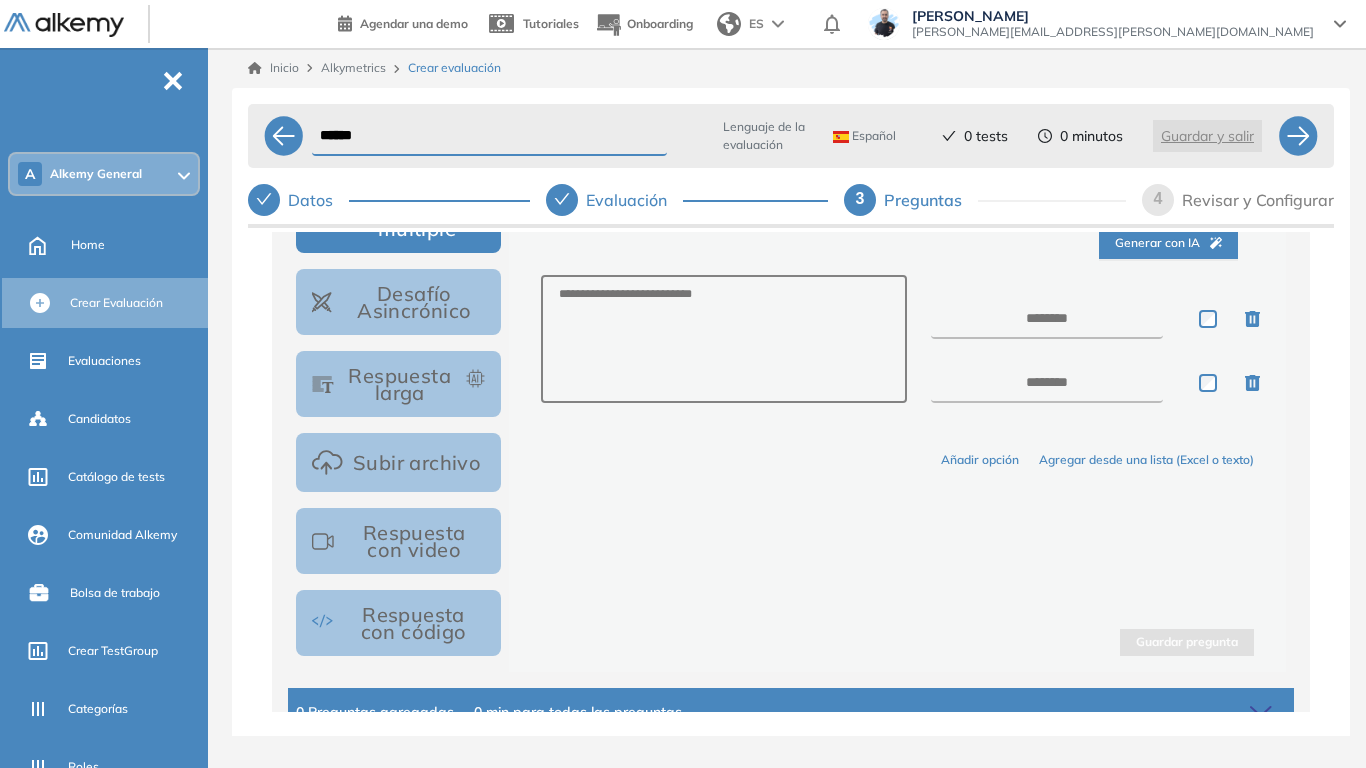 click on "Respuesta con código" at bounding box center [398, 623] 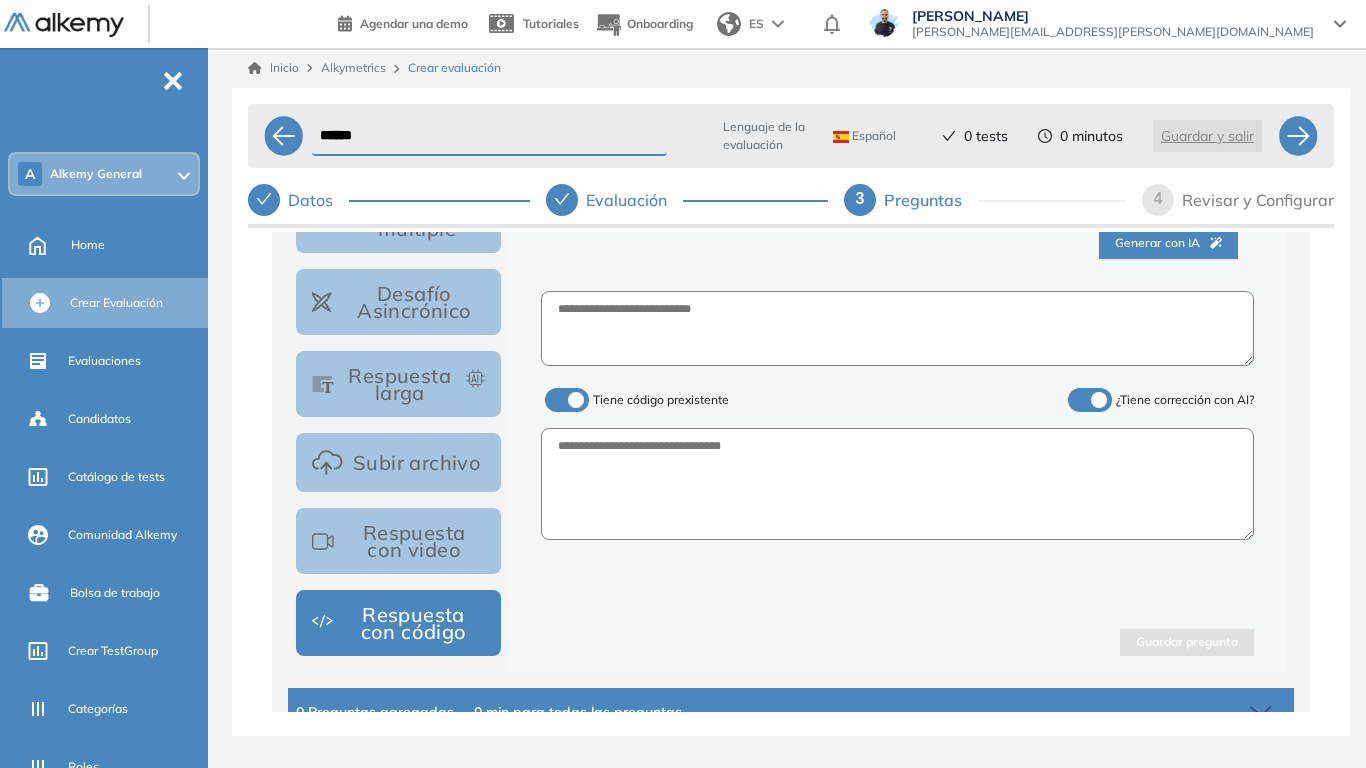 drag, startPoint x: 577, startPoint y: 395, endPoint x: 724, endPoint y: 411, distance: 147.86818 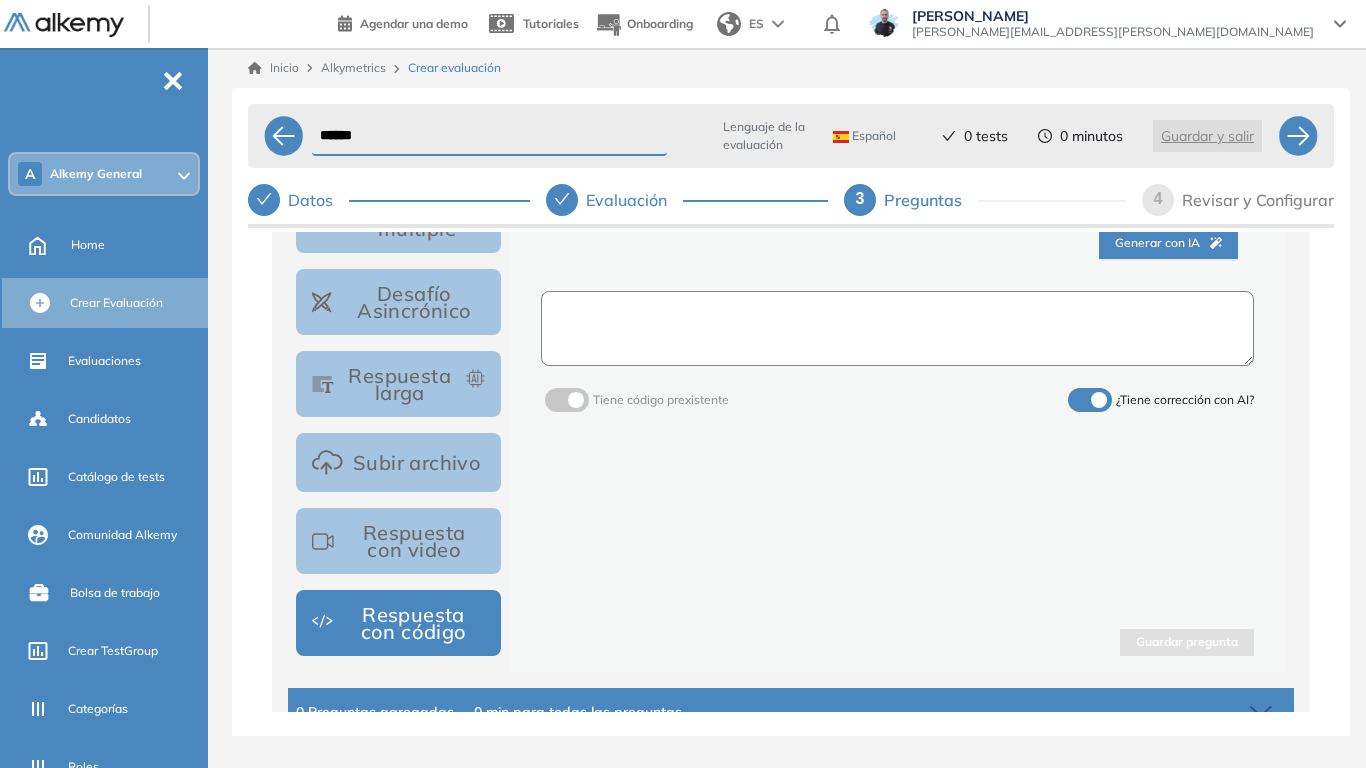 click at bounding box center [897, 328] 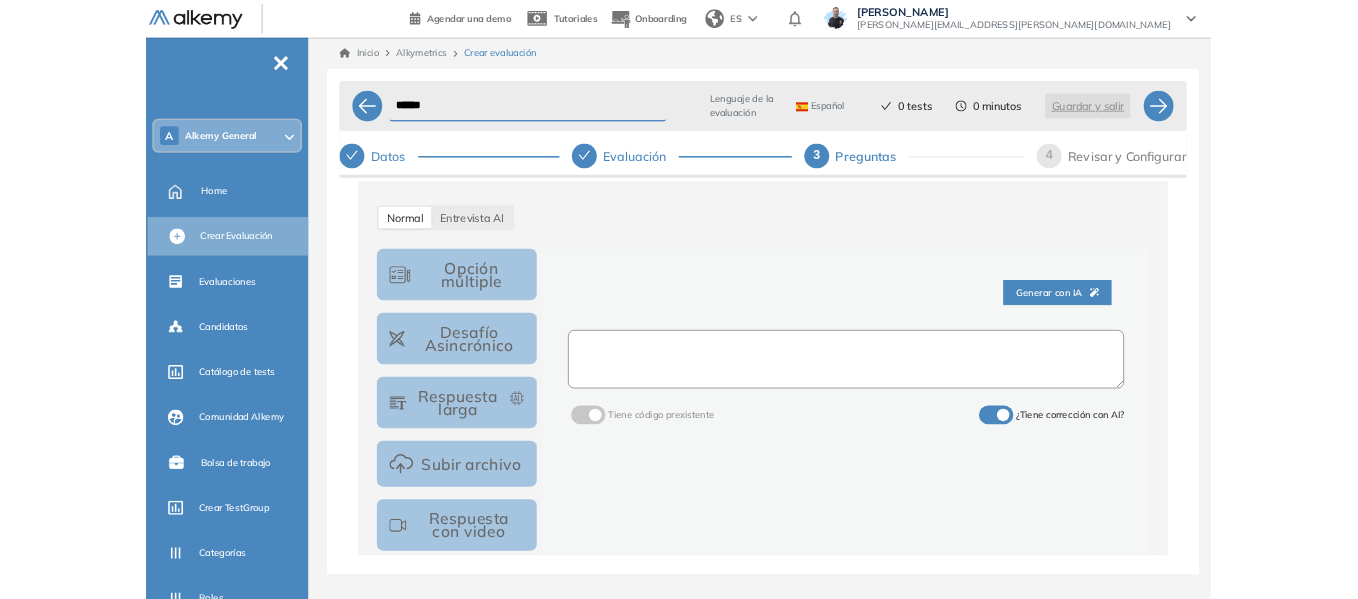 scroll, scrollTop: 0, scrollLeft: 0, axis: both 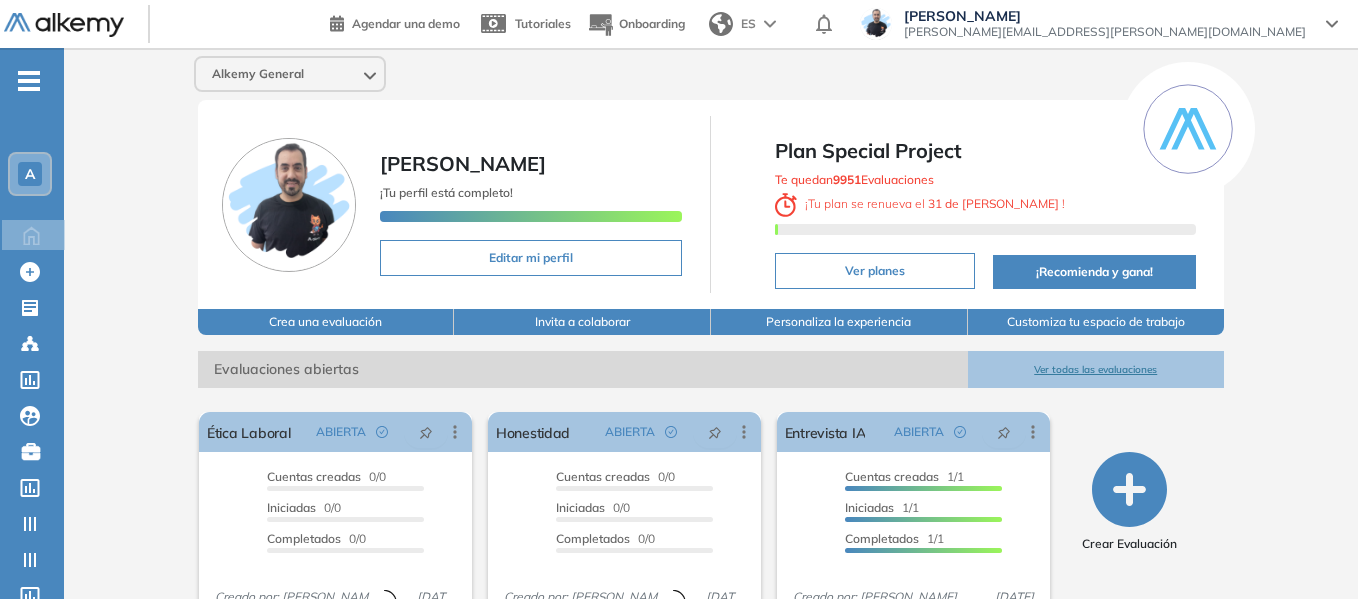 click on "A" at bounding box center (30, 174) 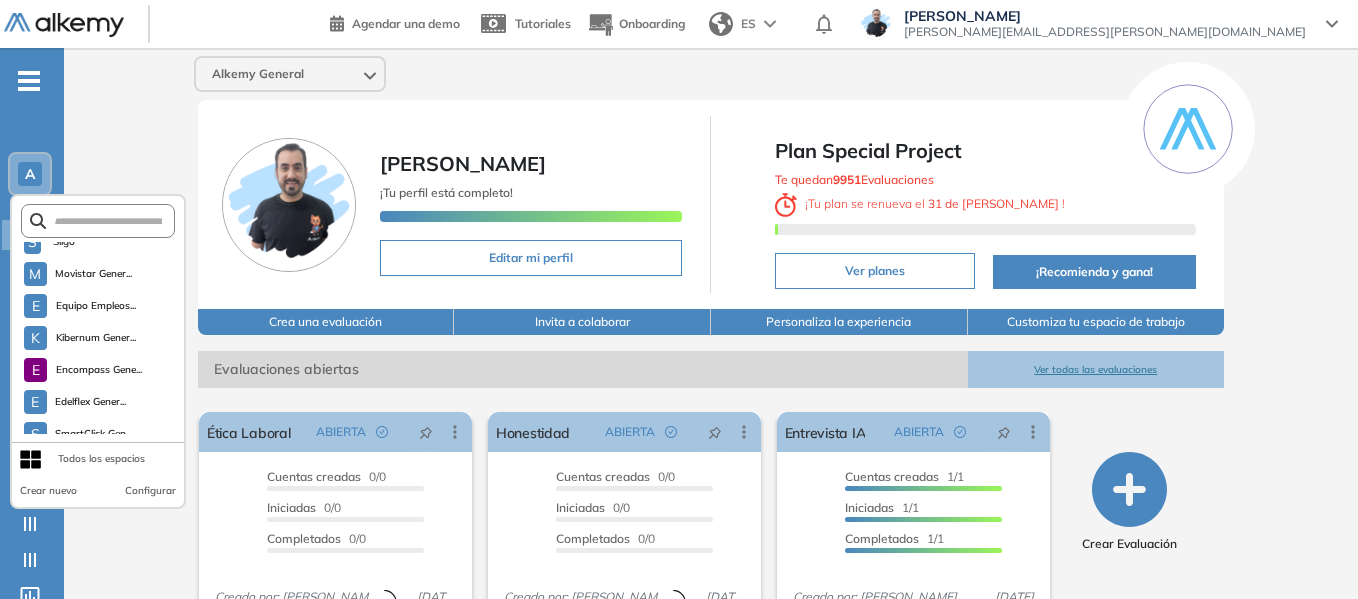 scroll, scrollTop: 4901, scrollLeft: 0, axis: vertical 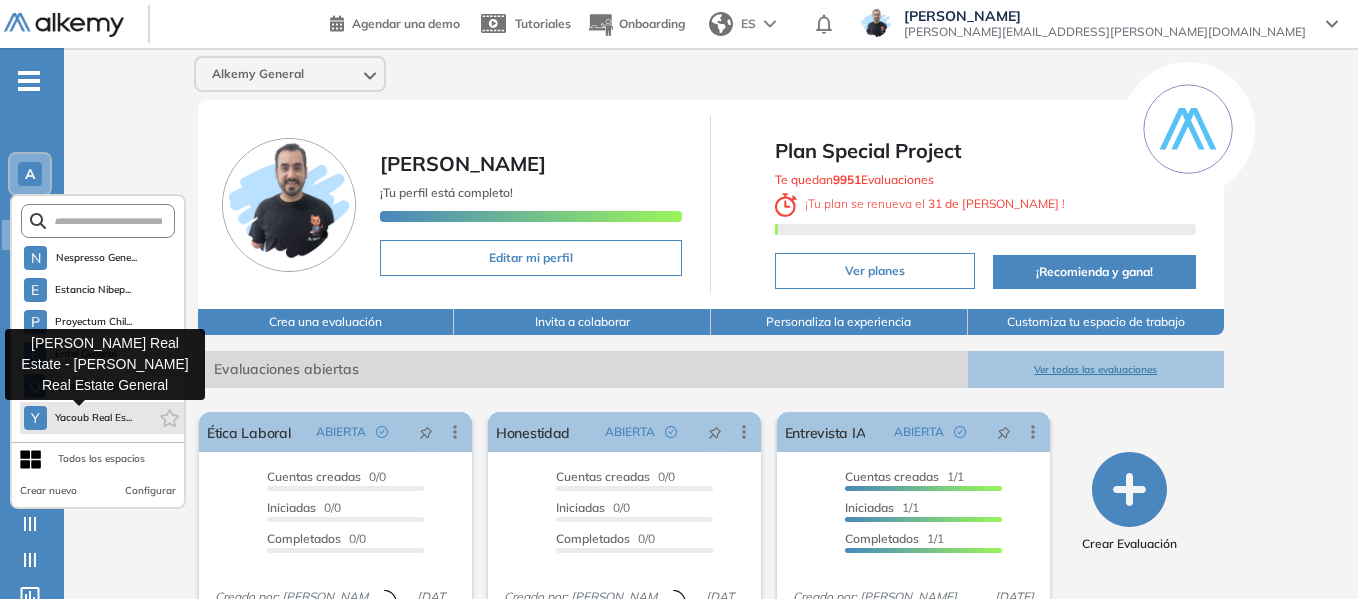 click on "Yacoub Real Es..." at bounding box center (94, 418) 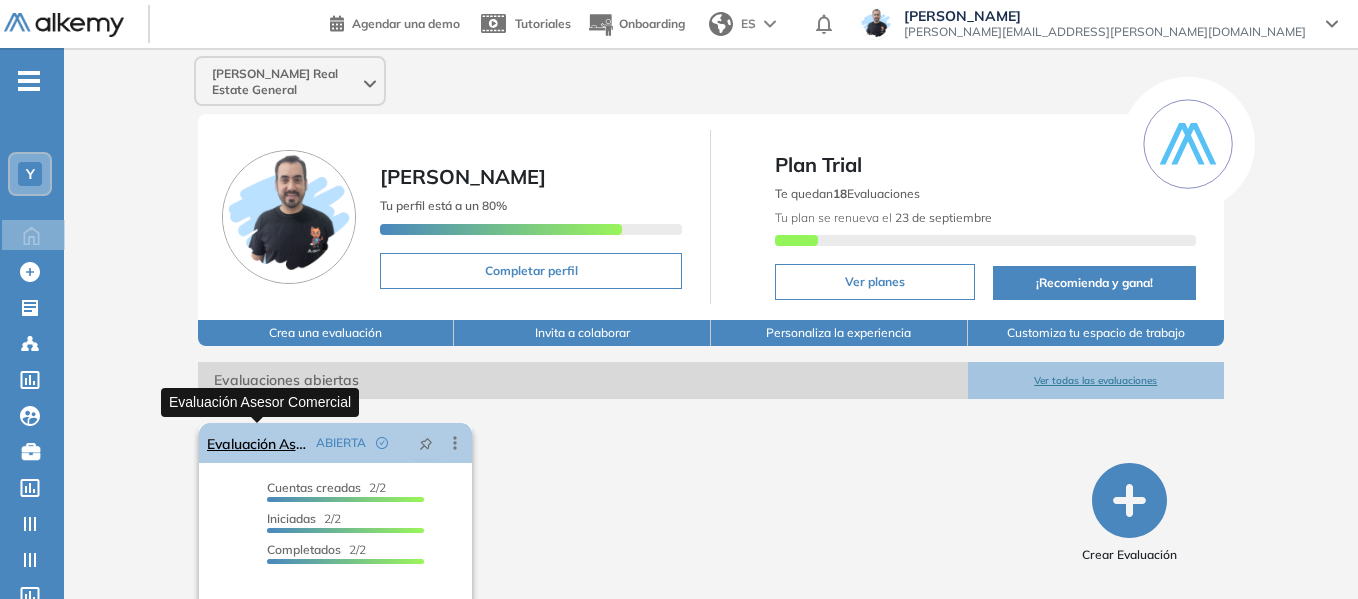 click on "Evaluación Asesor Comercial" at bounding box center (257, 443) 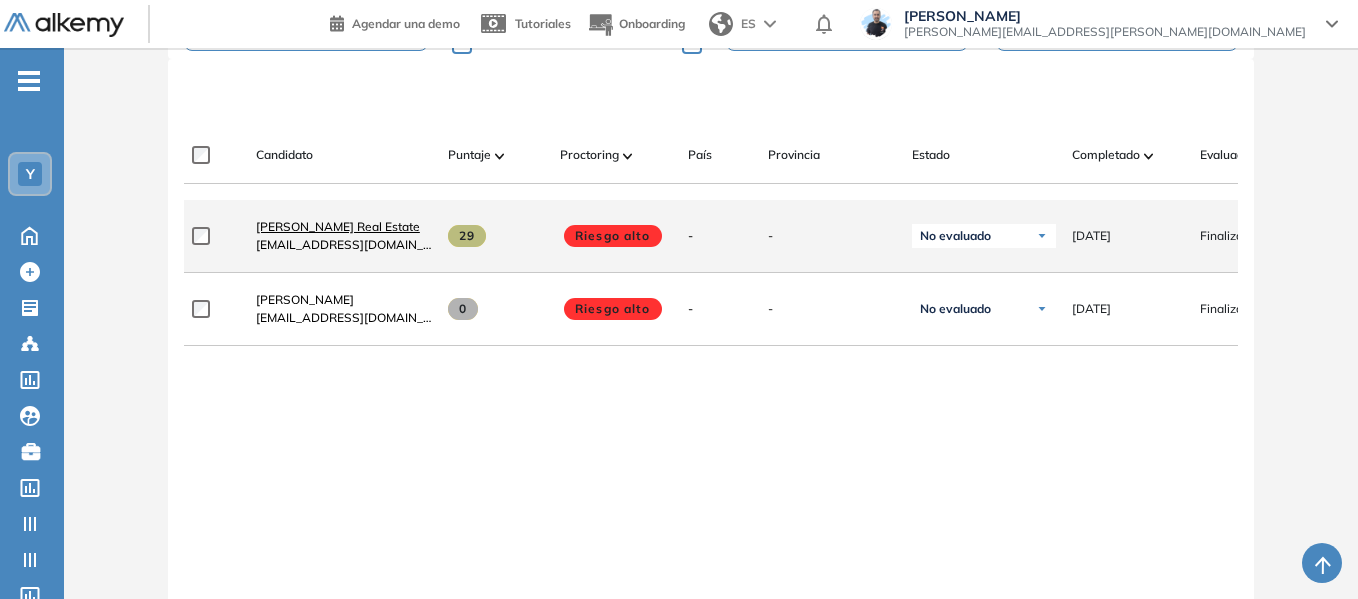 scroll, scrollTop: 500, scrollLeft: 0, axis: vertical 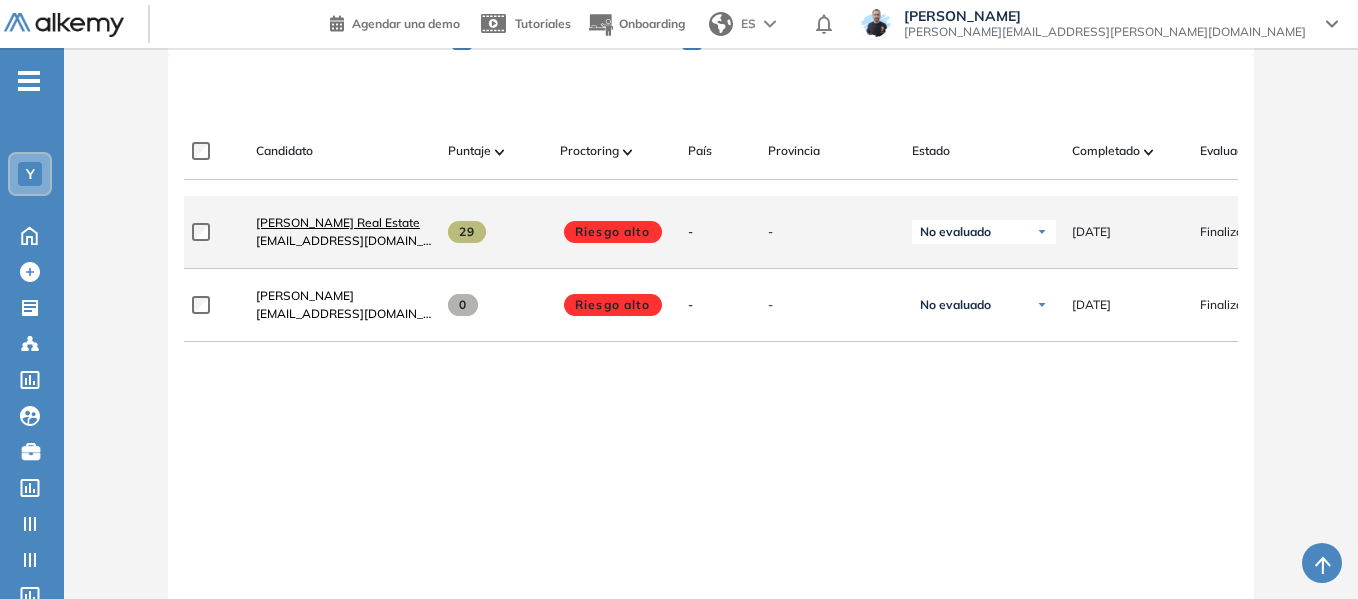 click on "Rocio Yacoub Real Estate" at bounding box center [338, 222] 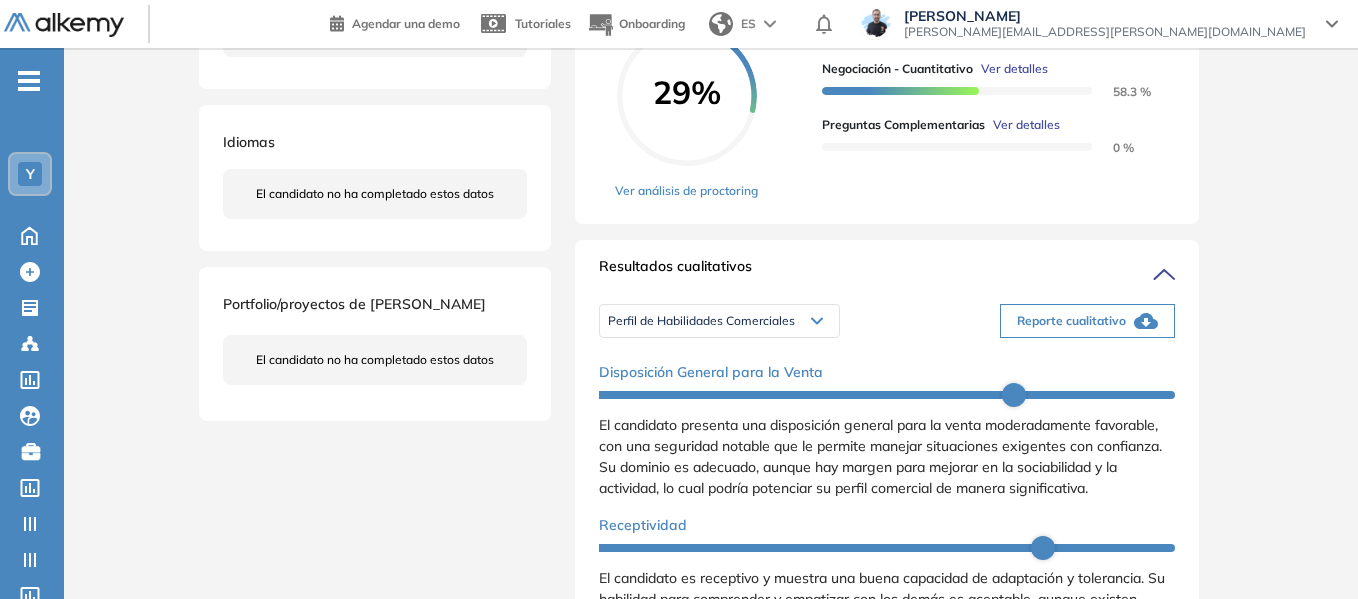 scroll, scrollTop: 400, scrollLeft: 0, axis: vertical 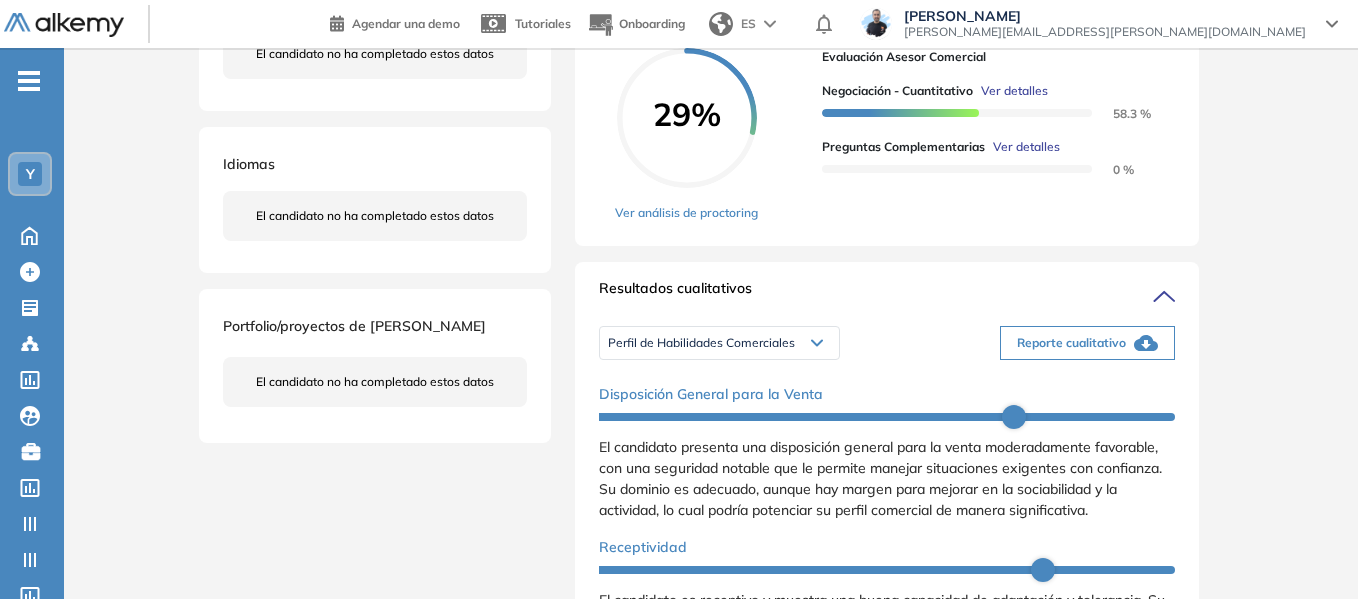 click 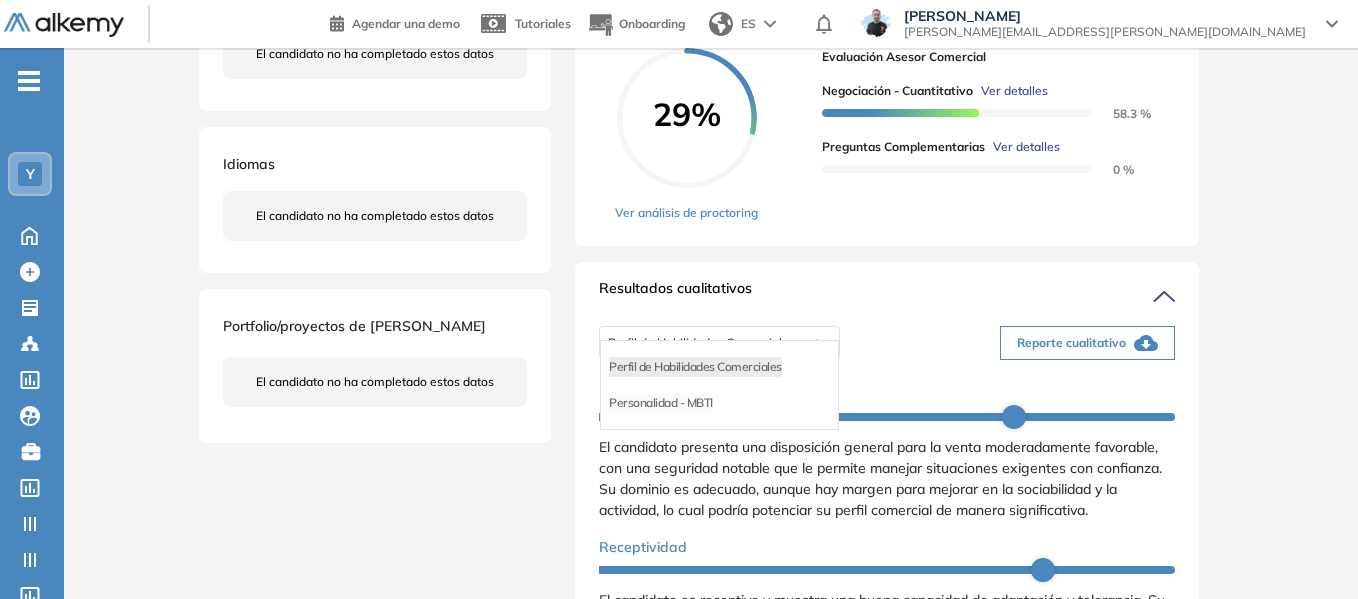 click on "Personalidad - MBTI" at bounding box center (661, 403) 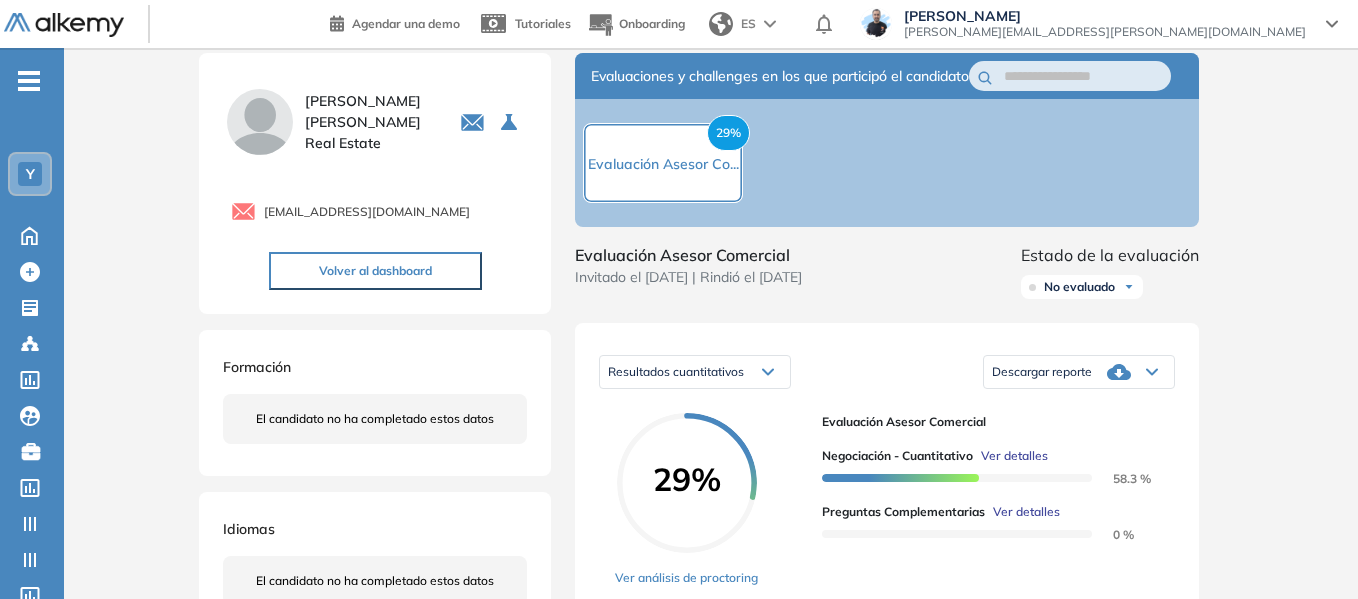 scroll, scrollTop: 0, scrollLeft: 0, axis: both 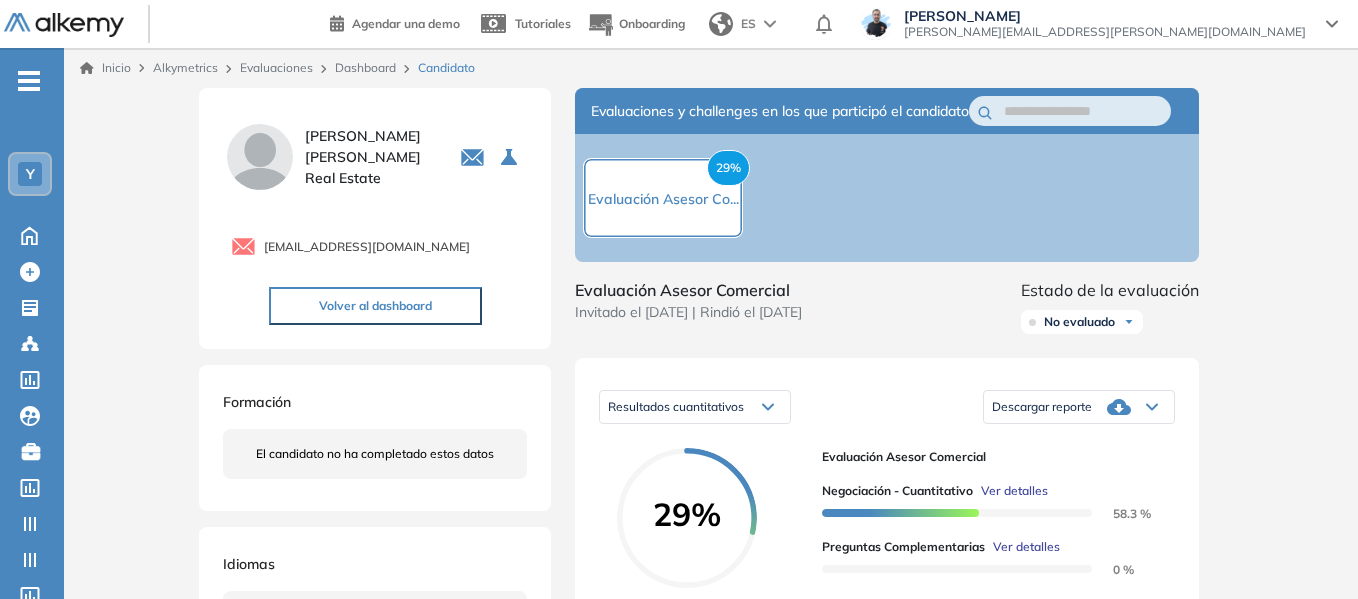 click on "Dashboard" at bounding box center [365, 67] 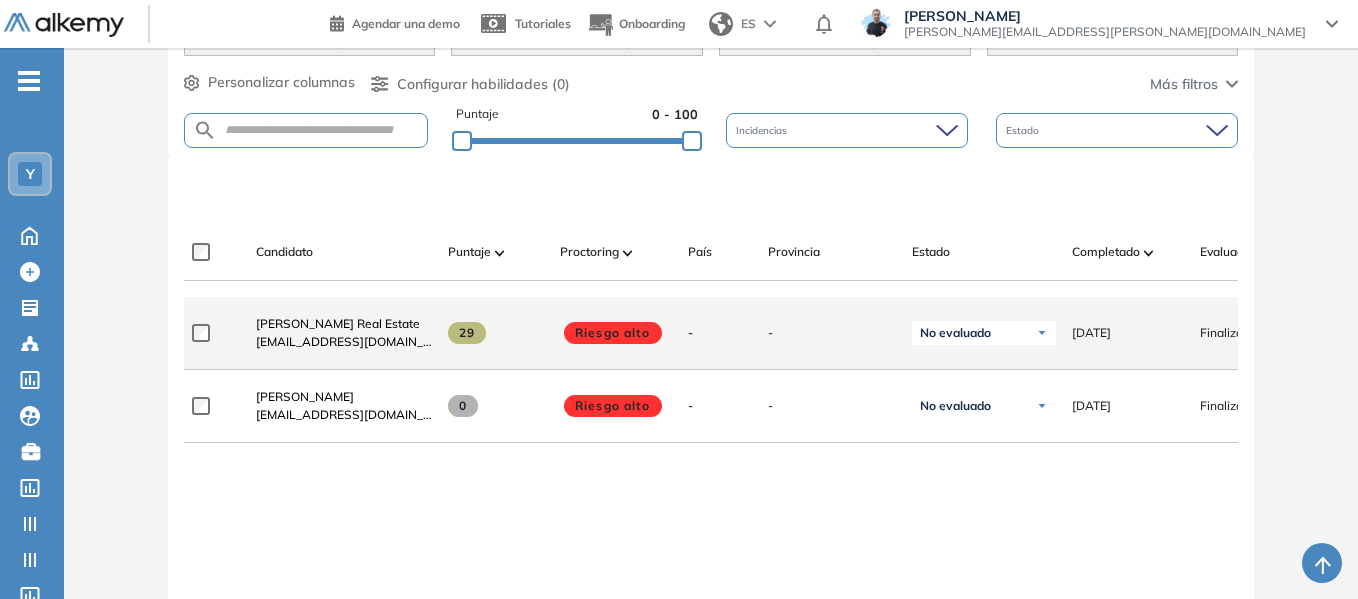 scroll, scrollTop: 400, scrollLeft: 0, axis: vertical 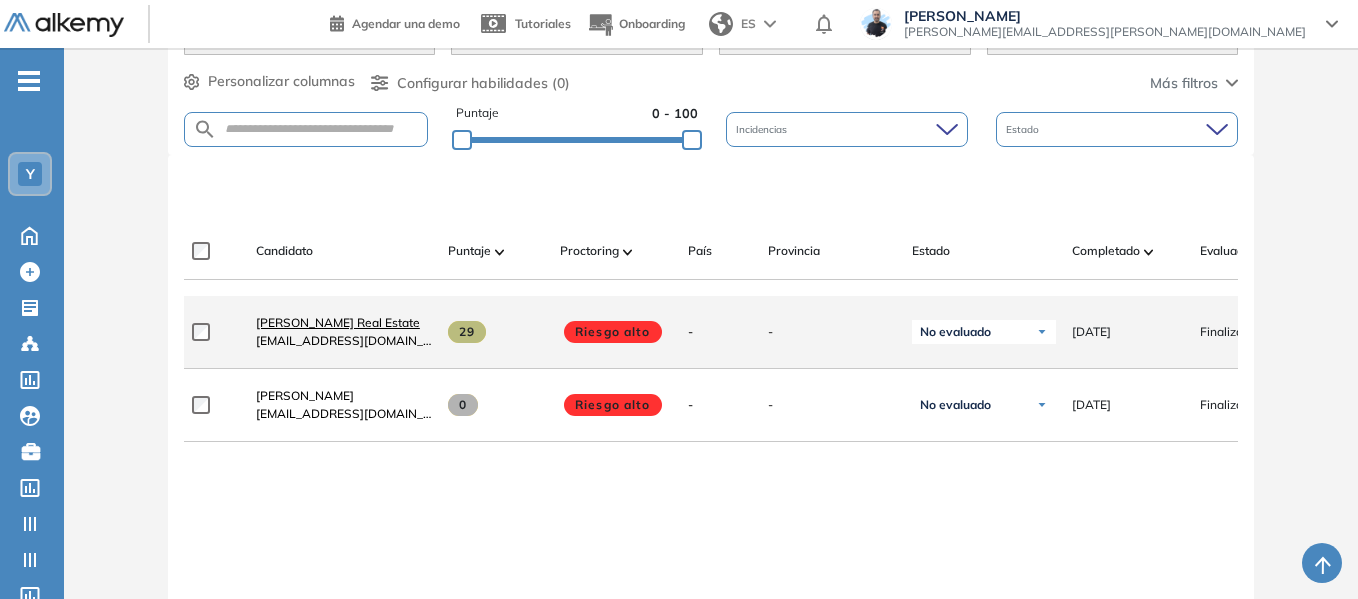 click on "[PERSON_NAME] Real Estate" at bounding box center [338, 322] 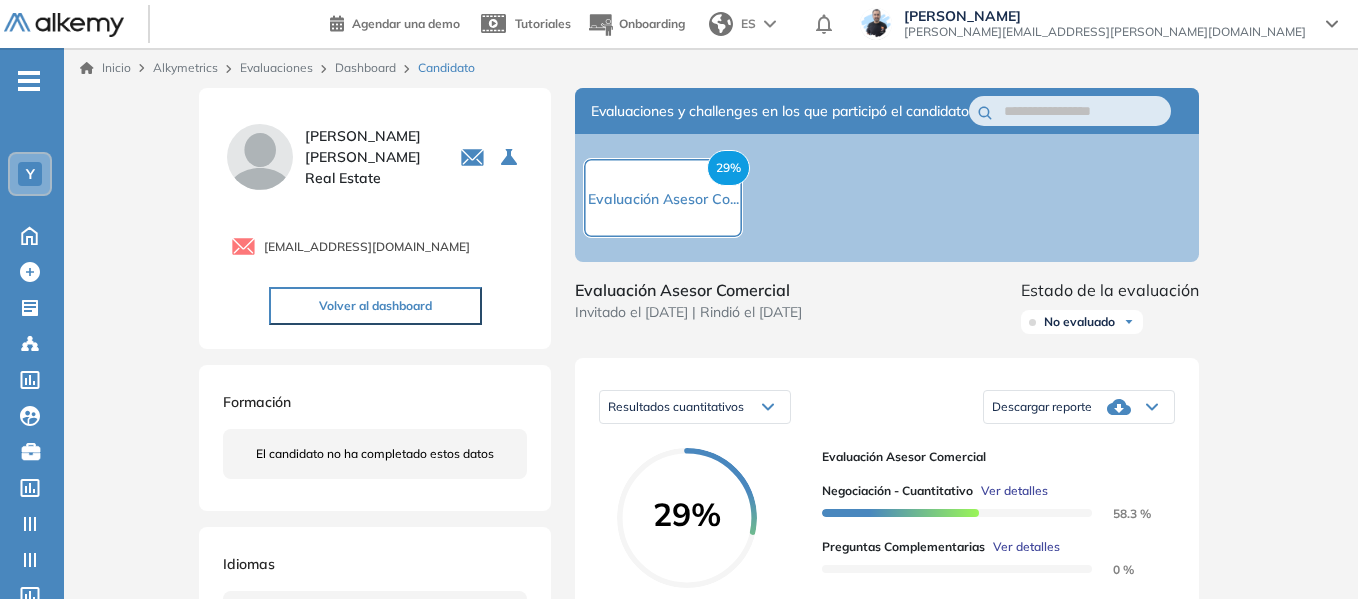 click on "Dashboard" at bounding box center [365, 67] 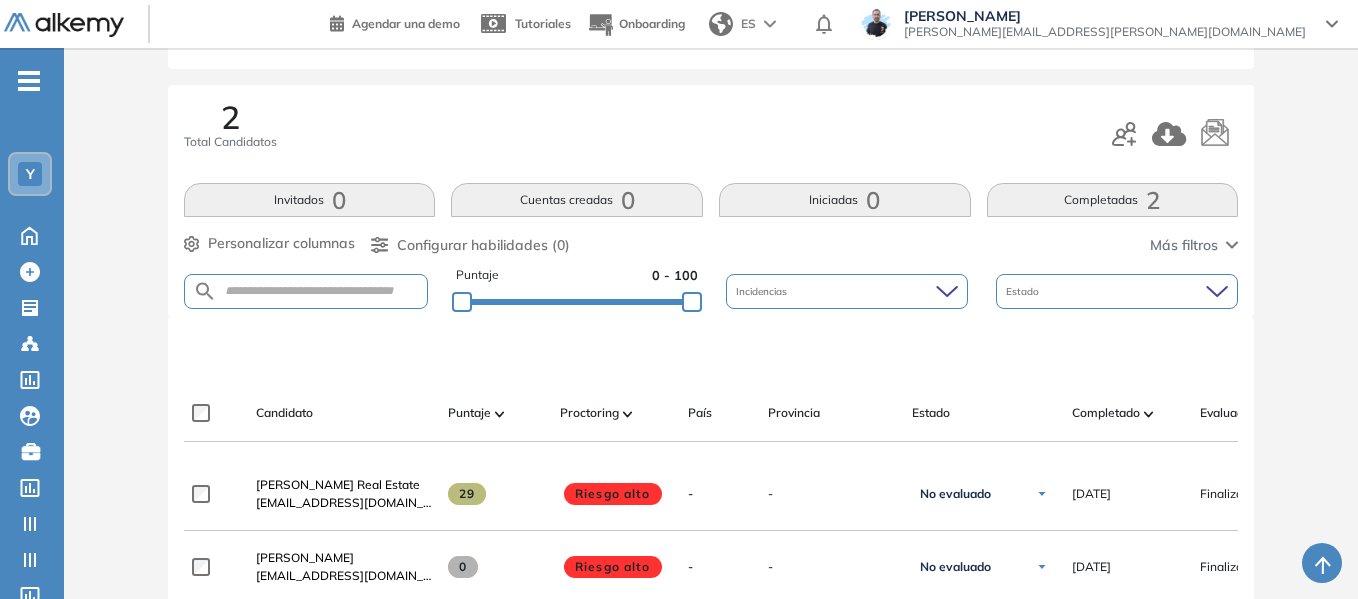 scroll, scrollTop: 300, scrollLeft: 0, axis: vertical 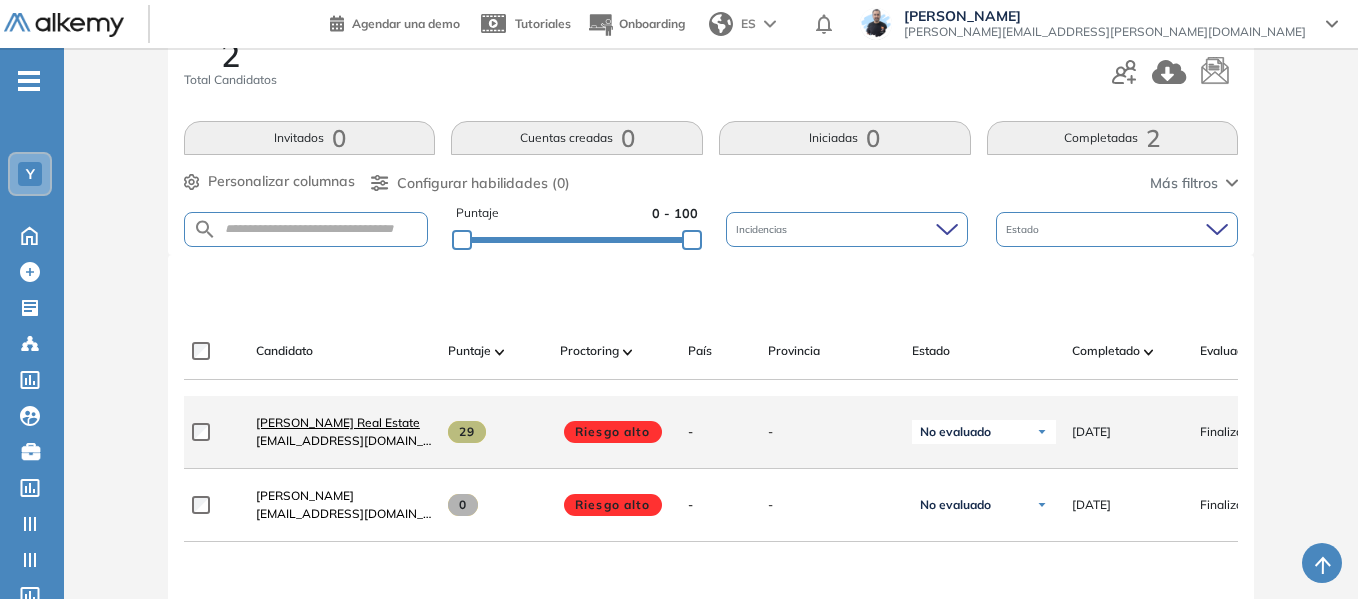 click on "[PERSON_NAME] Real Estate" at bounding box center (338, 422) 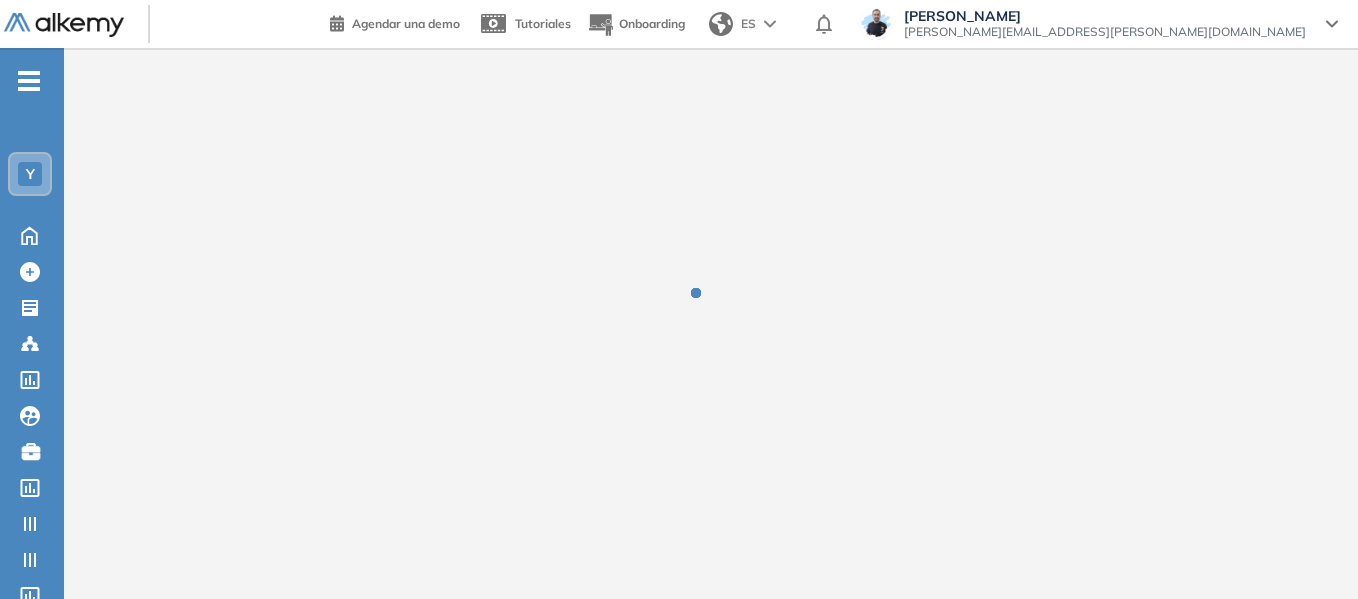 scroll, scrollTop: 0, scrollLeft: 0, axis: both 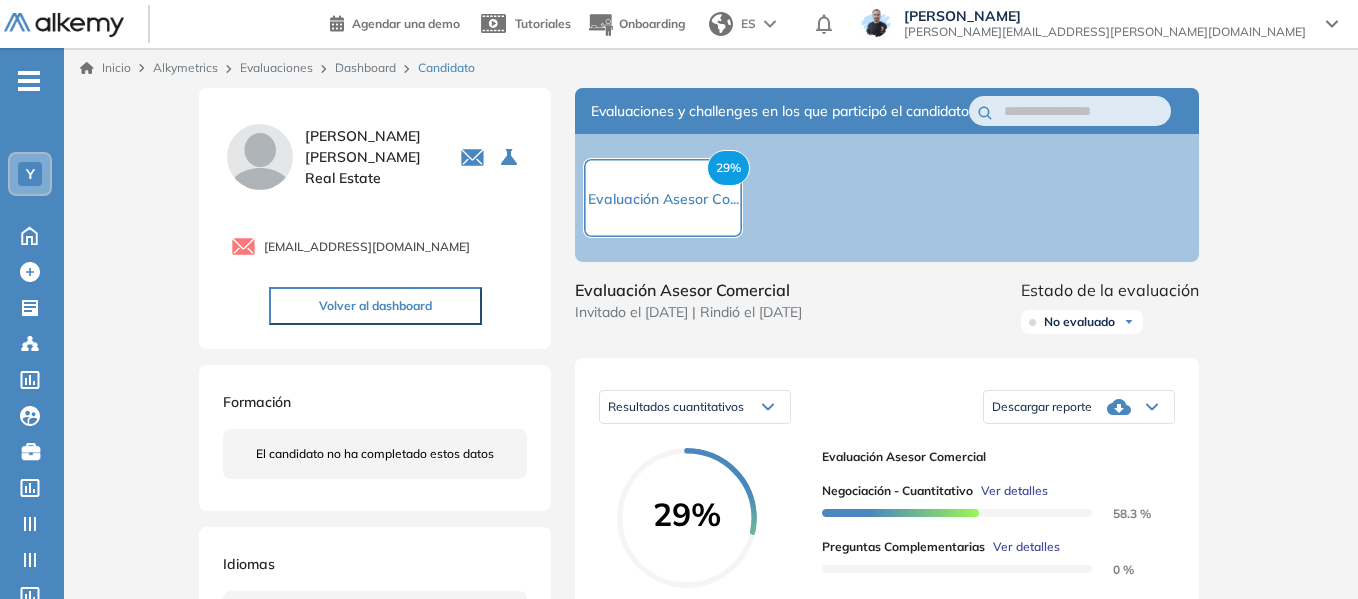 click 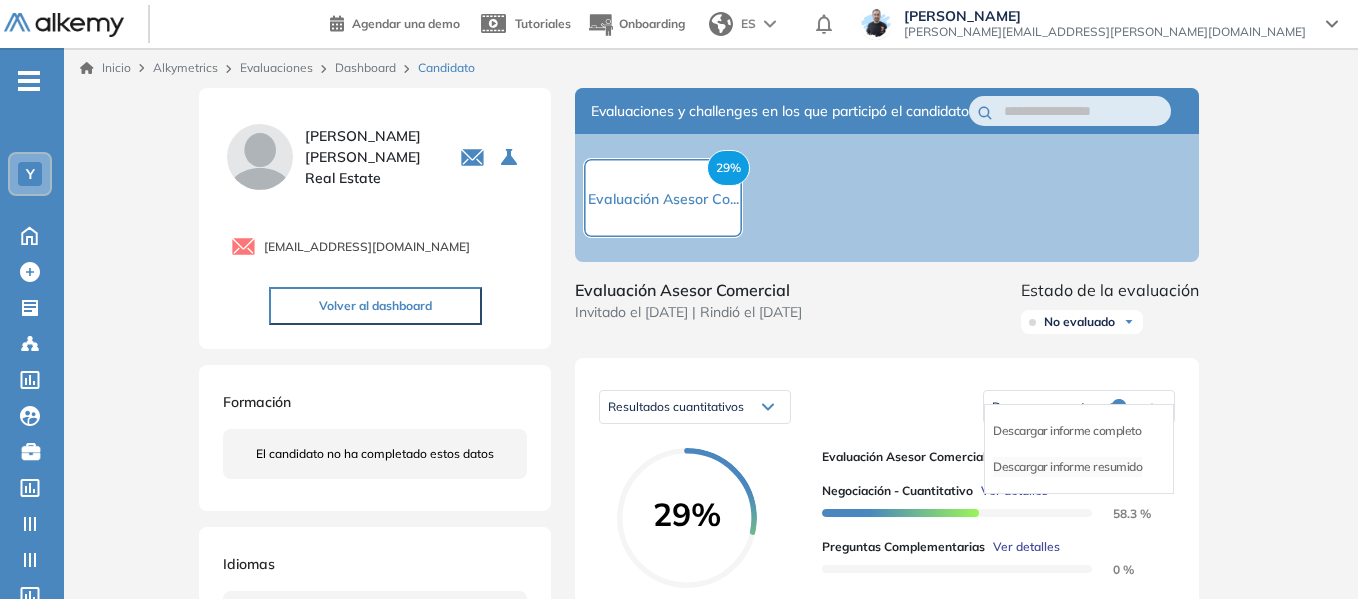 click on "Descargar informe resumido" at bounding box center [1067, 467] 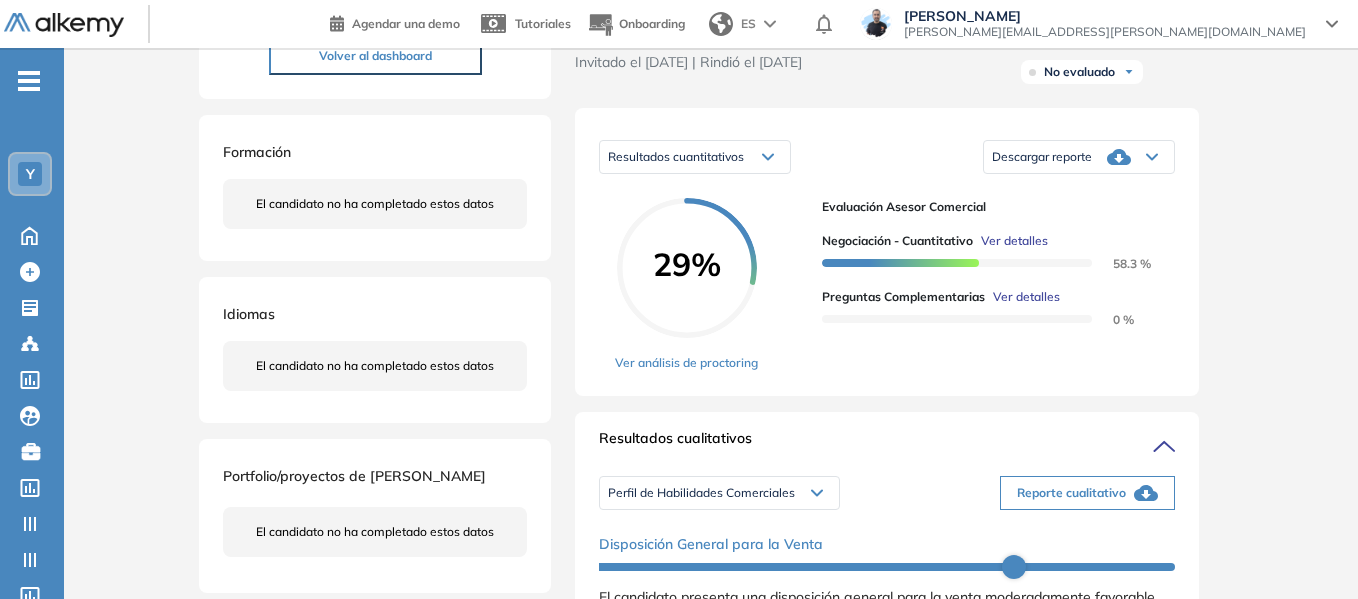 scroll, scrollTop: 400, scrollLeft: 0, axis: vertical 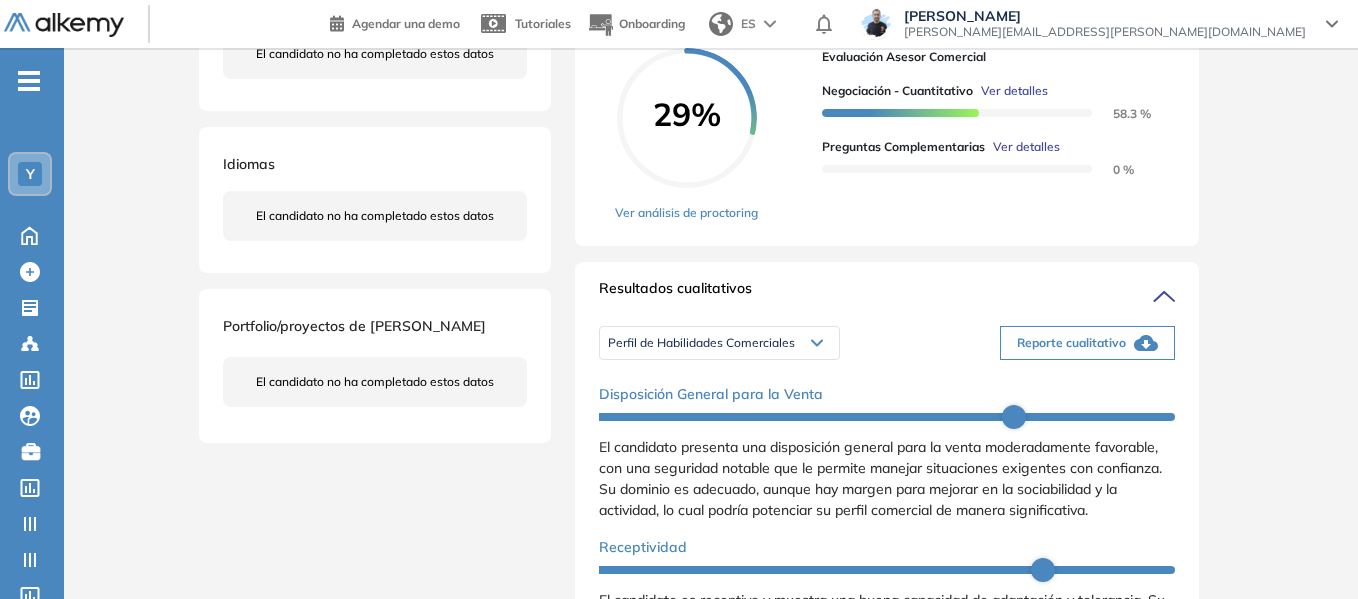 click on "Perfil de Habilidades Comerciales" at bounding box center [719, 343] 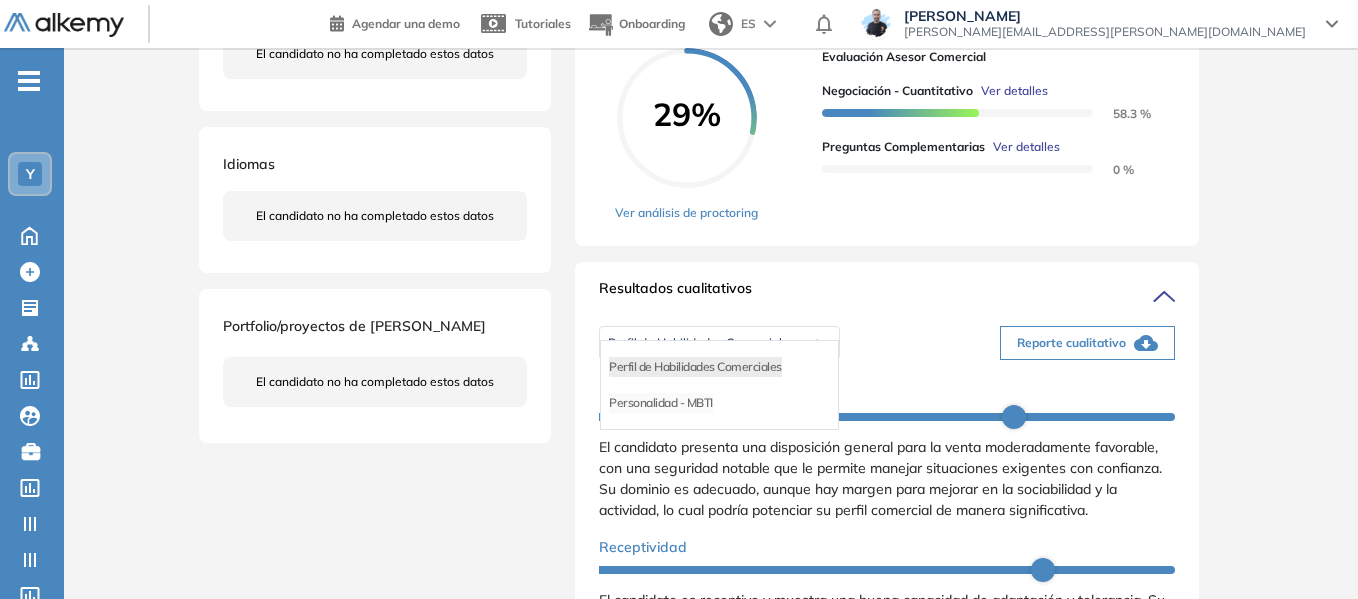 click on "Personalidad - MBTI" at bounding box center (661, 403) 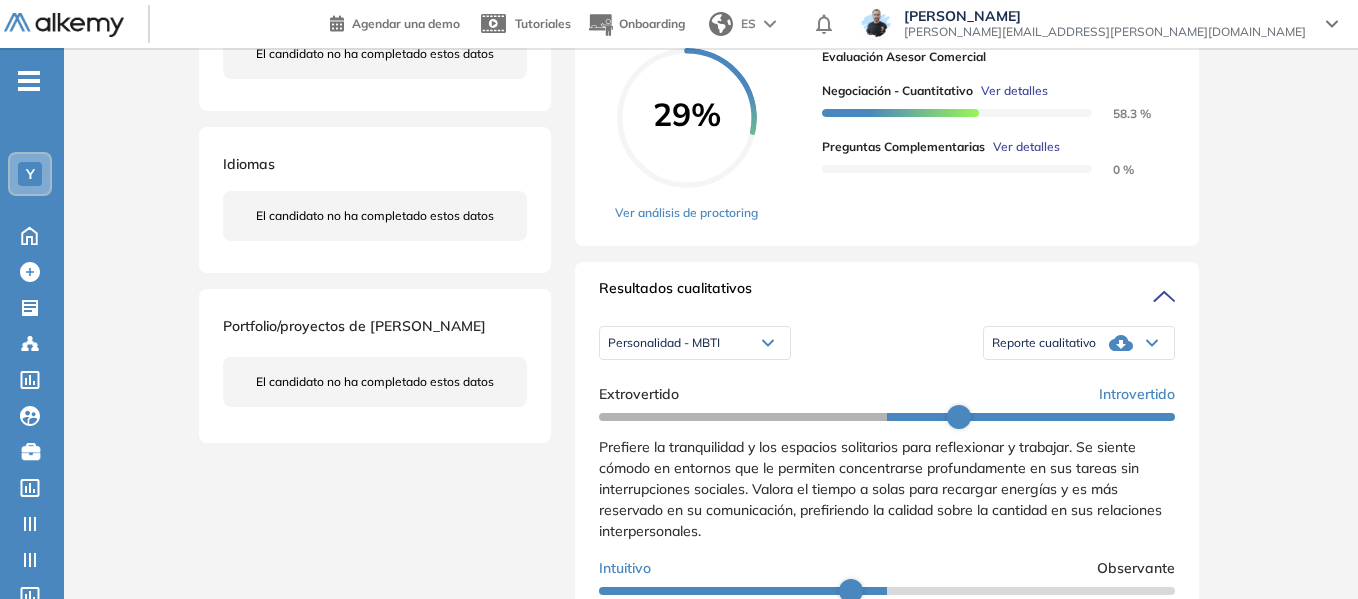 click on "Reporte cualitativo" at bounding box center (1044, 343) 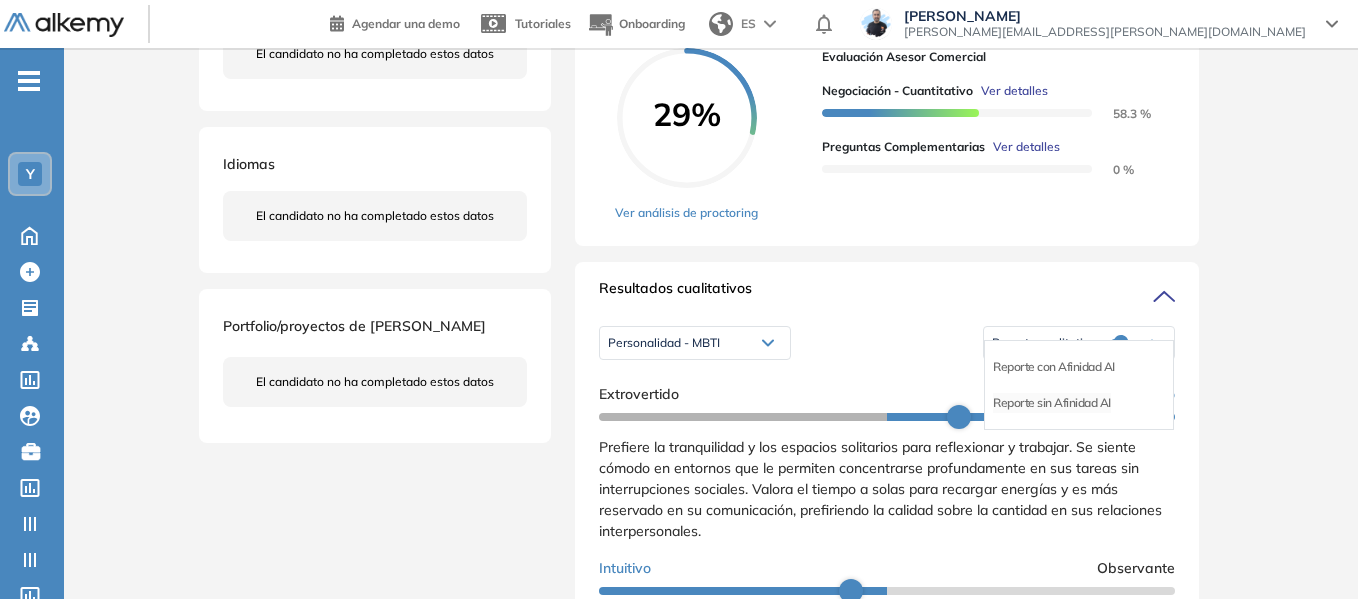 click on "Reporte sin Afinidad AI" at bounding box center (1052, 403) 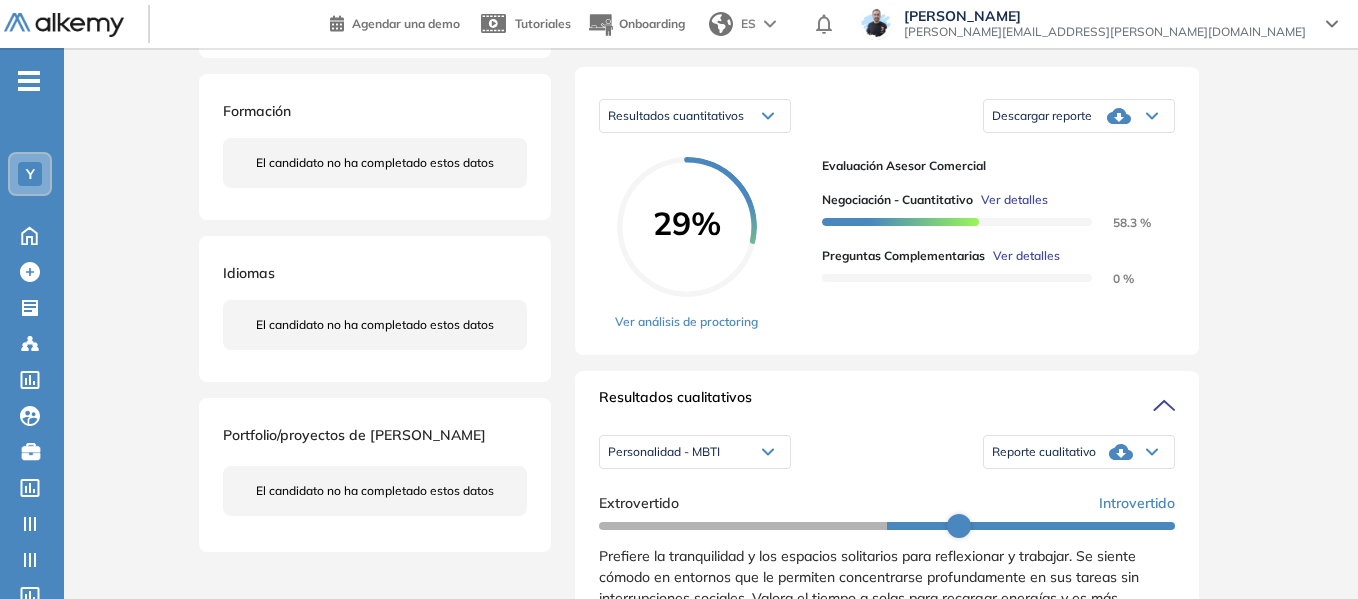 scroll, scrollTop: 0, scrollLeft: 0, axis: both 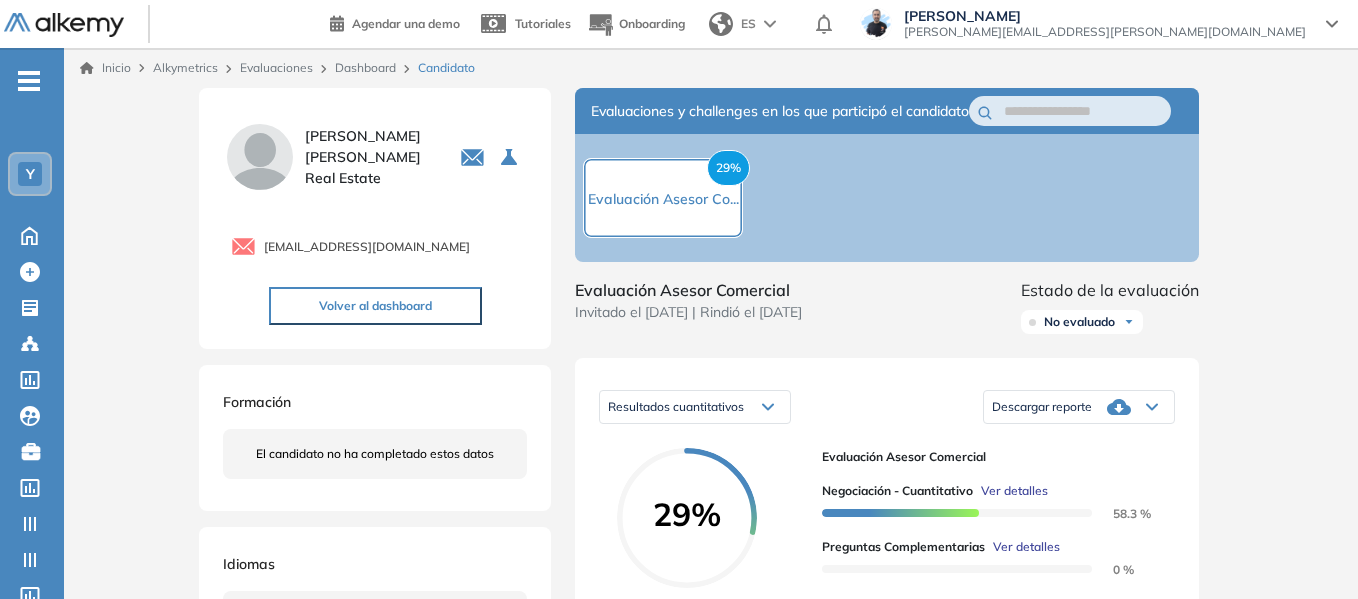 click on "Dashboard" at bounding box center [368, 68] 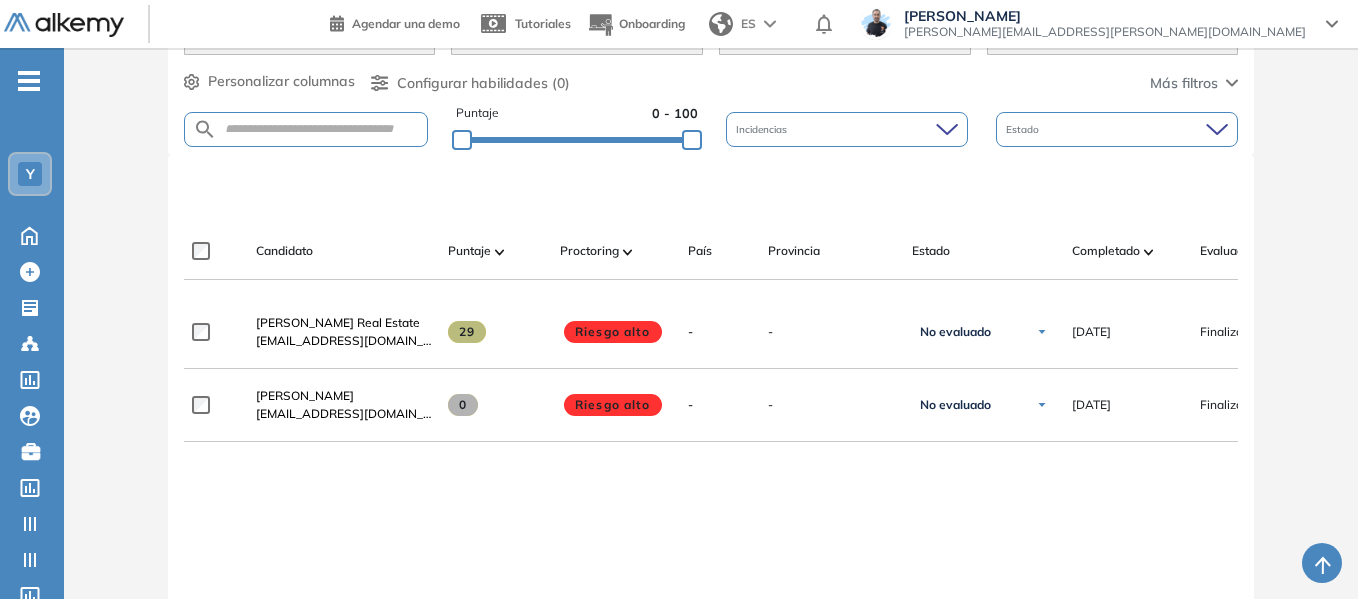 scroll, scrollTop: 300, scrollLeft: 0, axis: vertical 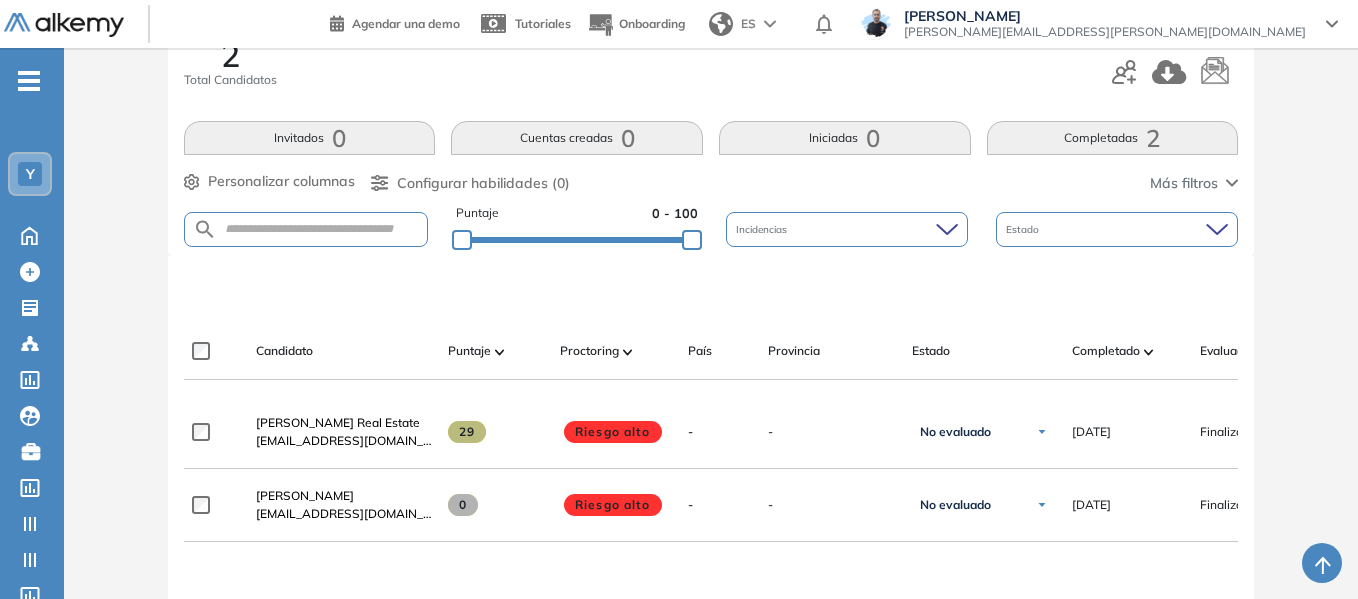 click on "Completadas 2" at bounding box center (1113, 138) 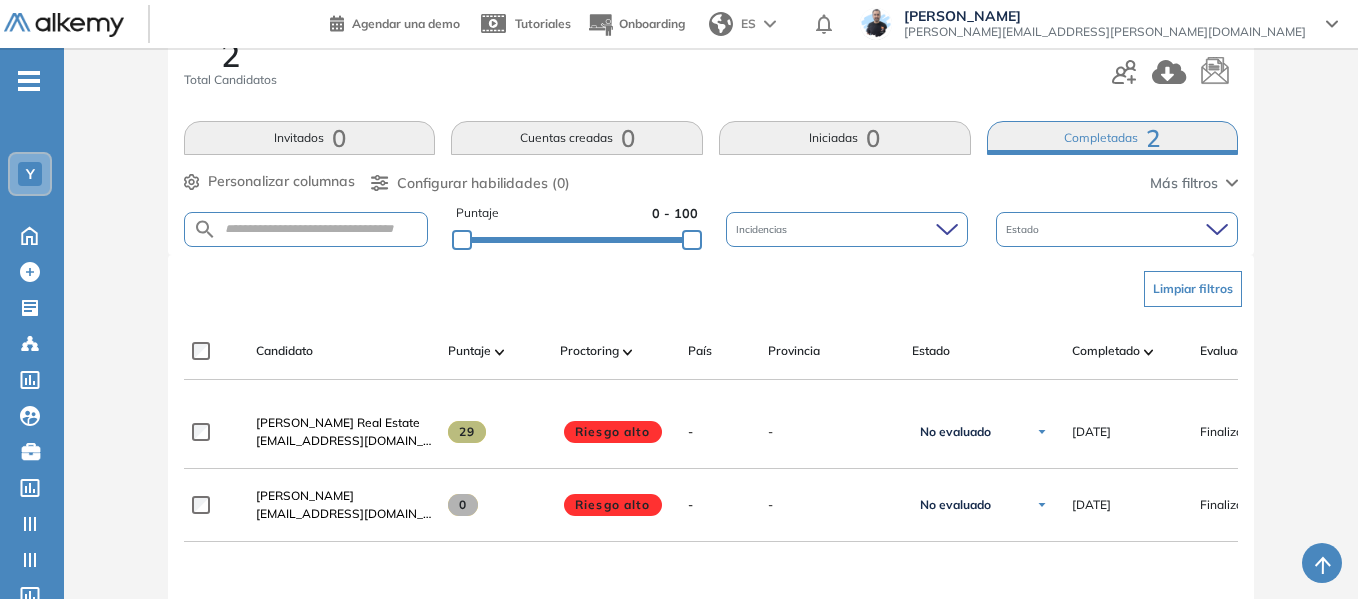 click on "Invitados 0" at bounding box center (310, 138) 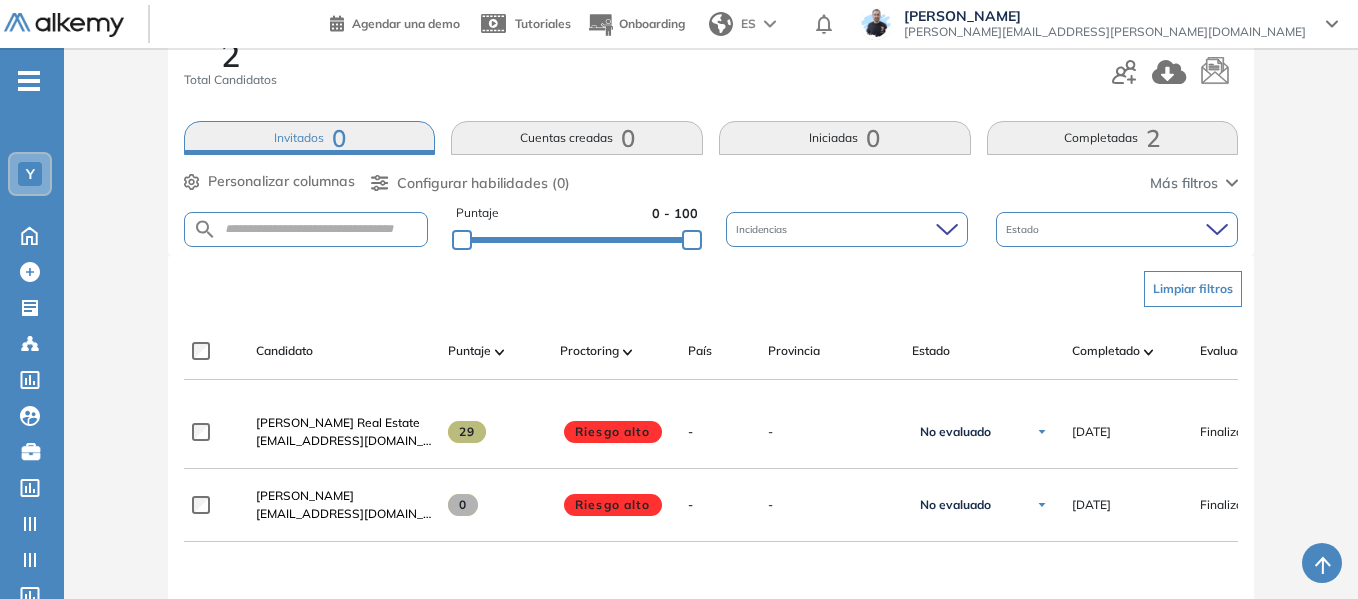 click on "Completadas 2" at bounding box center (1113, 138) 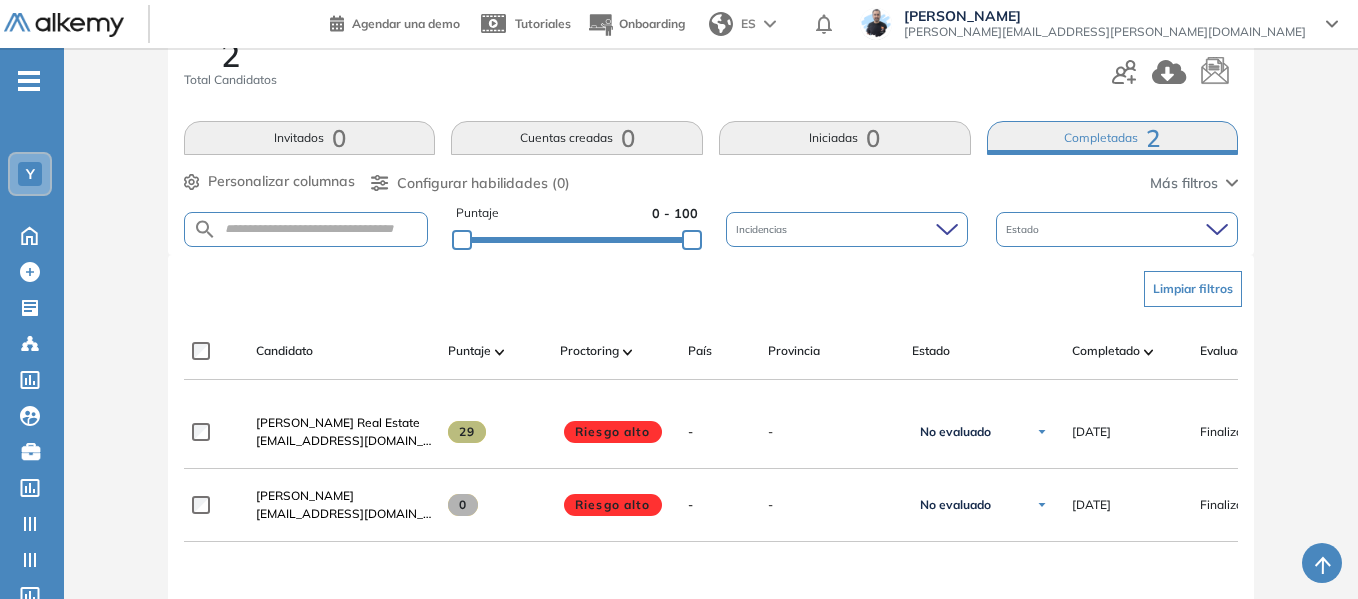 click on "Limpiar filtros" at bounding box center (1193, 289) 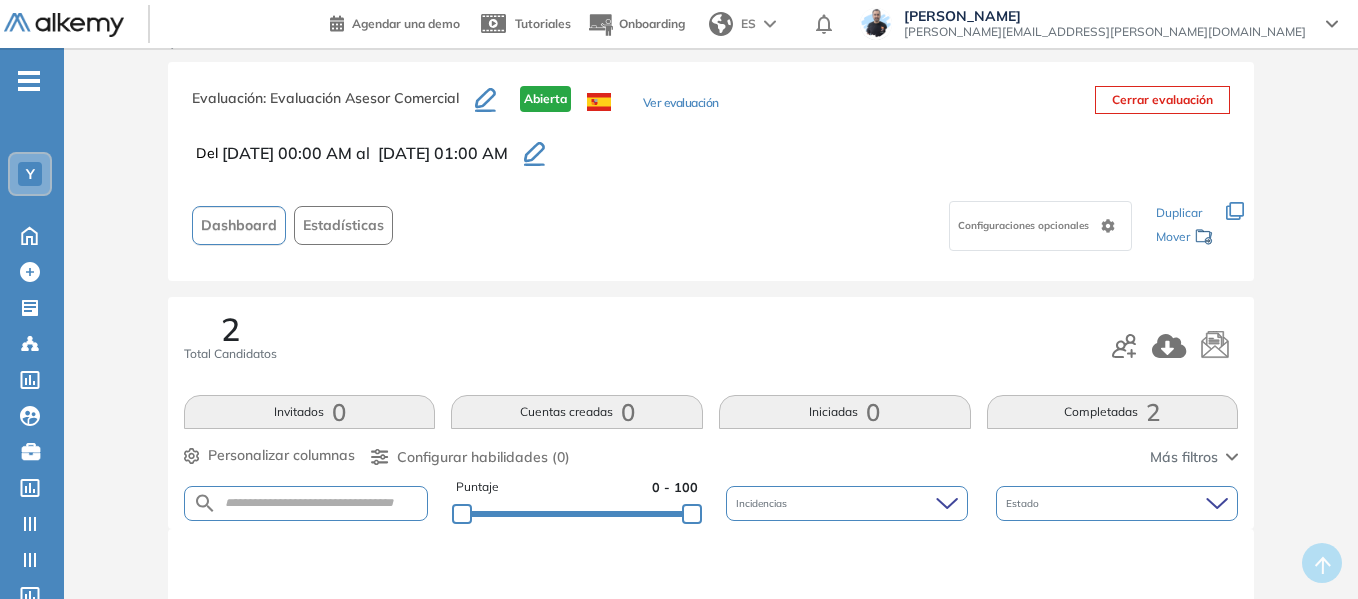scroll, scrollTop: 0, scrollLeft: 0, axis: both 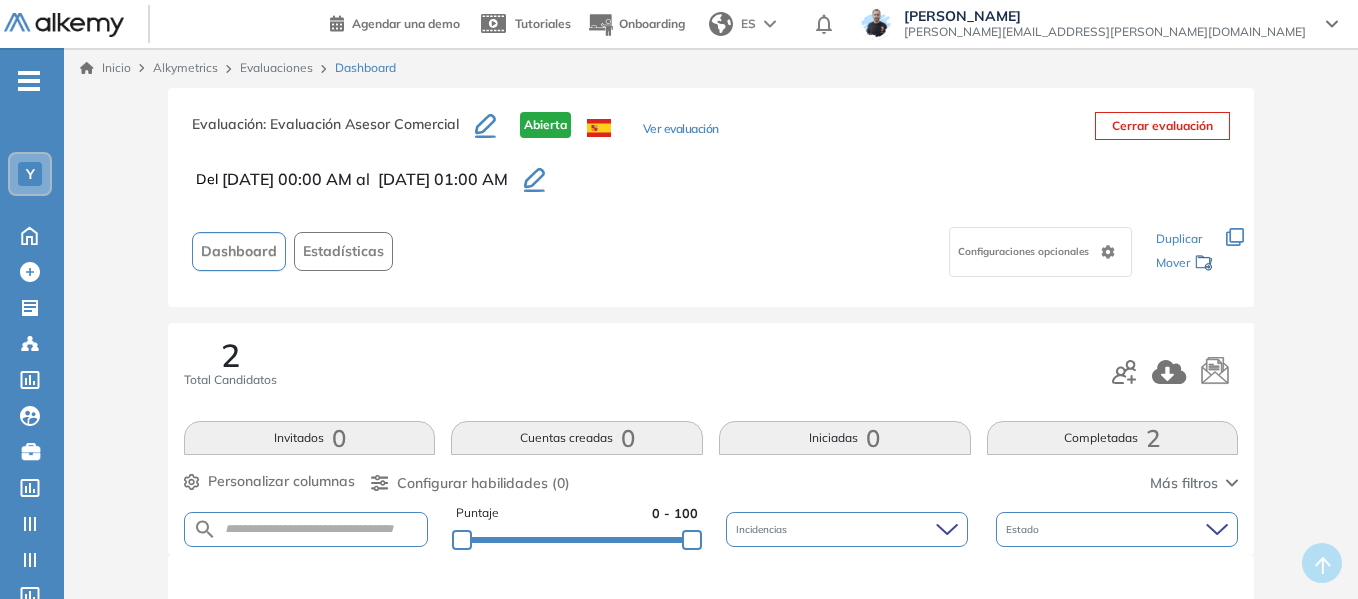 click on "Evaluaciones" at bounding box center (276, 67) 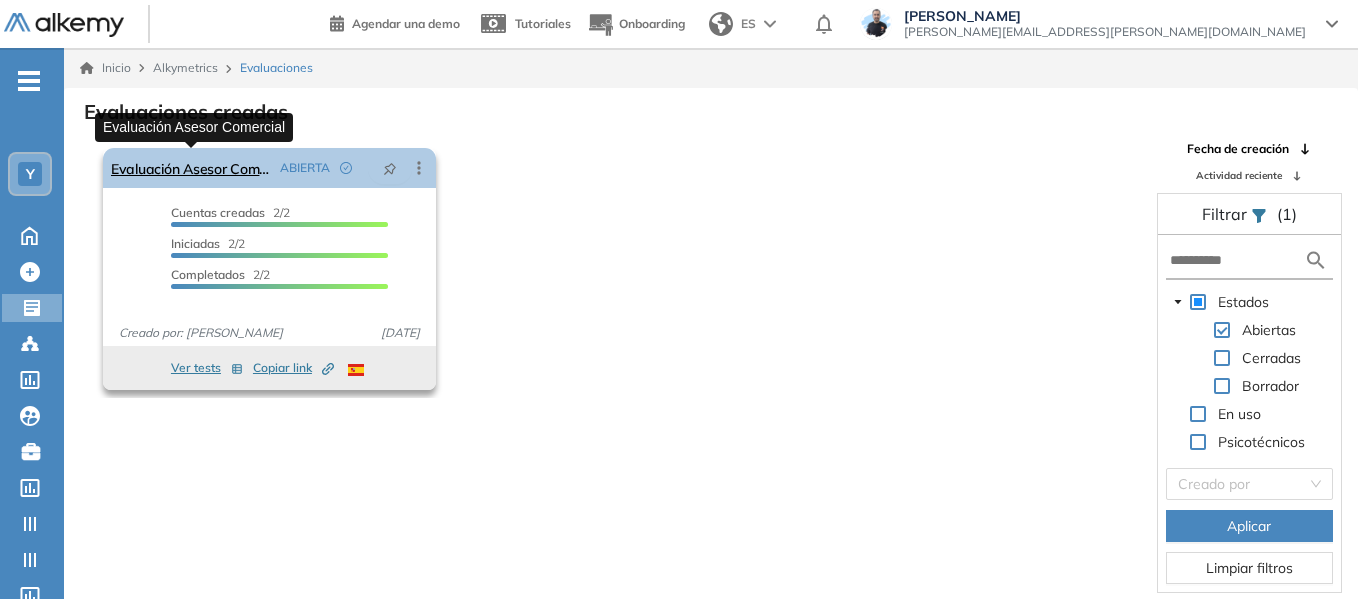 click on "Evaluación Asesor Comercial" at bounding box center (191, 168) 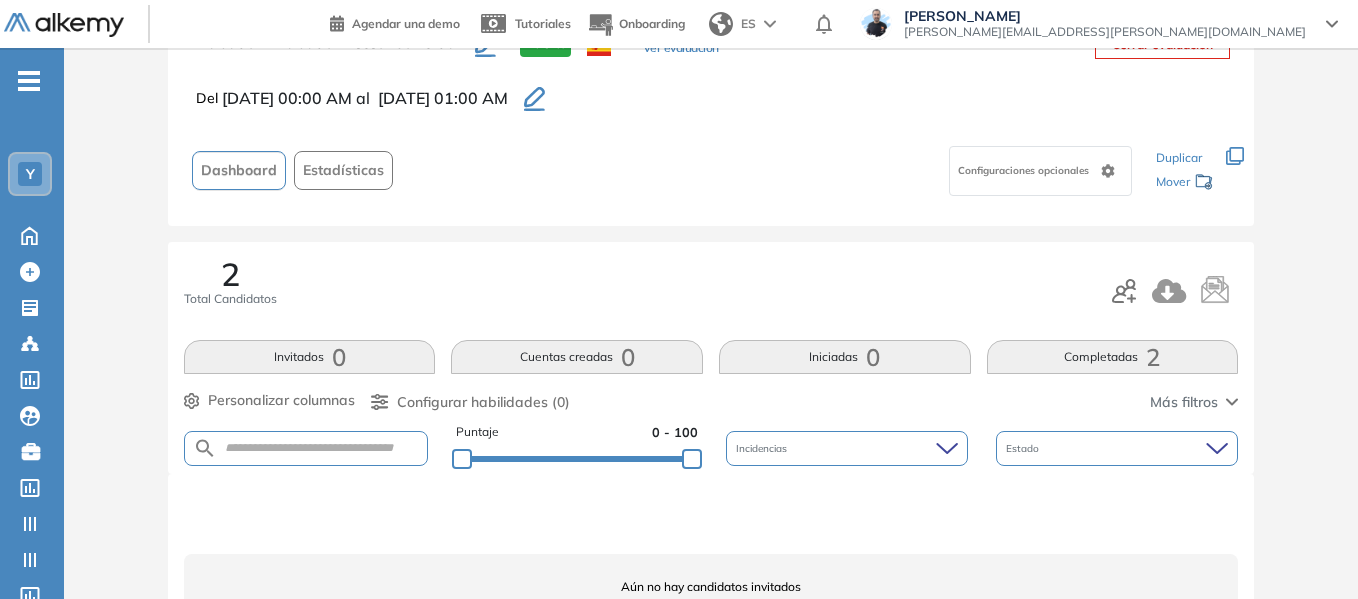 scroll, scrollTop: 176, scrollLeft: 0, axis: vertical 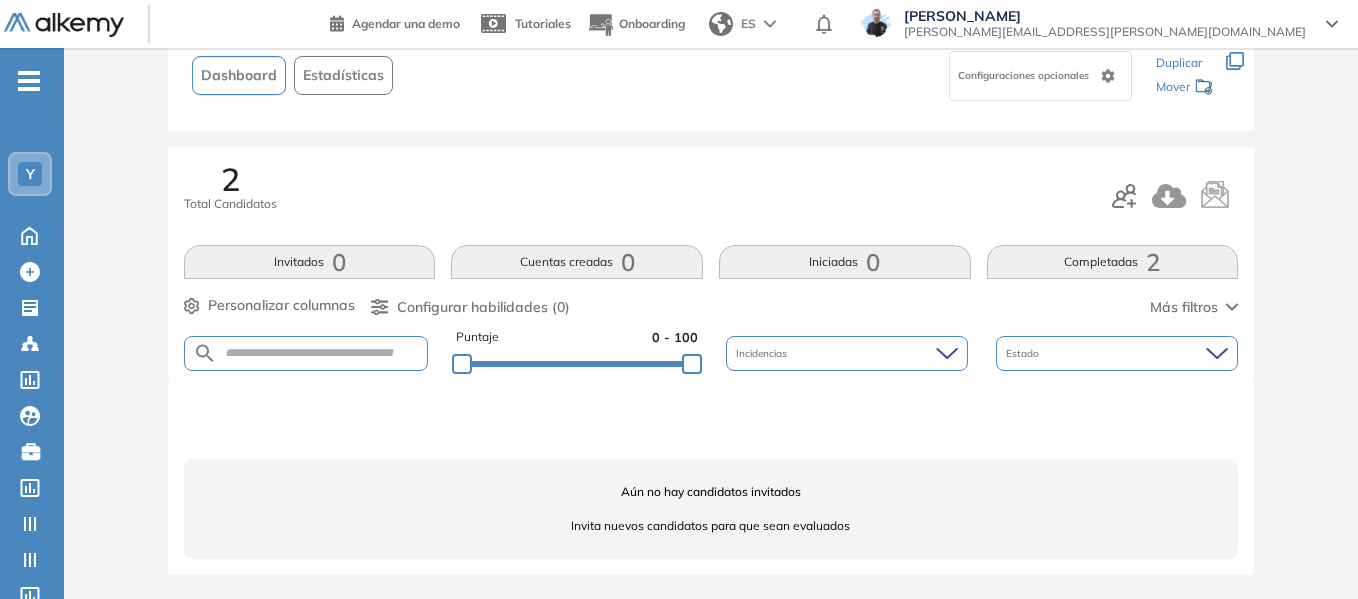 click on "Completadas 2" at bounding box center [1113, 262] 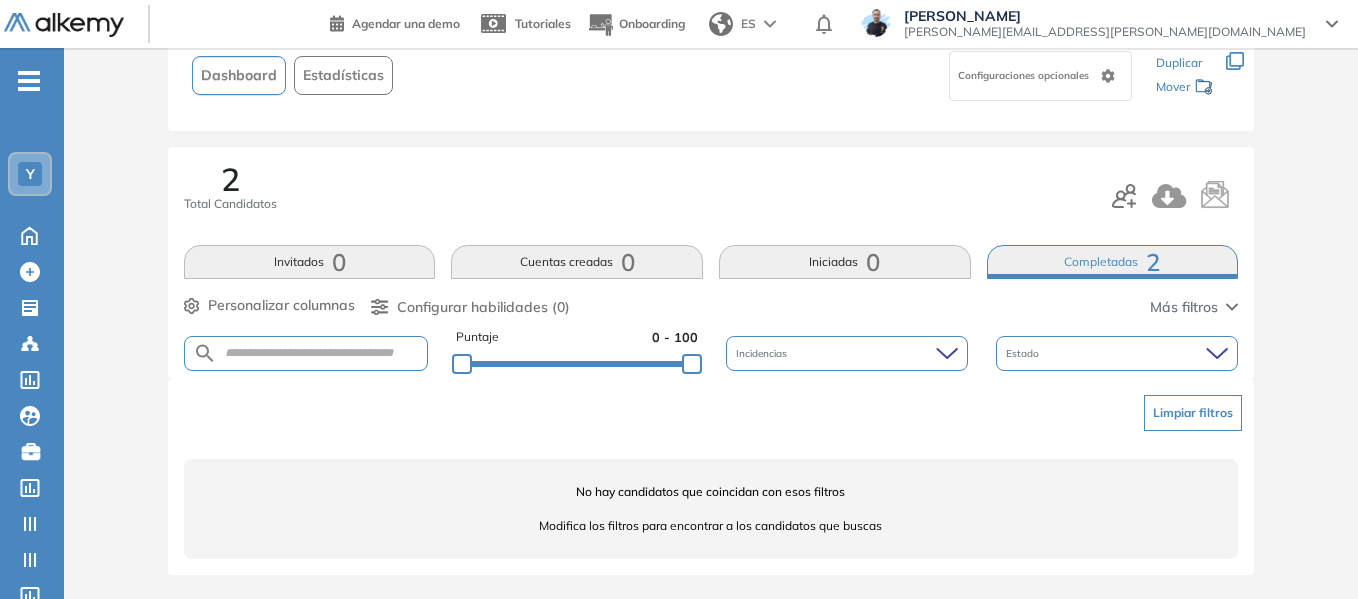 click on "Limpiar filtros" at bounding box center [1193, 413] 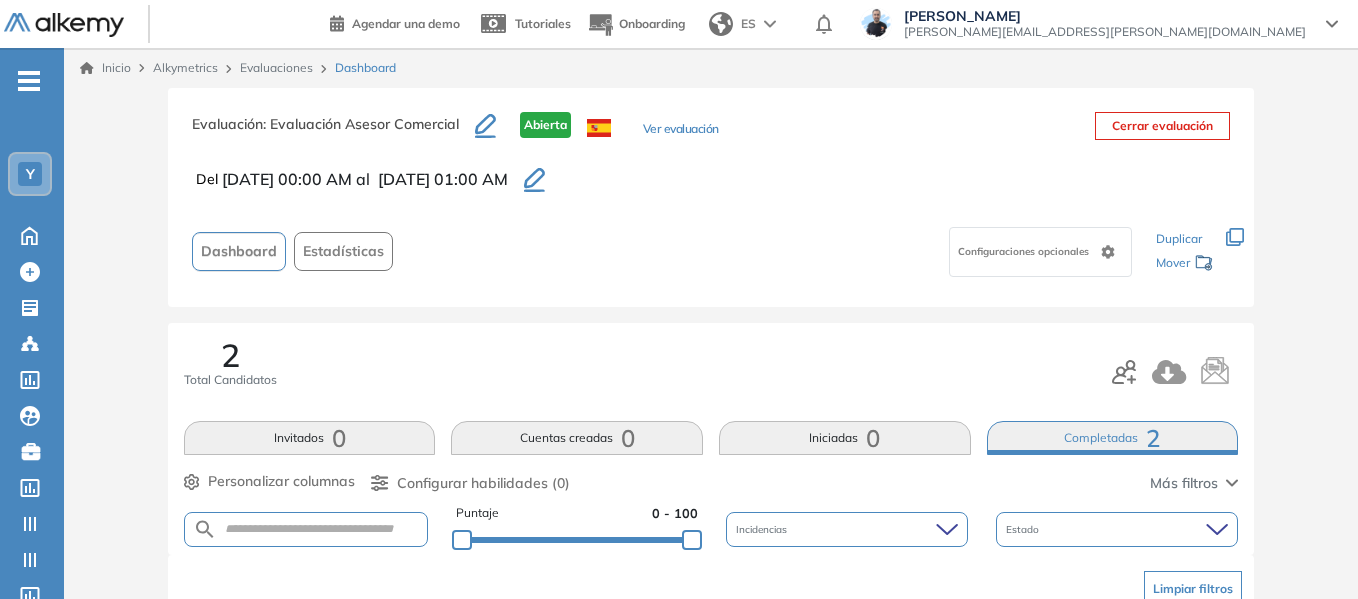 click on "Evaluaciones" at bounding box center [276, 67] 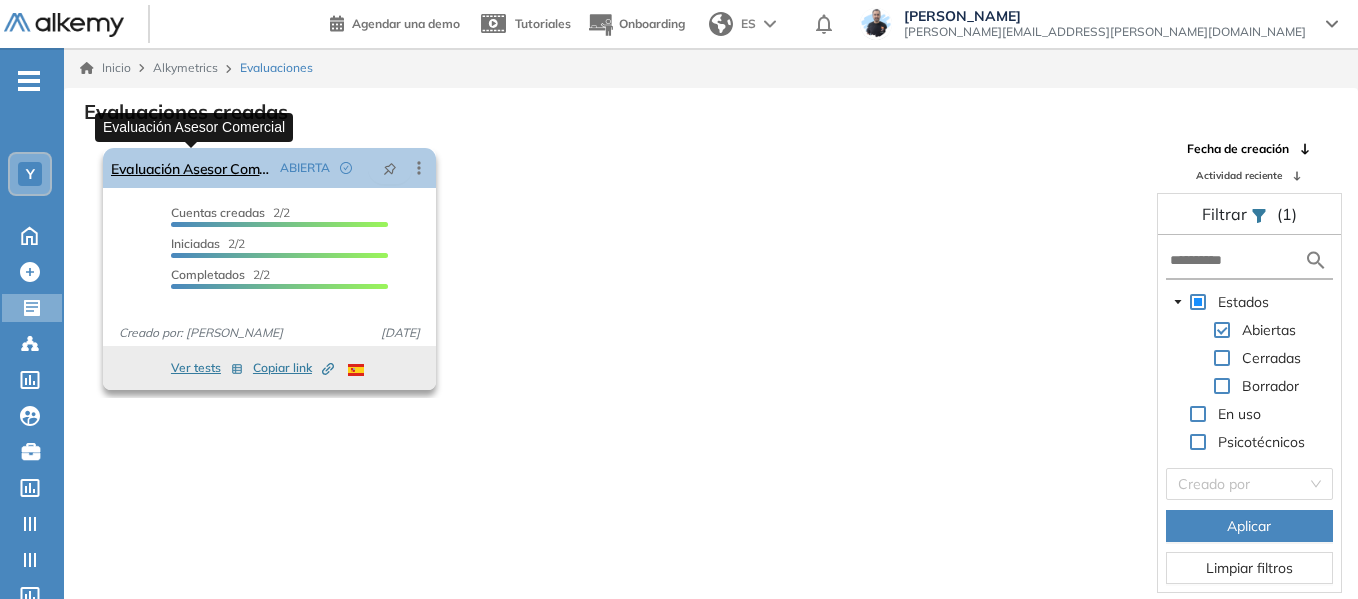 click on "Evaluación Asesor Comercial" at bounding box center (191, 168) 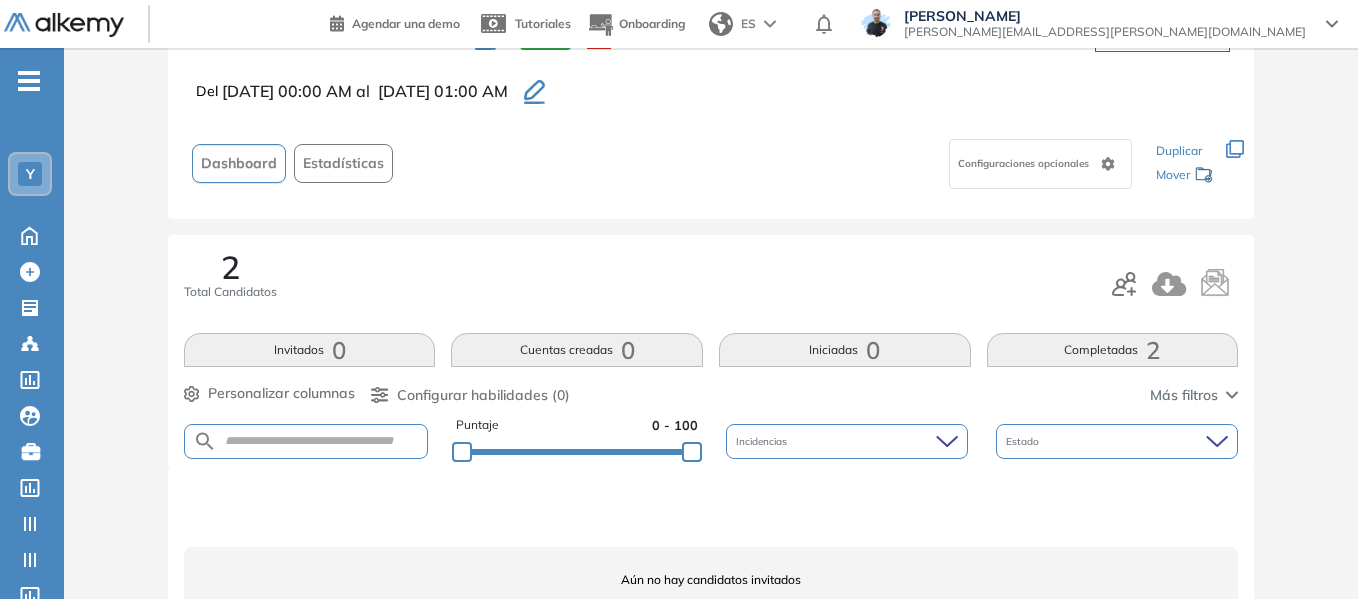 scroll, scrollTop: 0, scrollLeft: 0, axis: both 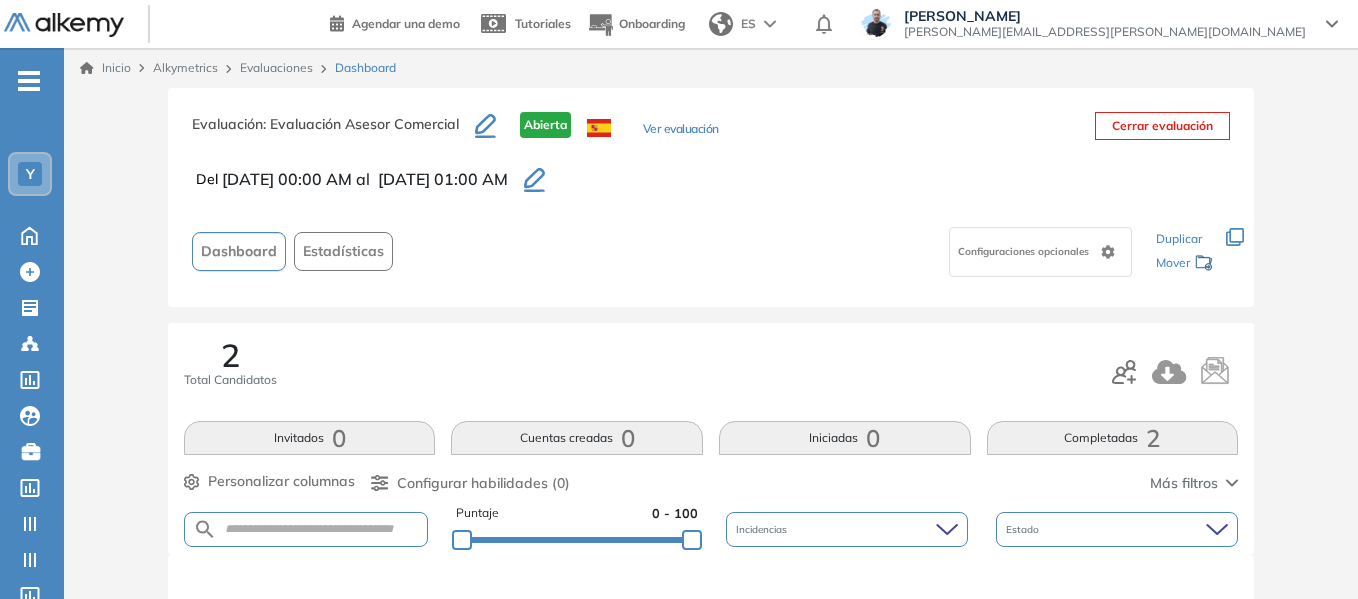 click on "Inicio" at bounding box center (105, 68) 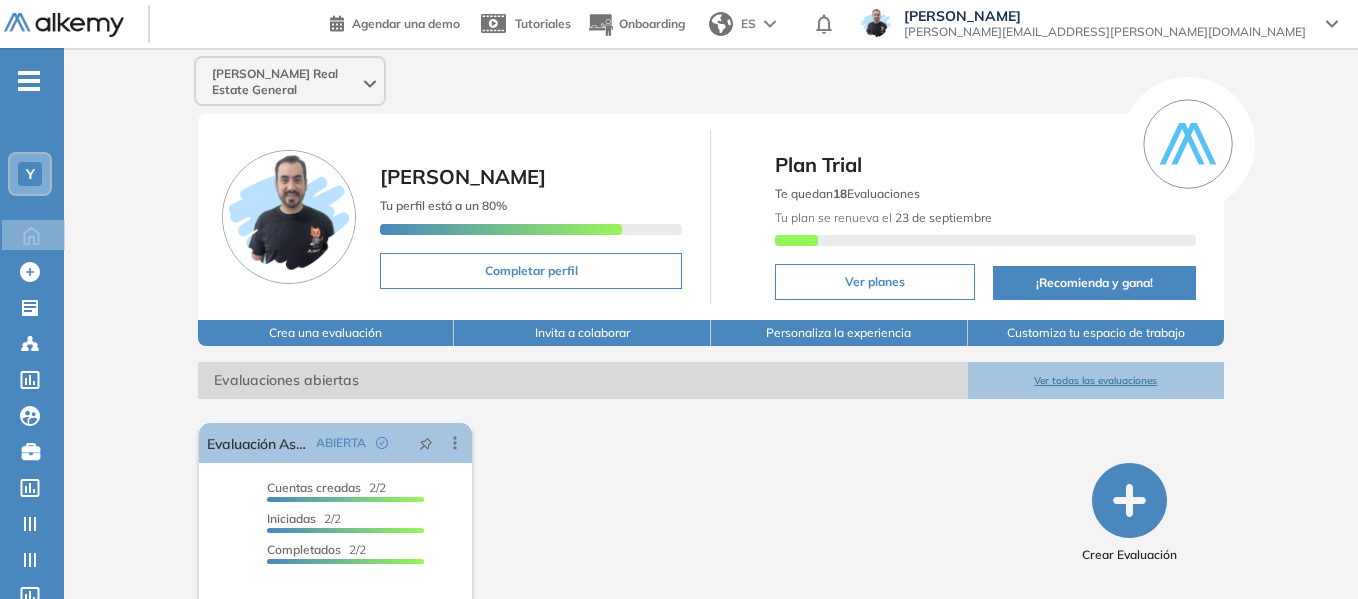 click on "-" at bounding box center [30, 64] 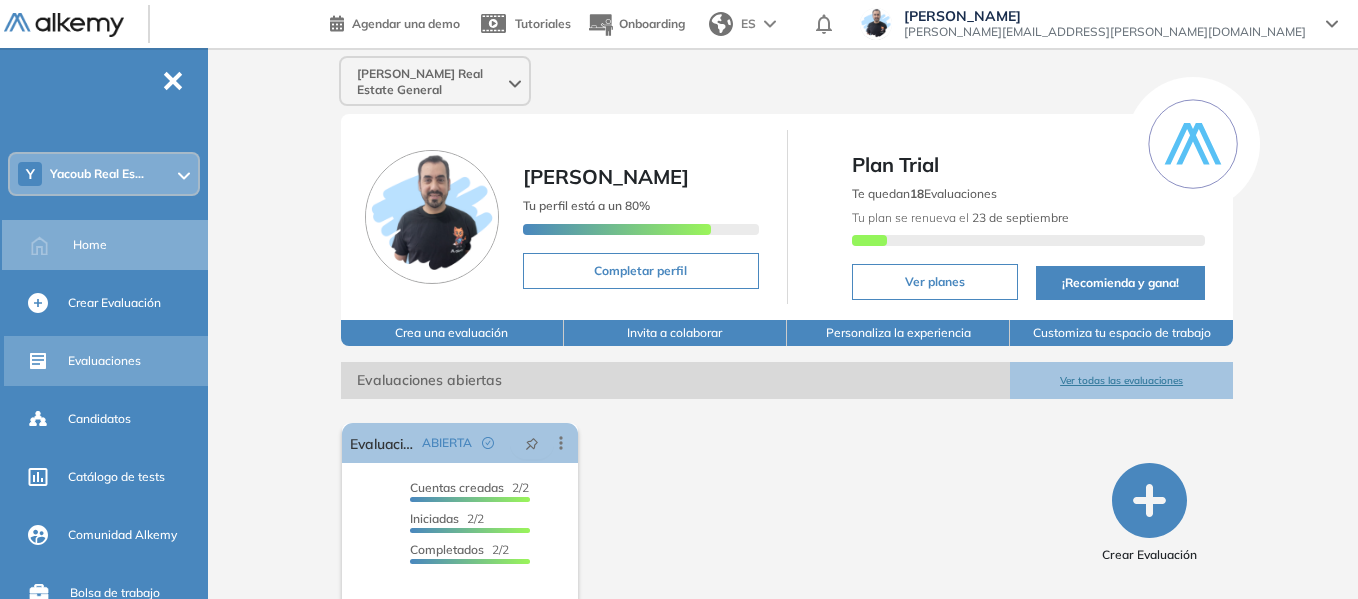 click on "Evaluaciones" at bounding box center [104, 361] 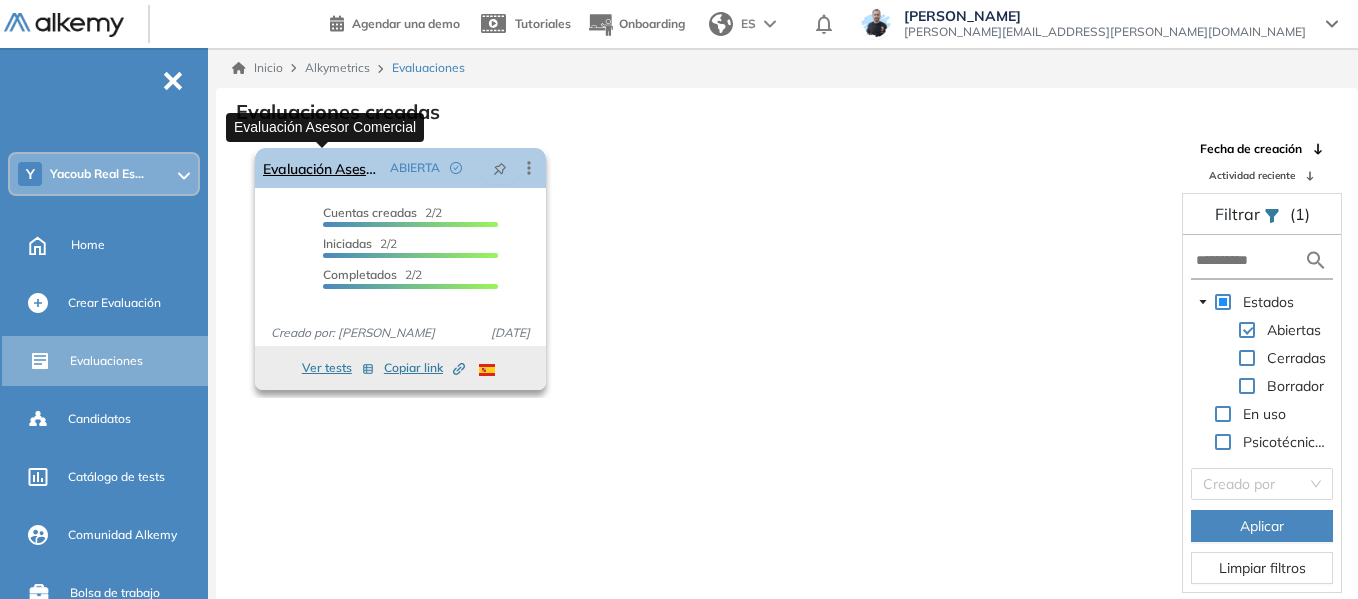 click on "Evaluación Asesor Comercial" at bounding box center [322, 168] 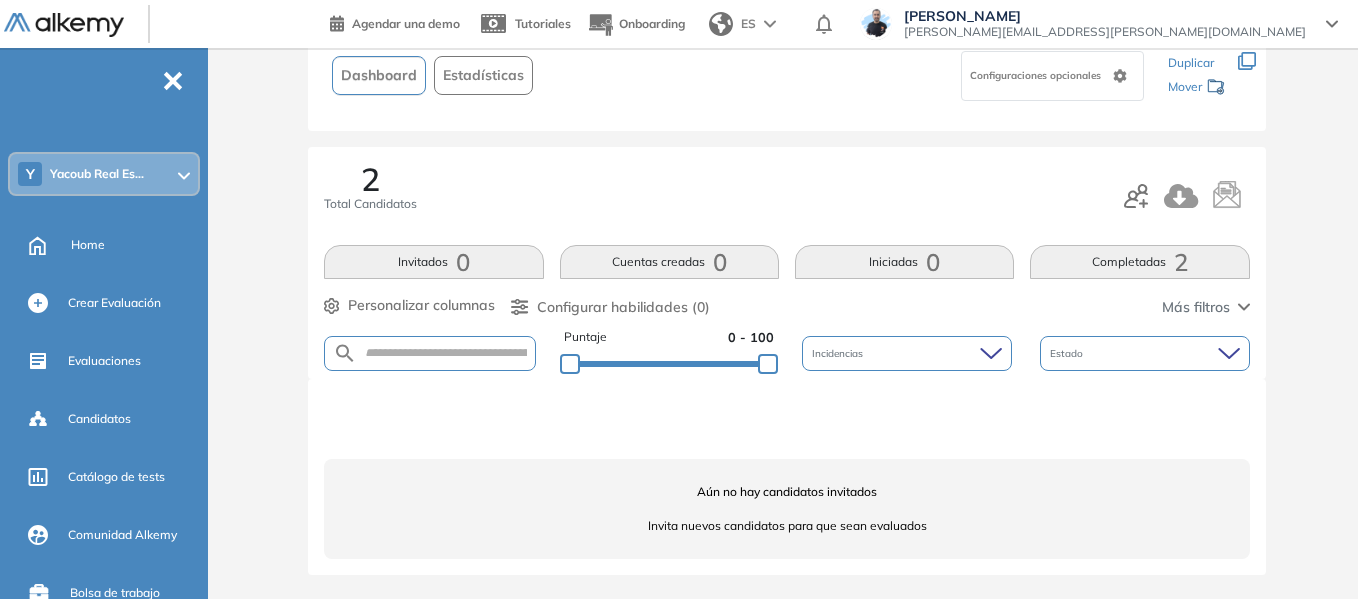scroll, scrollTop: 0, scrollLeft: 0, axis: both 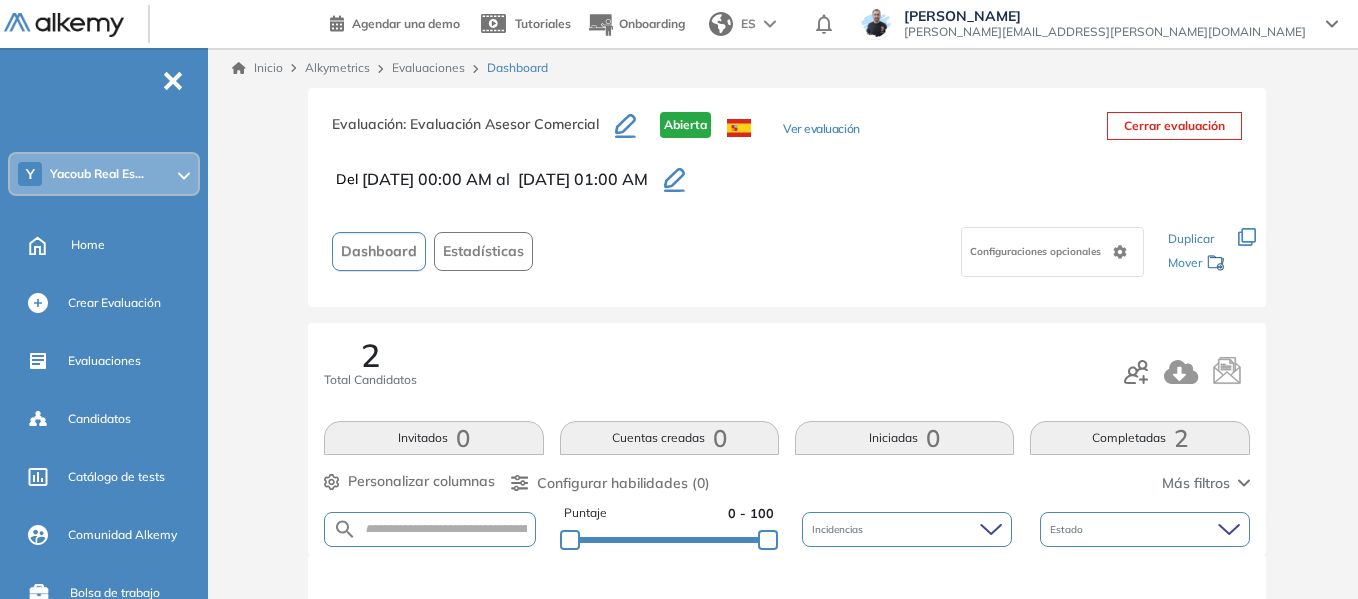 click on "Inicio" at bounding box center (257, 68) 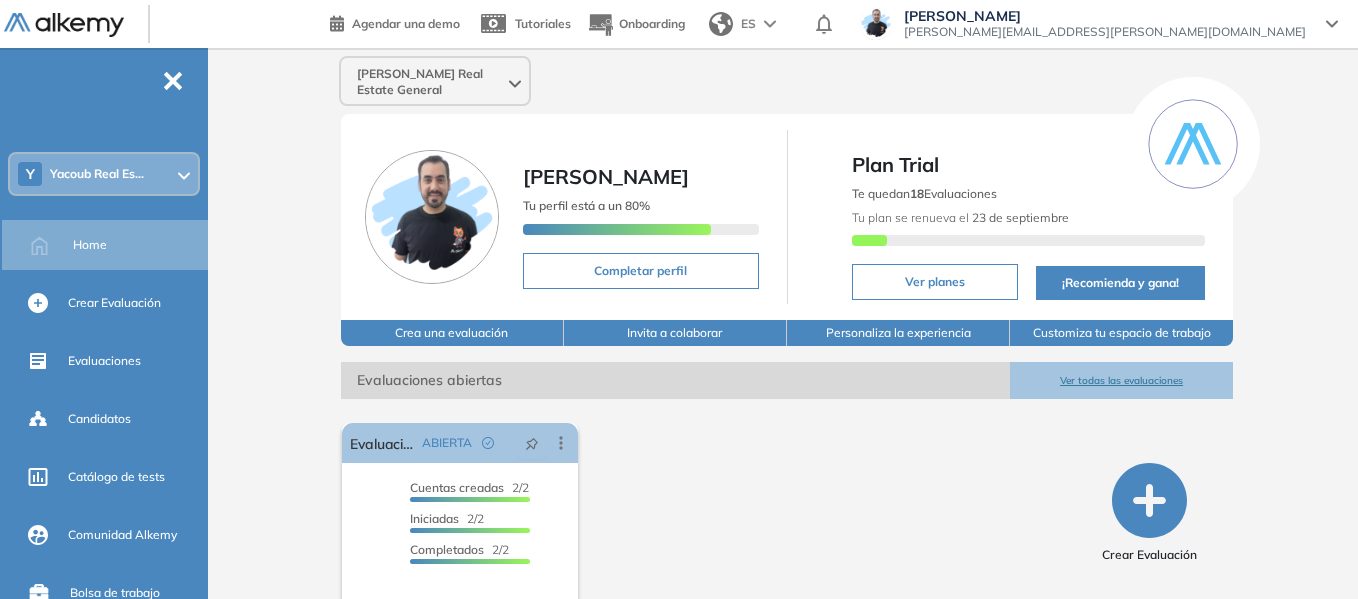 click on "Yacoub Real Es..." at bounding box center [97, 174] 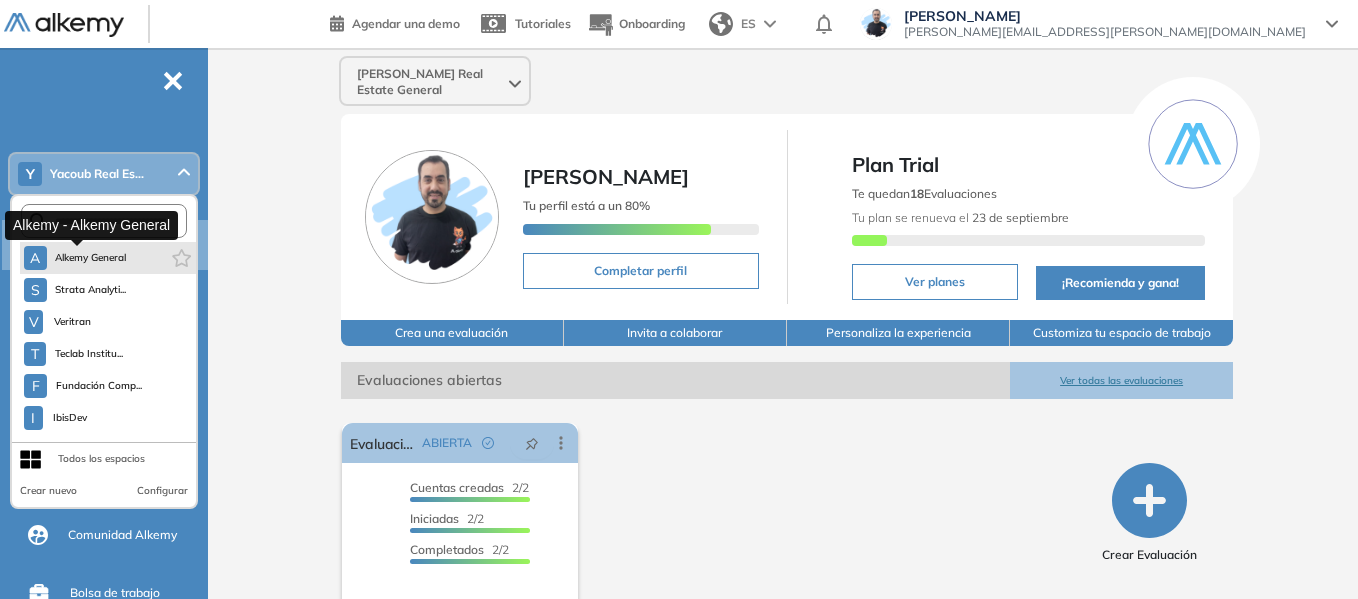click on "A Alkemy General" at bounding box center [75, 258] 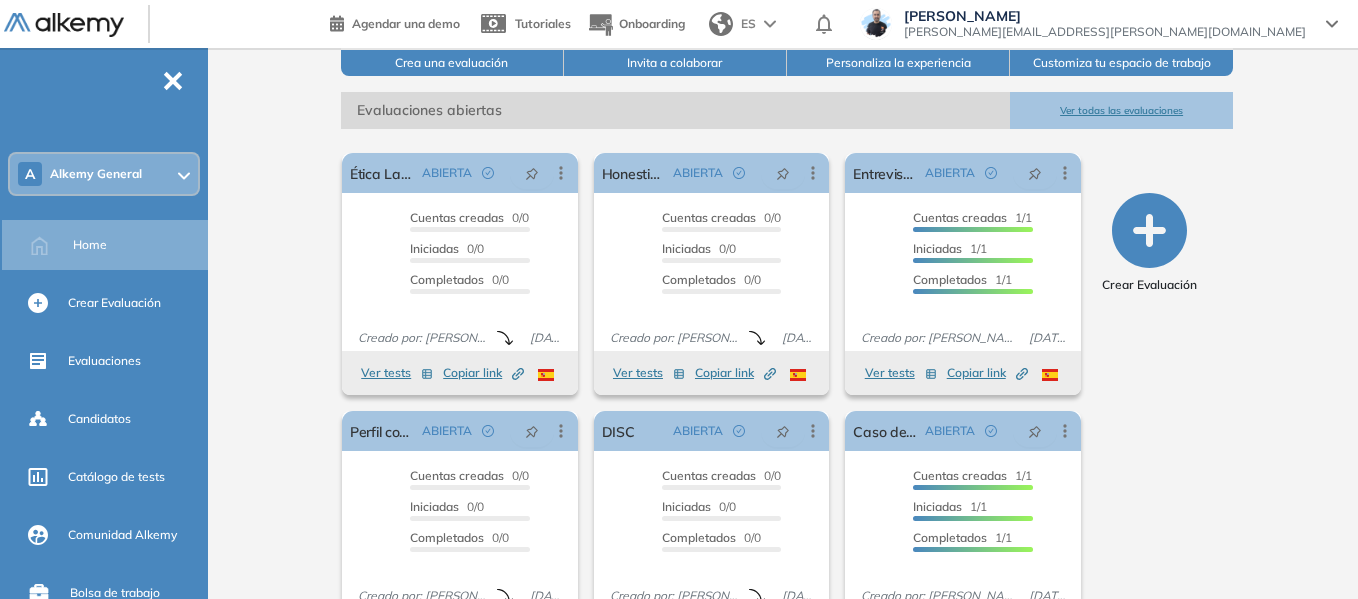 scroll, scrollTop: 337, scrollLeft: 0, axis: vertical 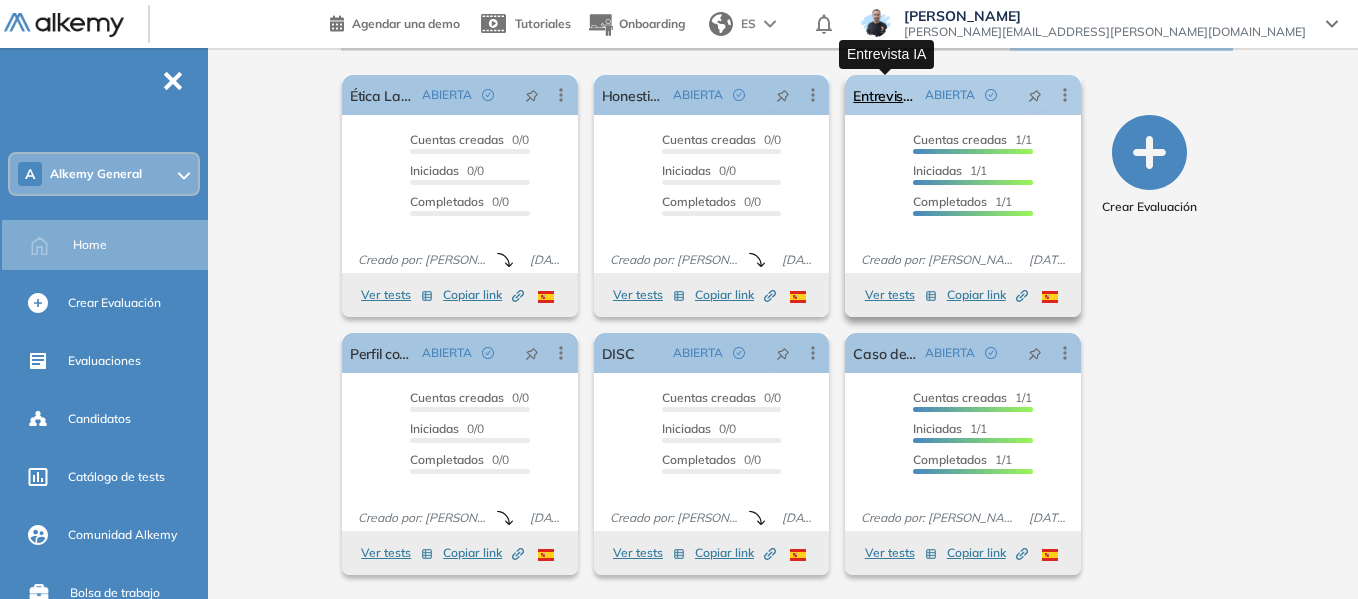 click on "Entrevista IA" at bounding box center [885, 95] 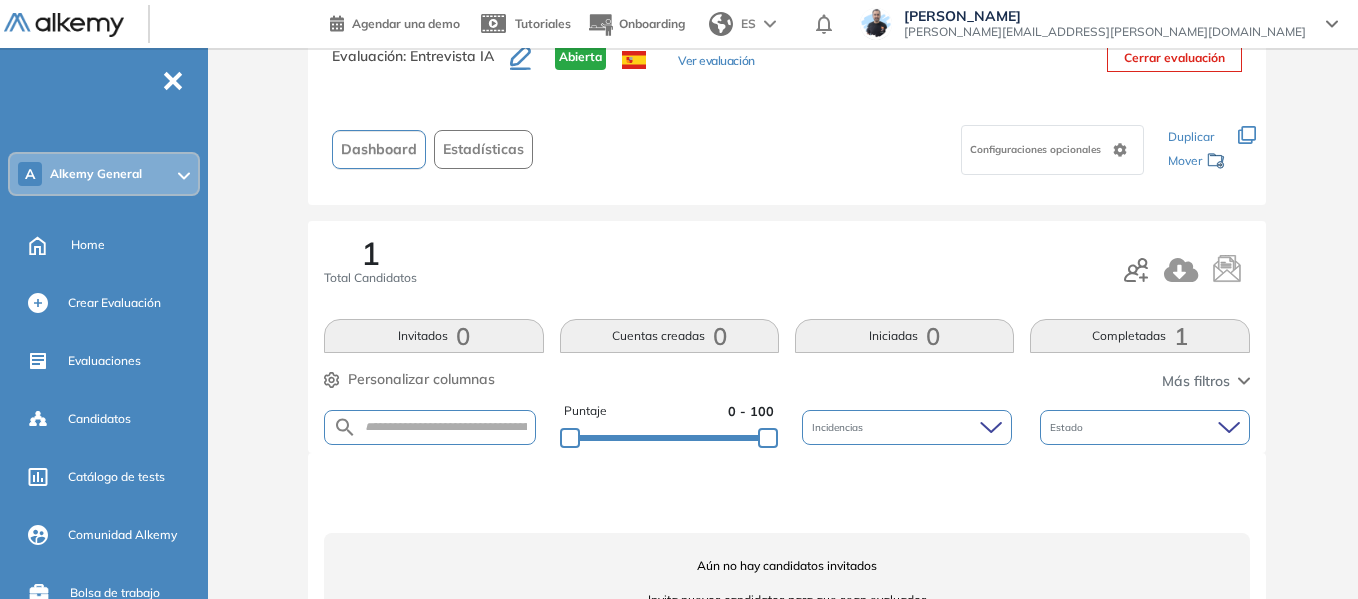 scroll, scrollTop: 142, scrollLeft: 0, axis: vertical 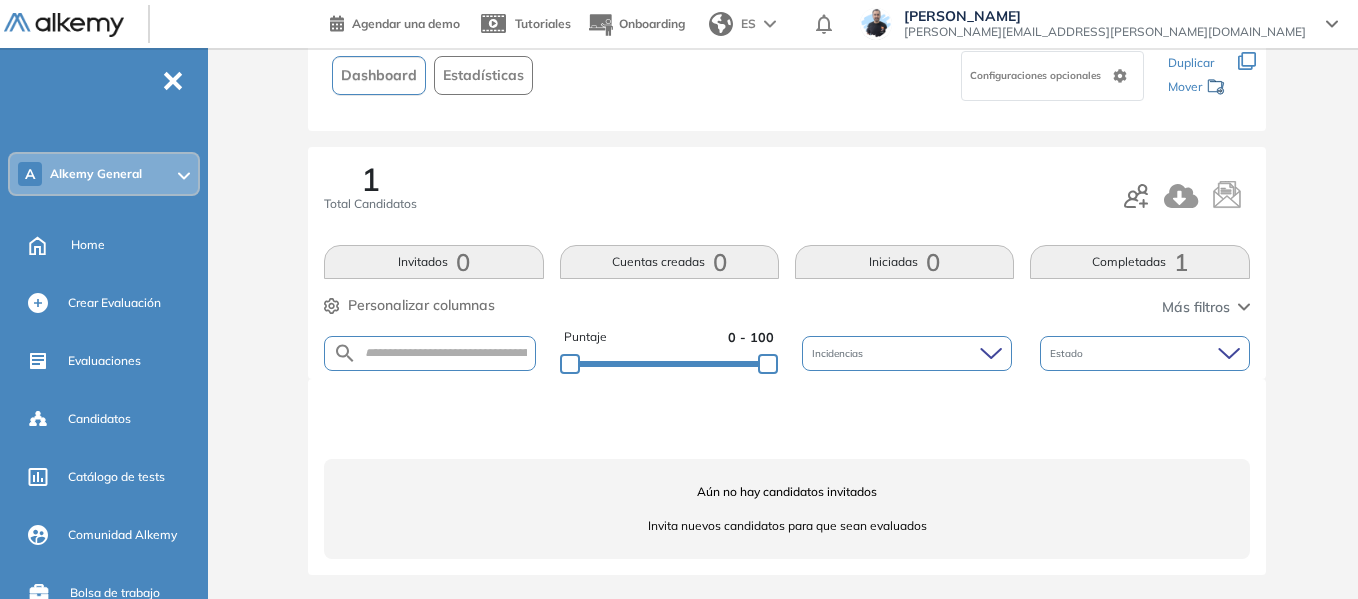 click on "Completadas 1" at bounding box center [1139, 262] 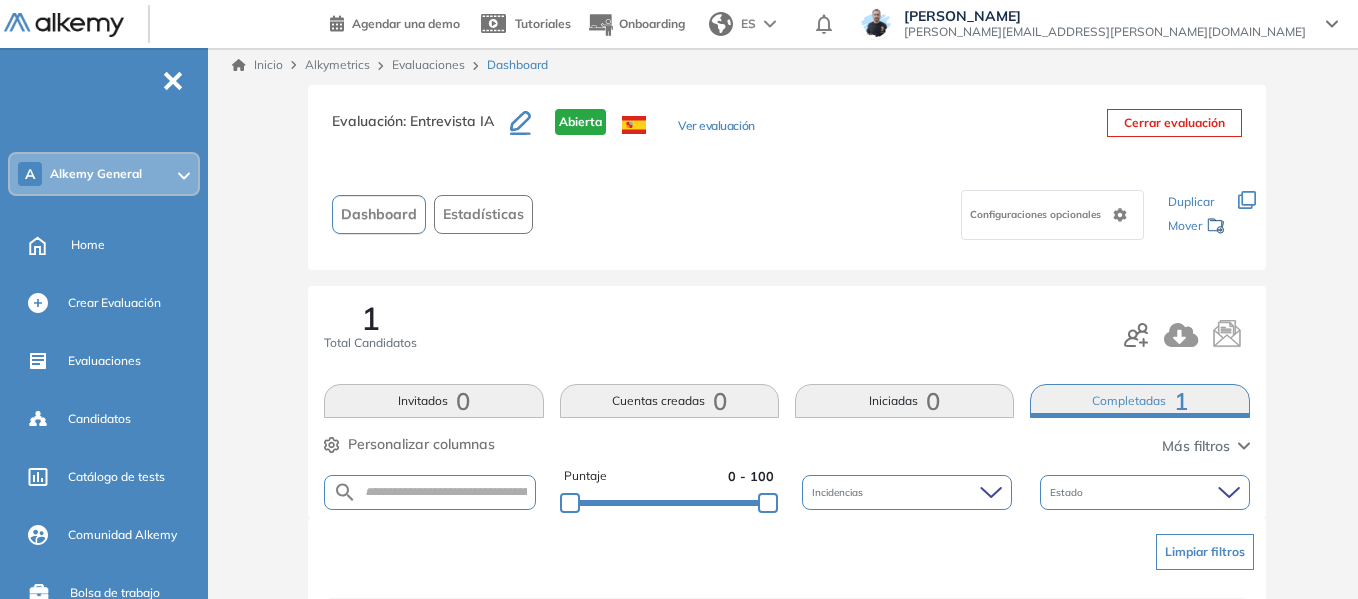 scroll, scrollTop: 0, scrollLeft: 0, axis: both 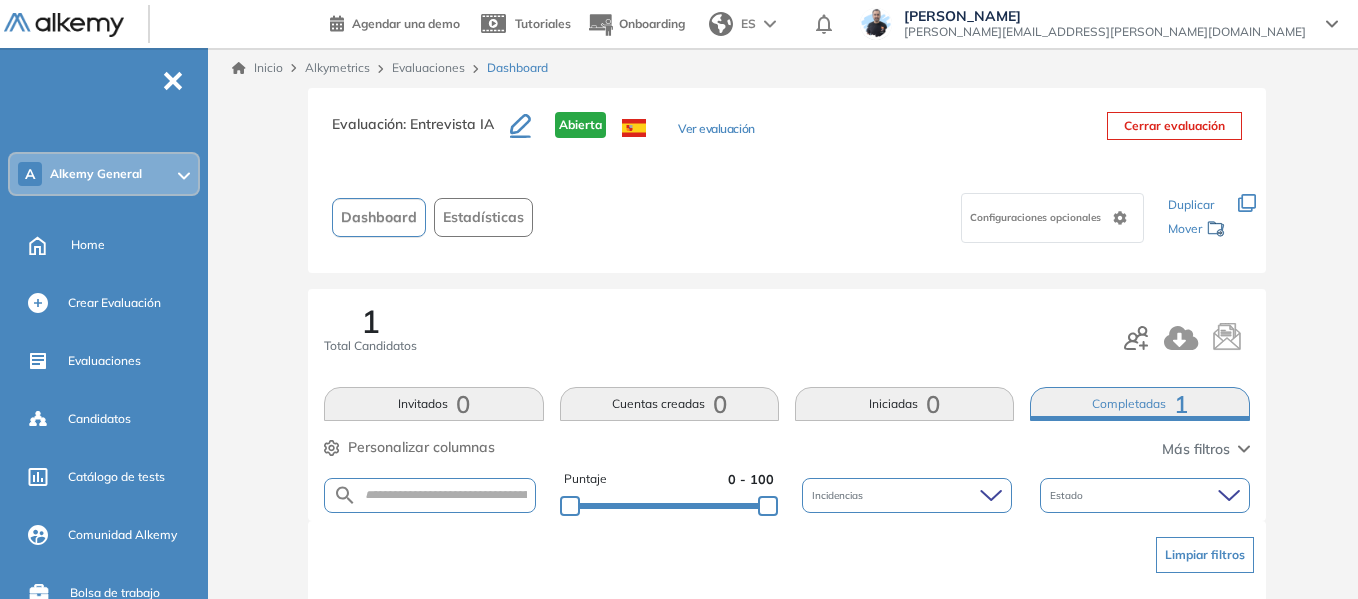 click on "Evaluaciones" at bounding box center [428, 67] 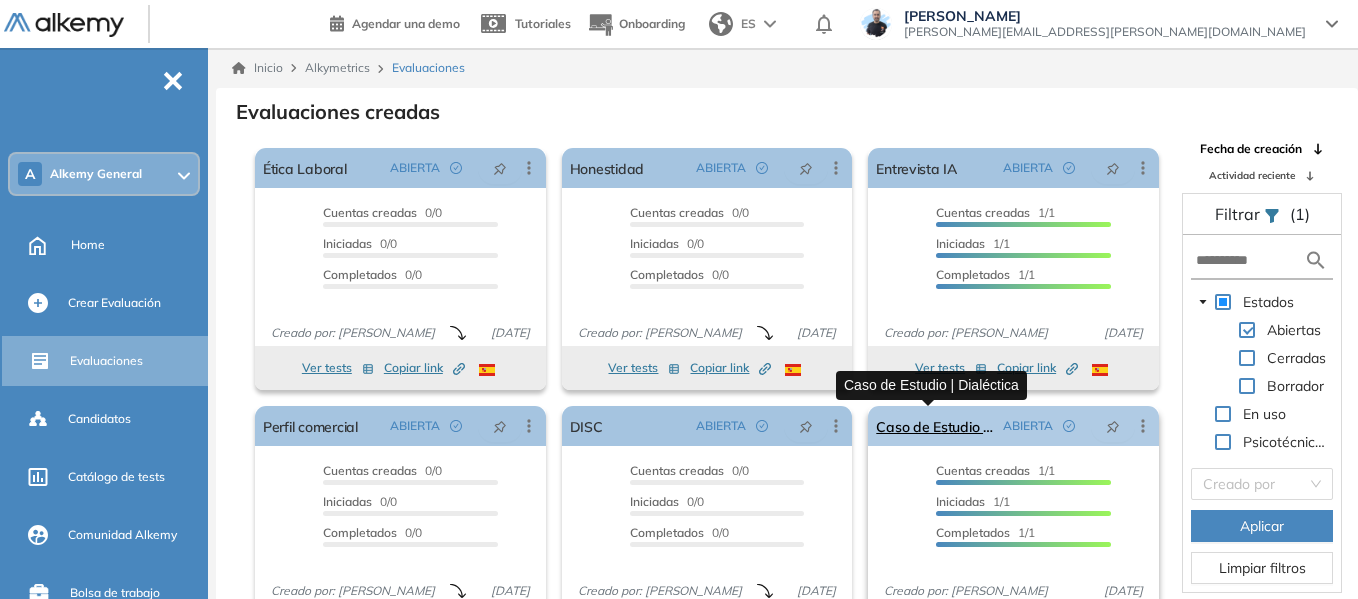 click on "Caso de Estudio | Dialéctica" at bounding box center [935, 426] 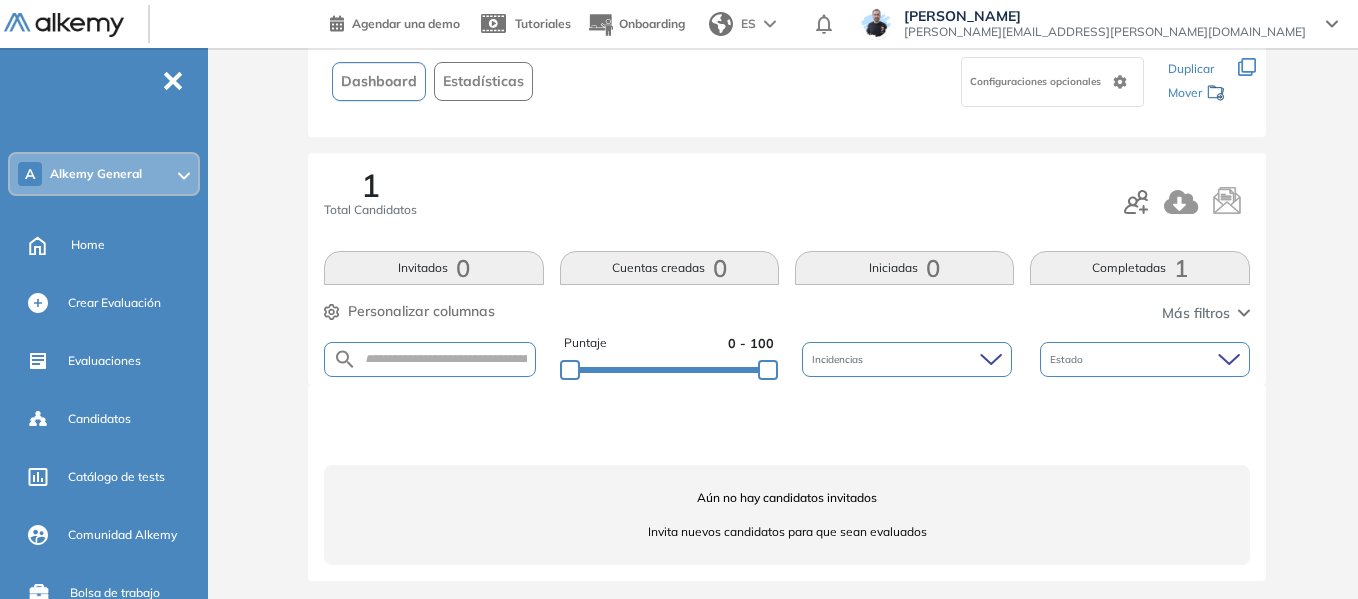 scroll, scrollTop: 142, scrollLeft: 0, axis: vertical 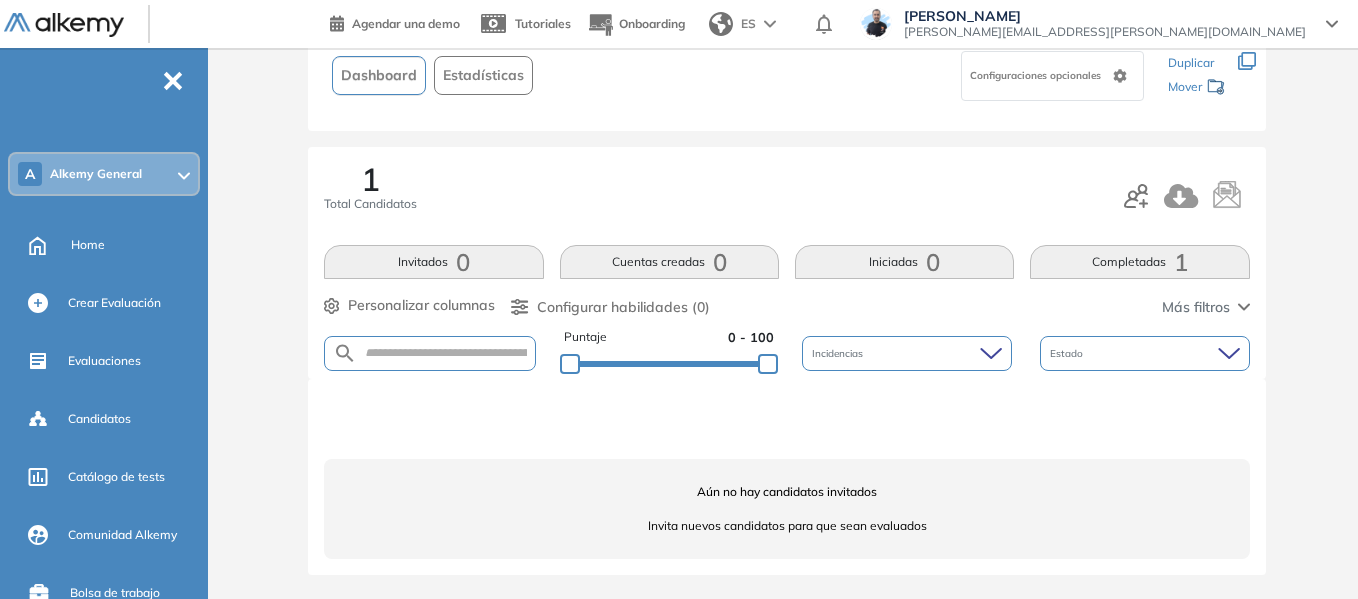 click on "1" at bounding box center [1181, 262] 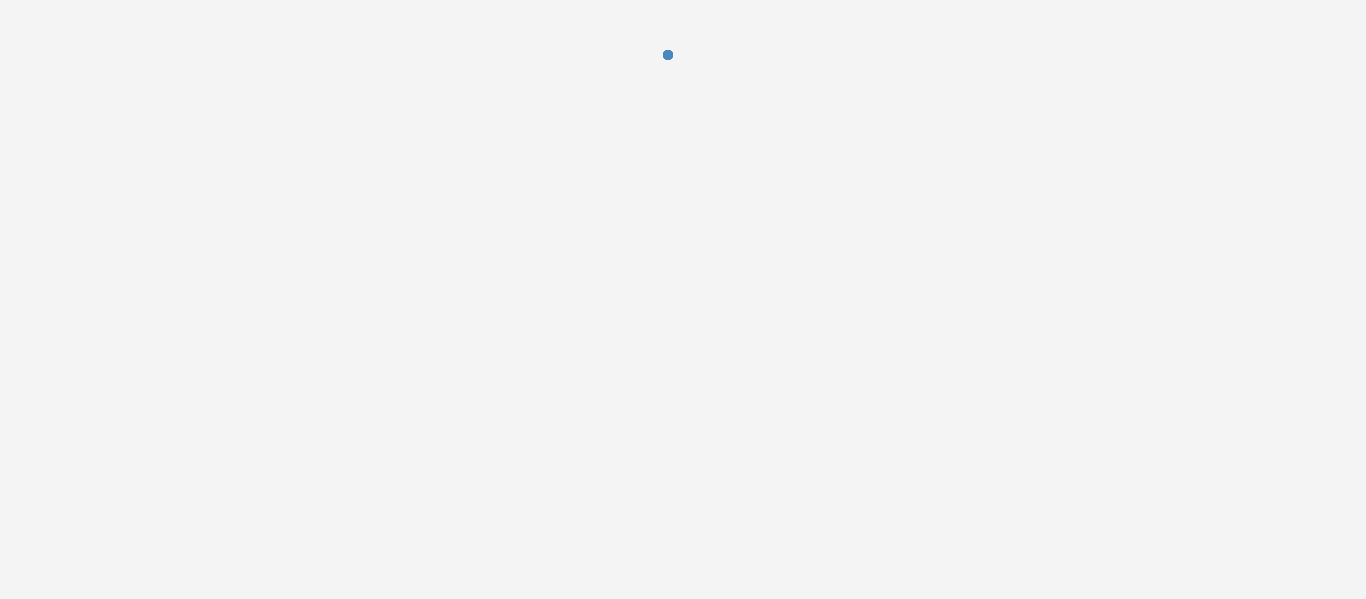 scroll, scrollTop: 0, scrollLeft: 0, axis: both 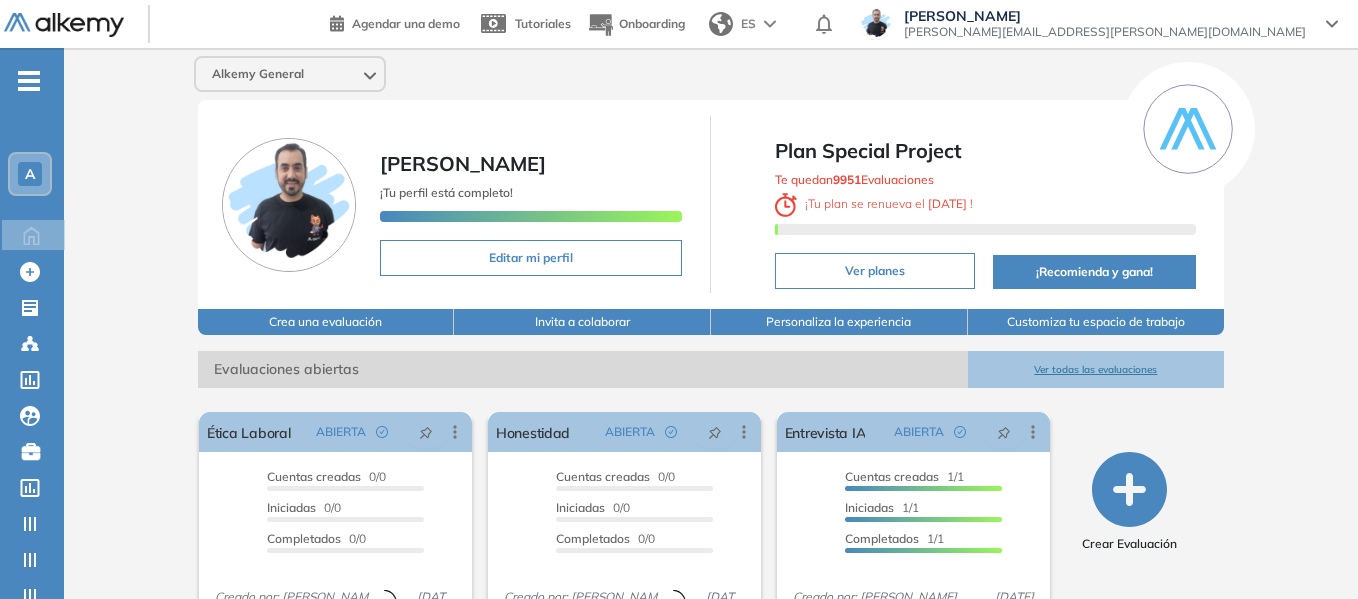 click on "A" at bounding box center (30, 174) 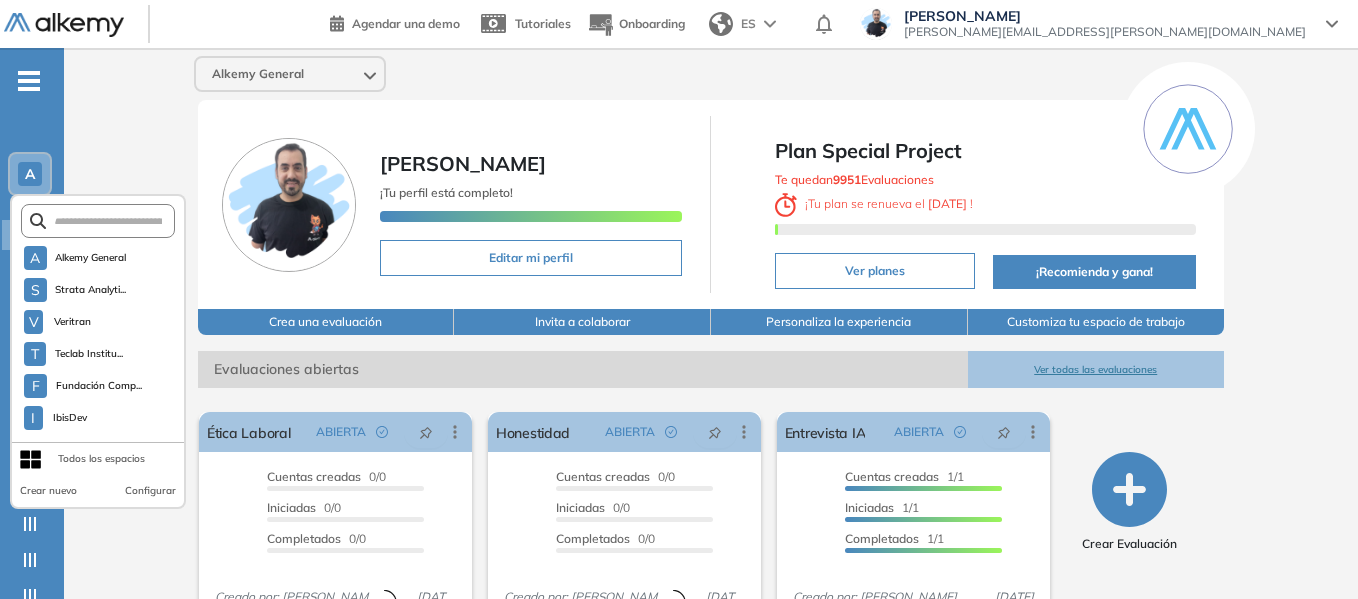 scroll, scrollTop: 4901, scrollLeft: 0, axis: vertical 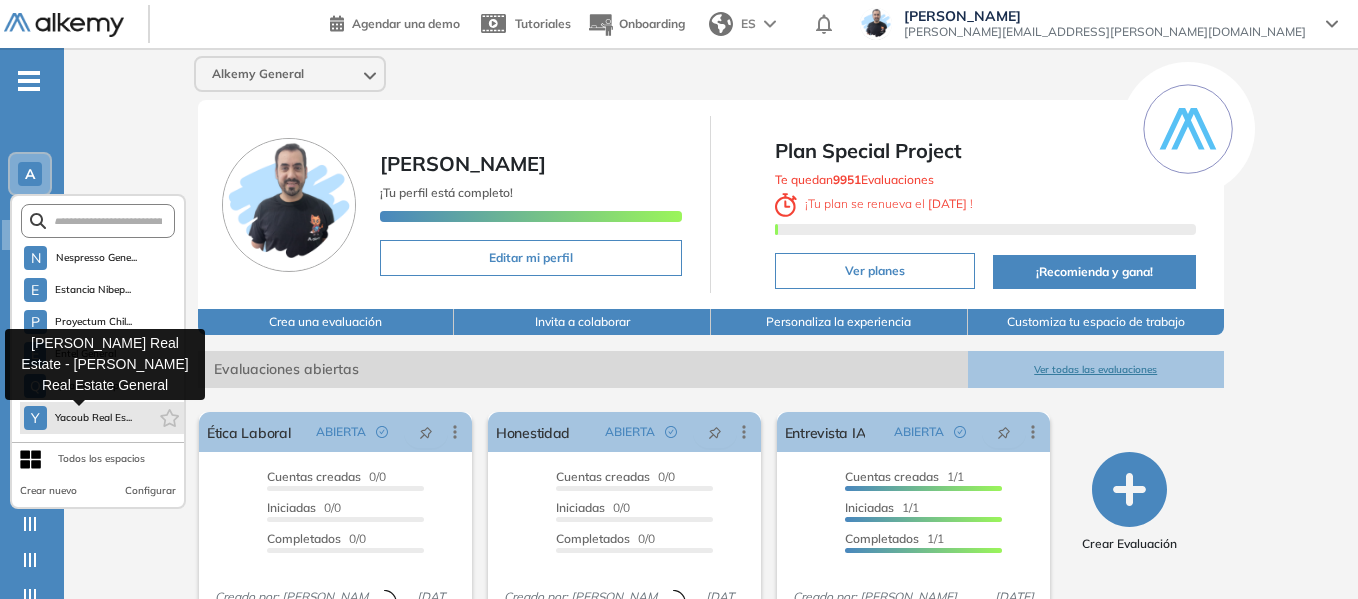 click on "Yacoub Real Es..." at bounding box center [94, 418] 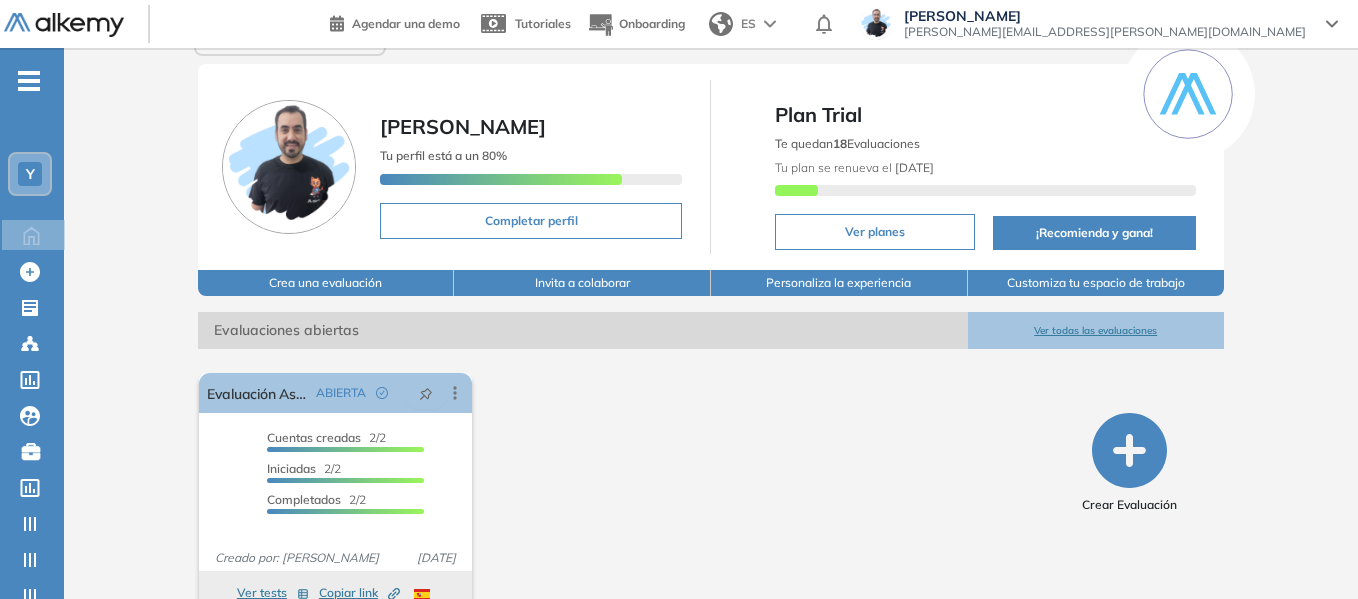 scroll, scrollTop: 90, scrollLeft: 0, axis: vertical 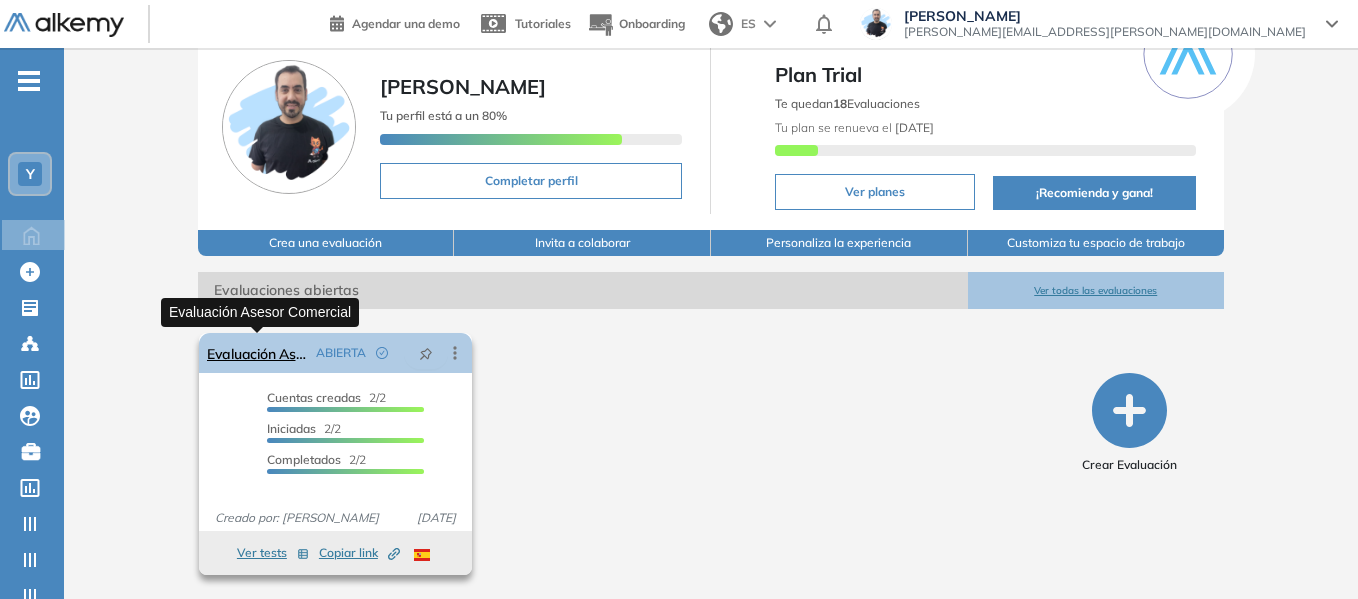 click on "Evaluación Asesor Comercial" at bounding box center [257, 353] 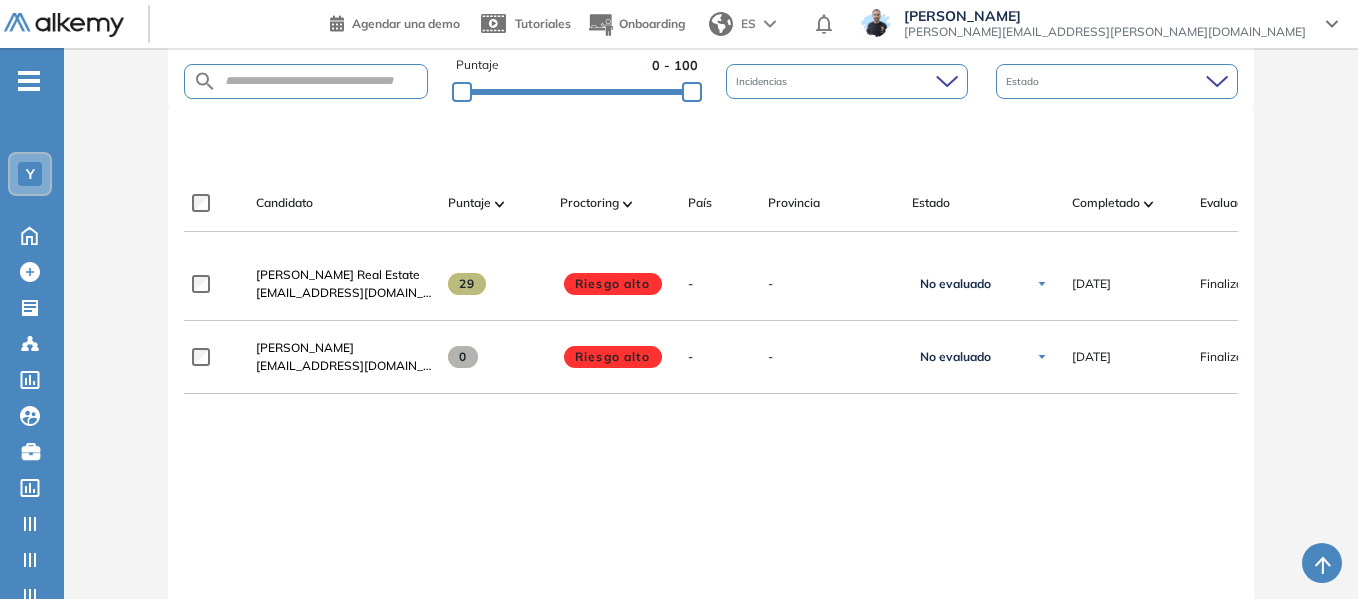 scroll, scrollTop: 601, scrollLeft: 0, axis: vertical 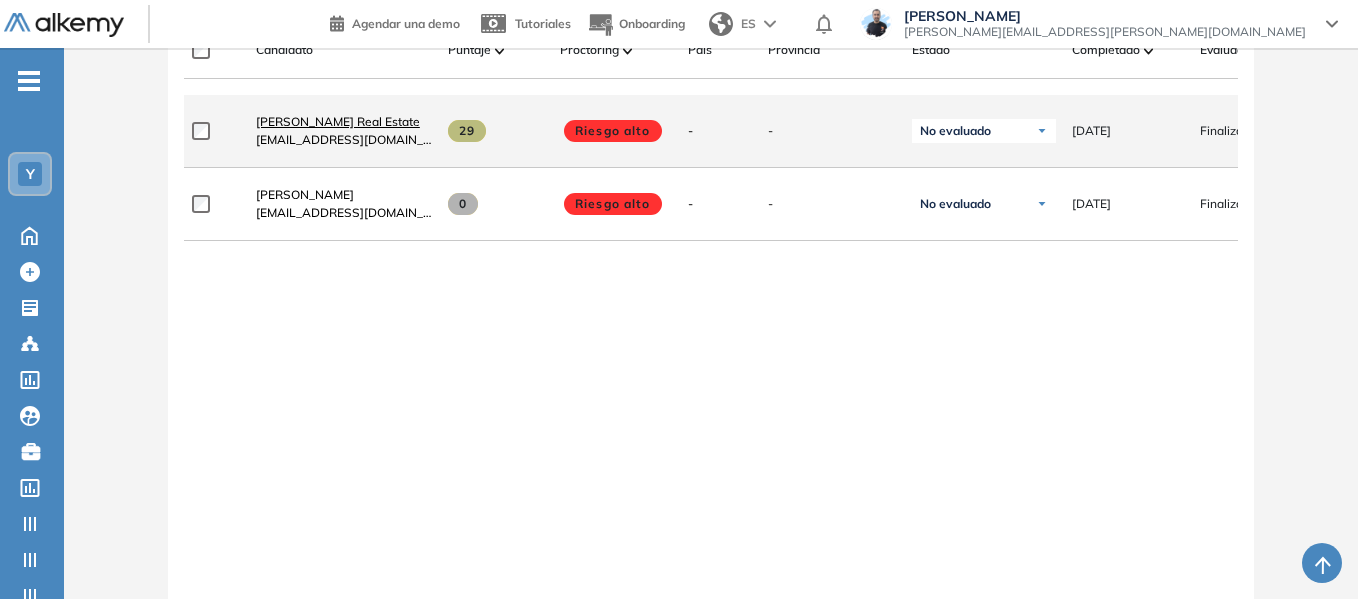 click on "Rocio Yacoub Real Estate" at bounding box center (338, 121) 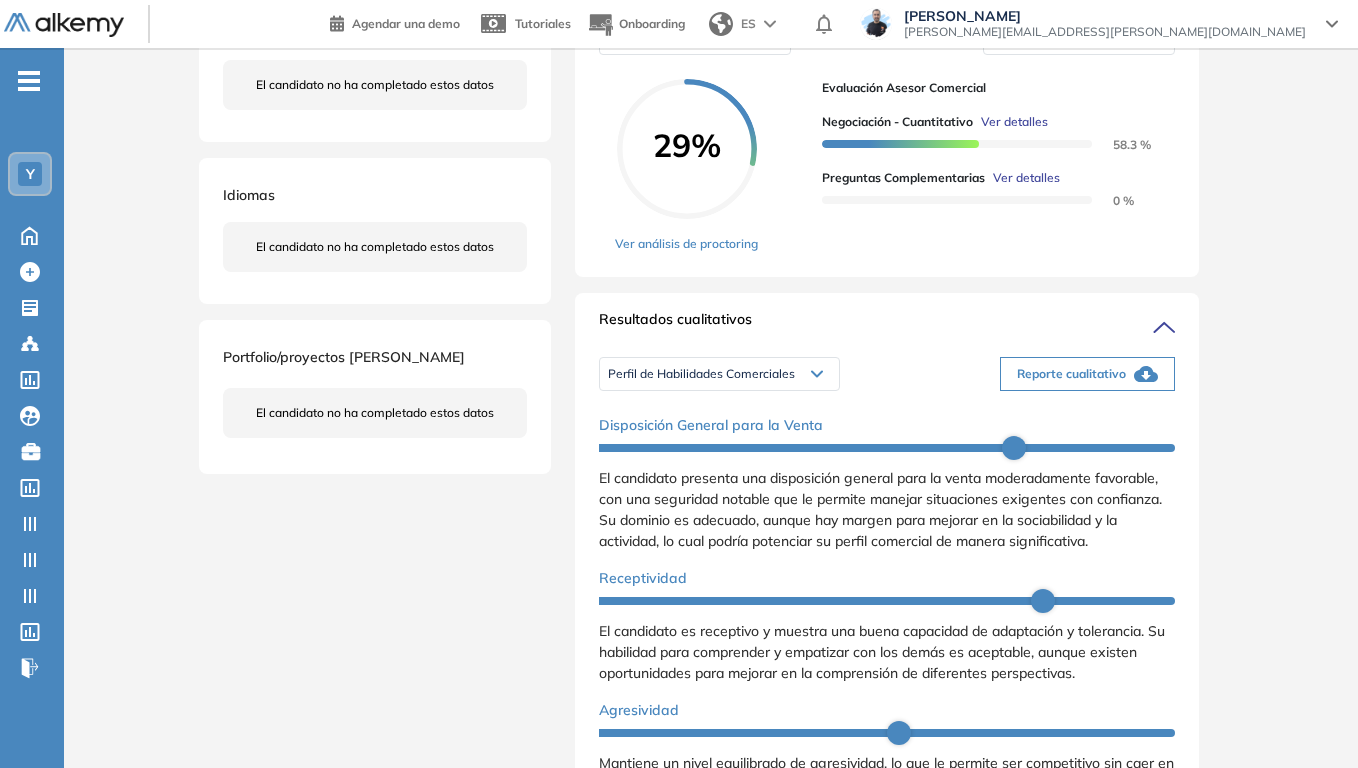 scroll, scrollTop: 469, scrollLeft: 0, axis: vertical 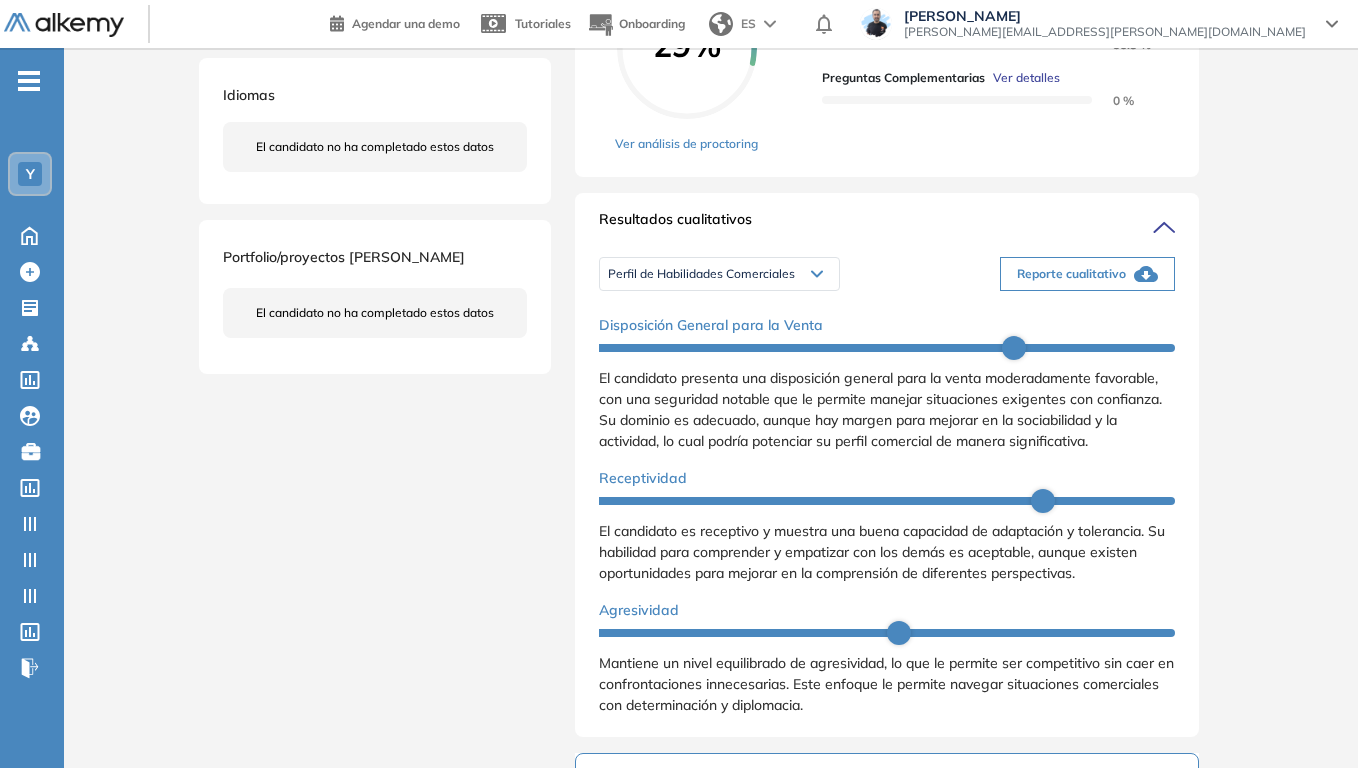 click on "Perfil de Habilidades Comerciales" at bounding box center (719, 274) 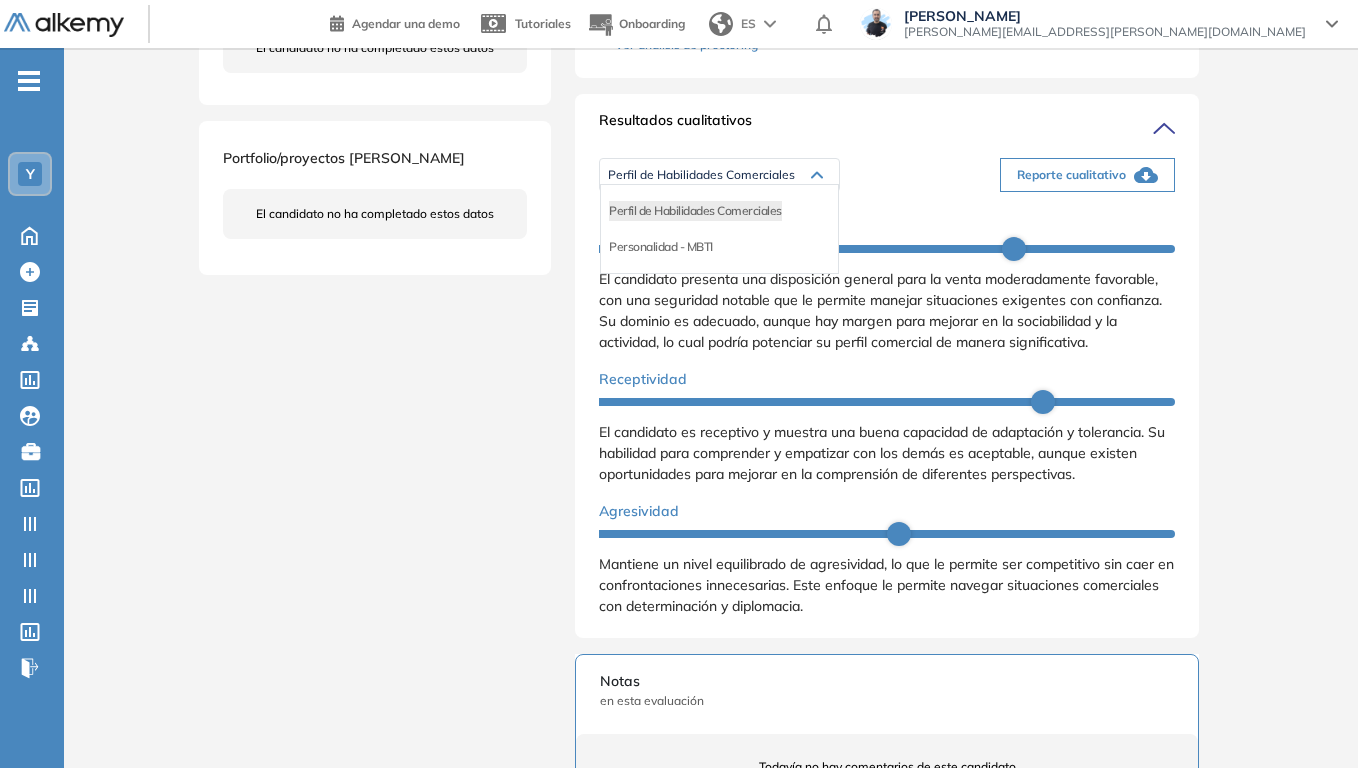 scroll, scrollTop: 569, scrollLeft: 0, axis: vertical 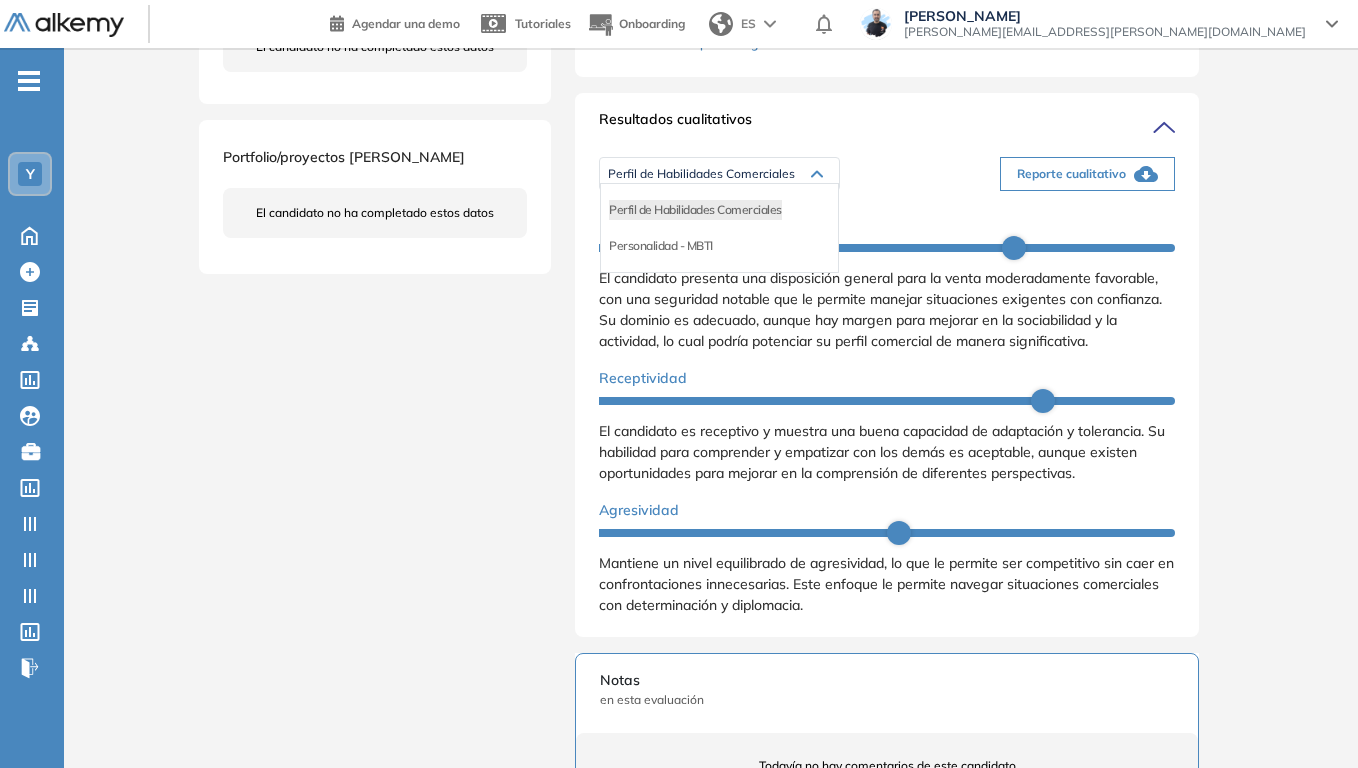click on "Y" at bounding box center [30, 174] 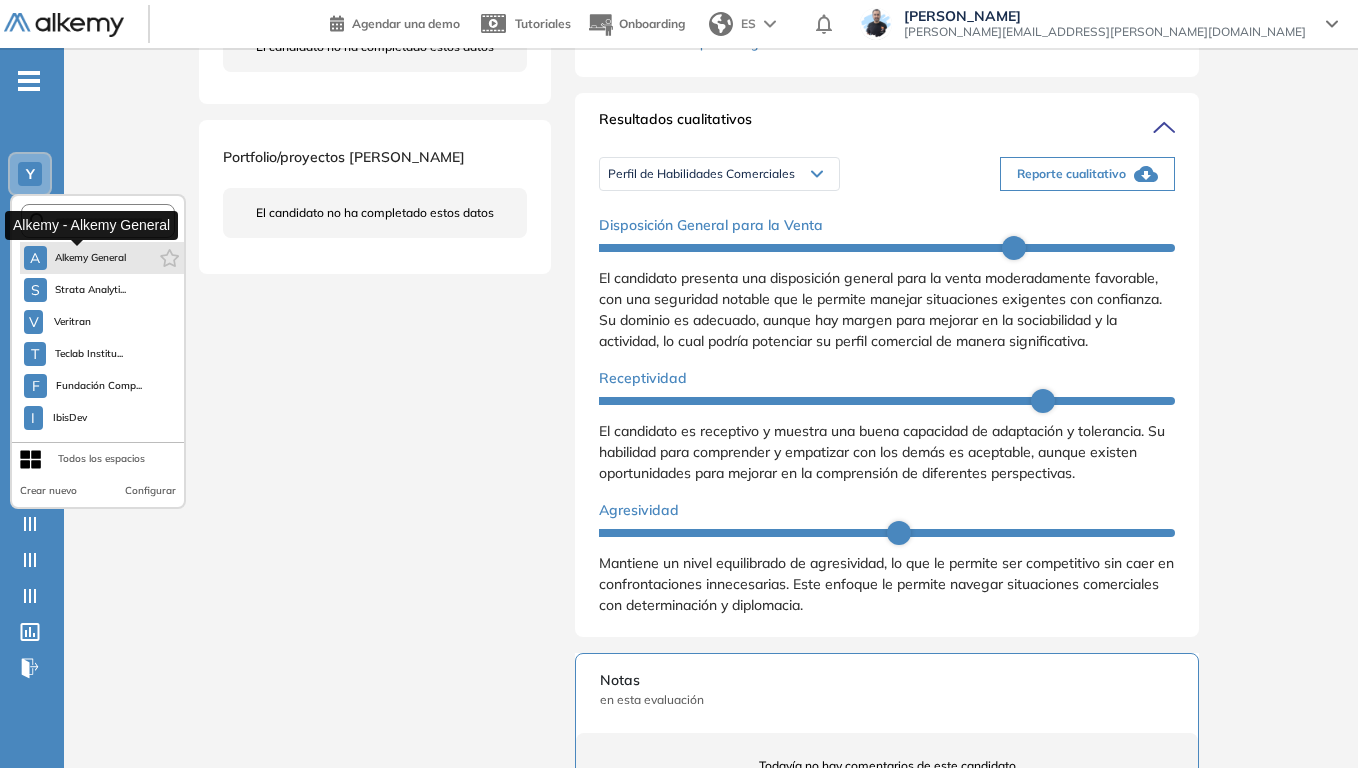 click on "Alkemy General" at bounding box center [91, 258] 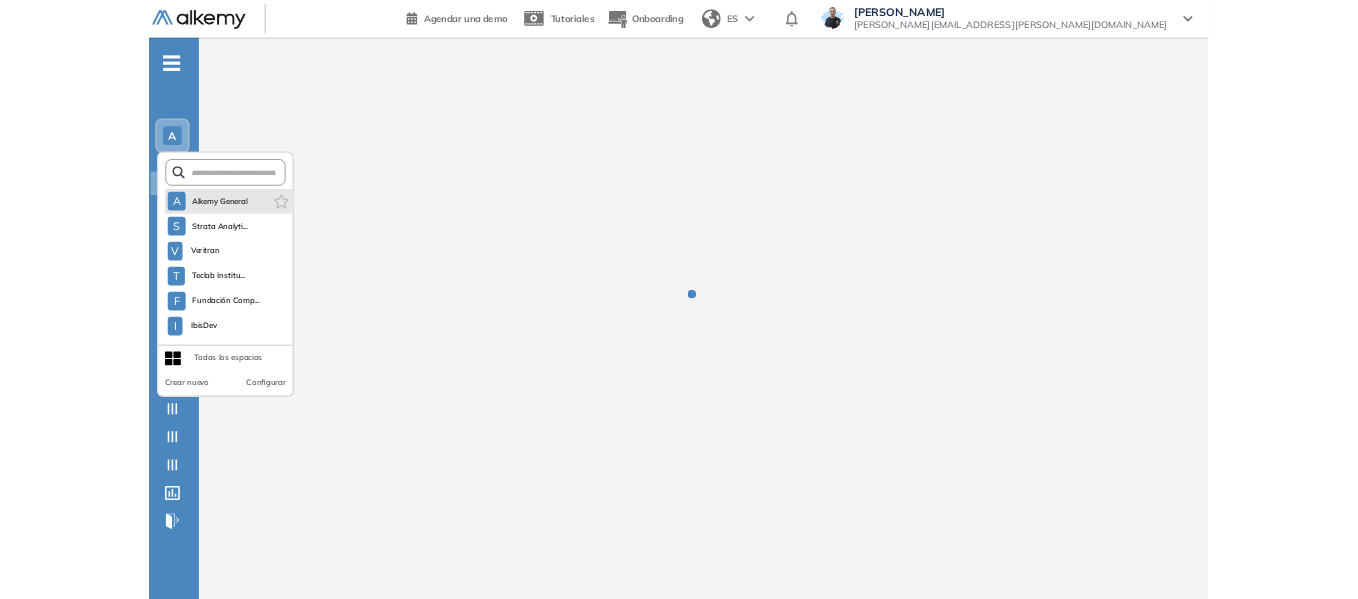 scroll, scrollTop: 0, scrollLeft: 0, axis: both 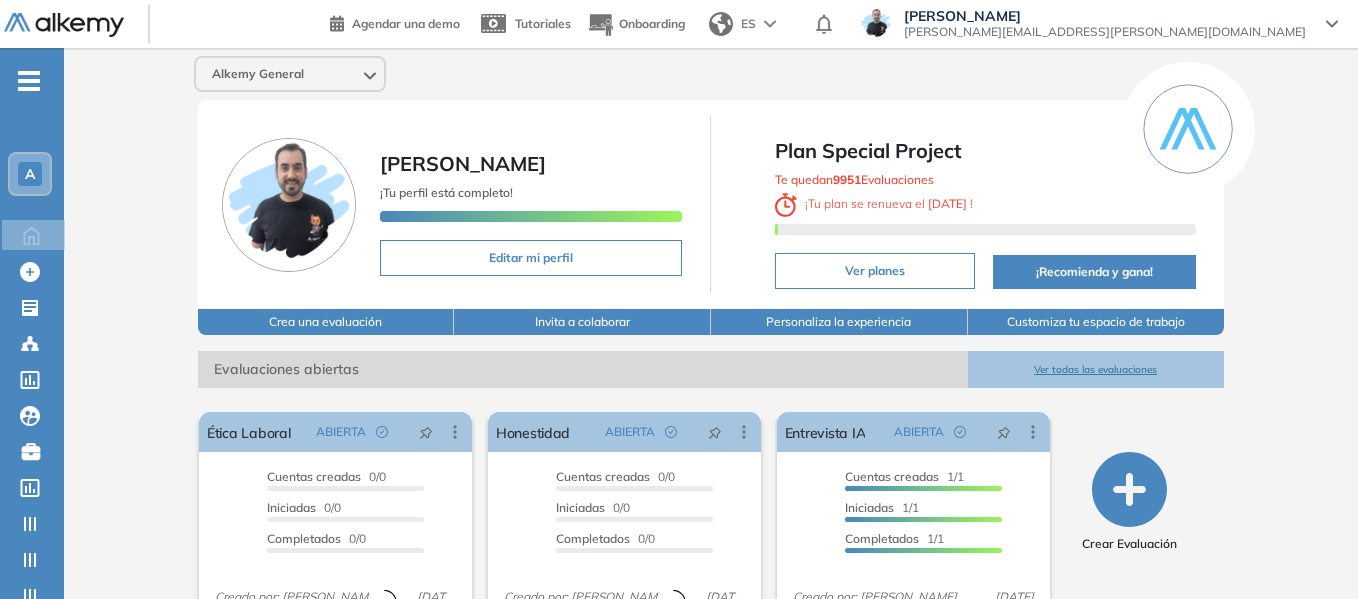 click on "A" at bounding box center (30, 174) 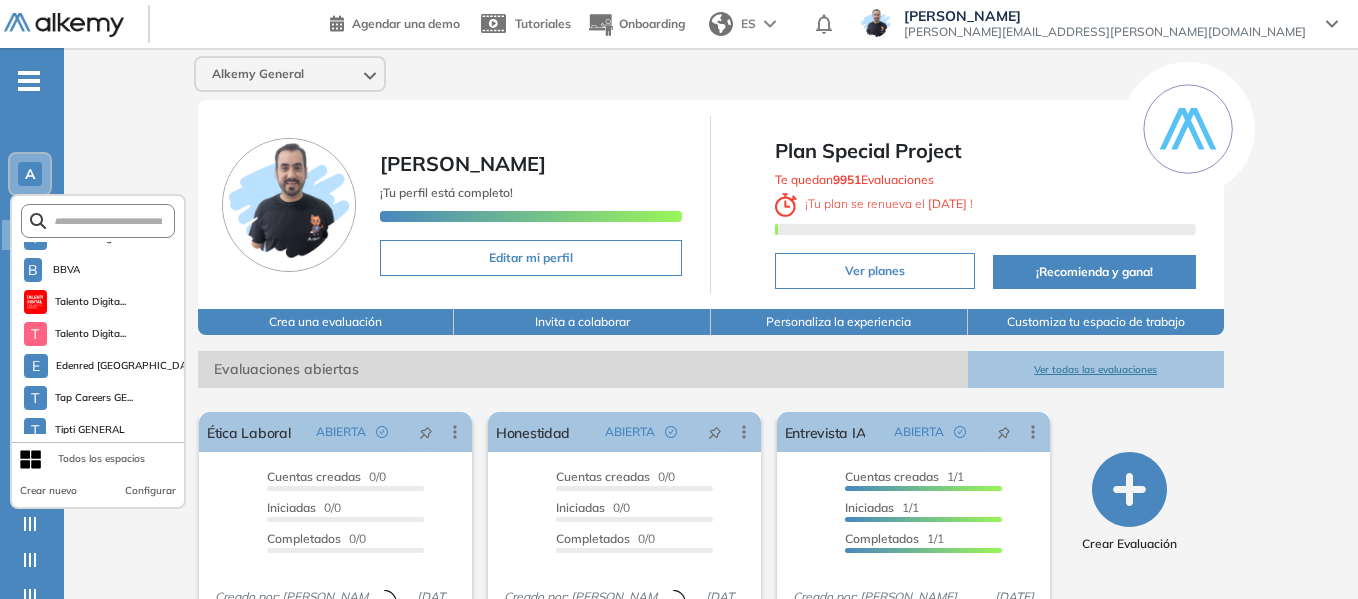 scroll, scrollTop: 1200, scrollLeft: 0, axis: vertical 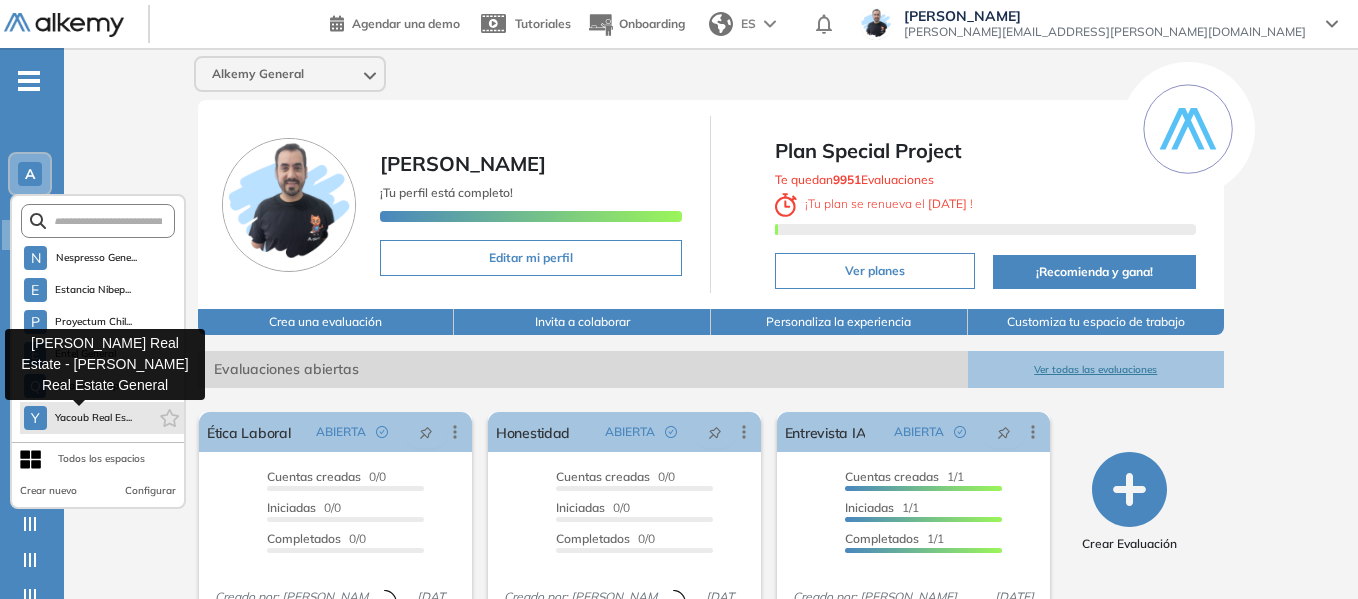click on "Yacoub Real Es..." at bounding box center [94, 418] 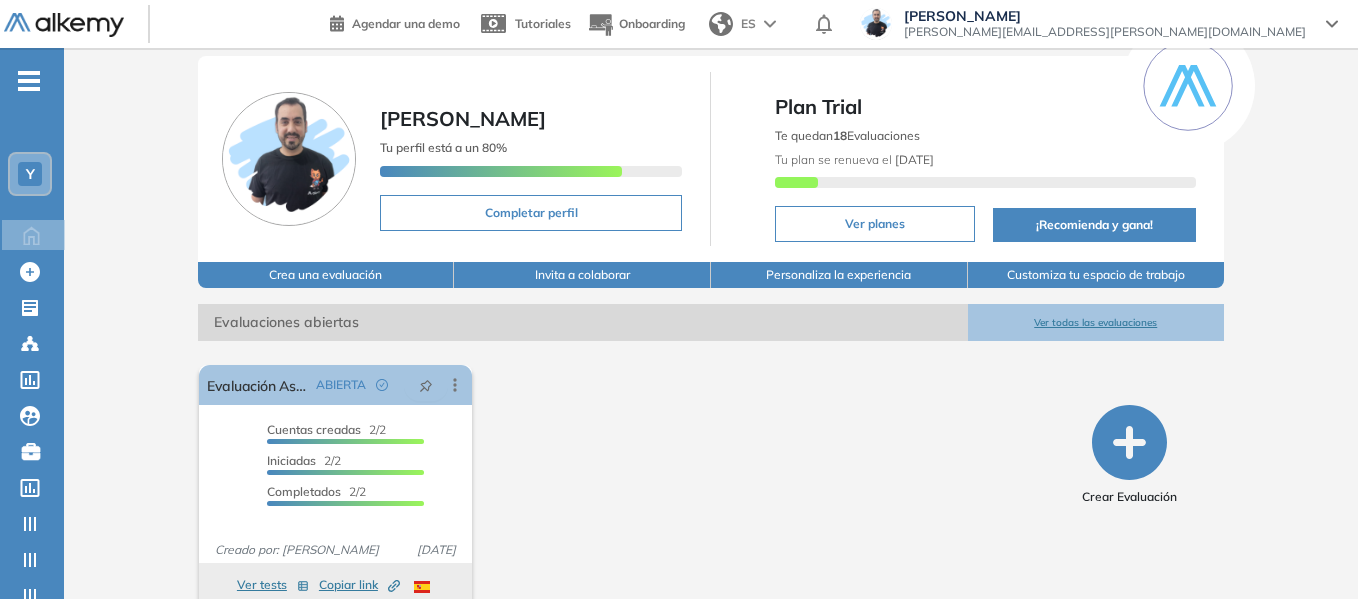 scroll, scrollTop: 90, scrollLeft: 0, axis: vertical 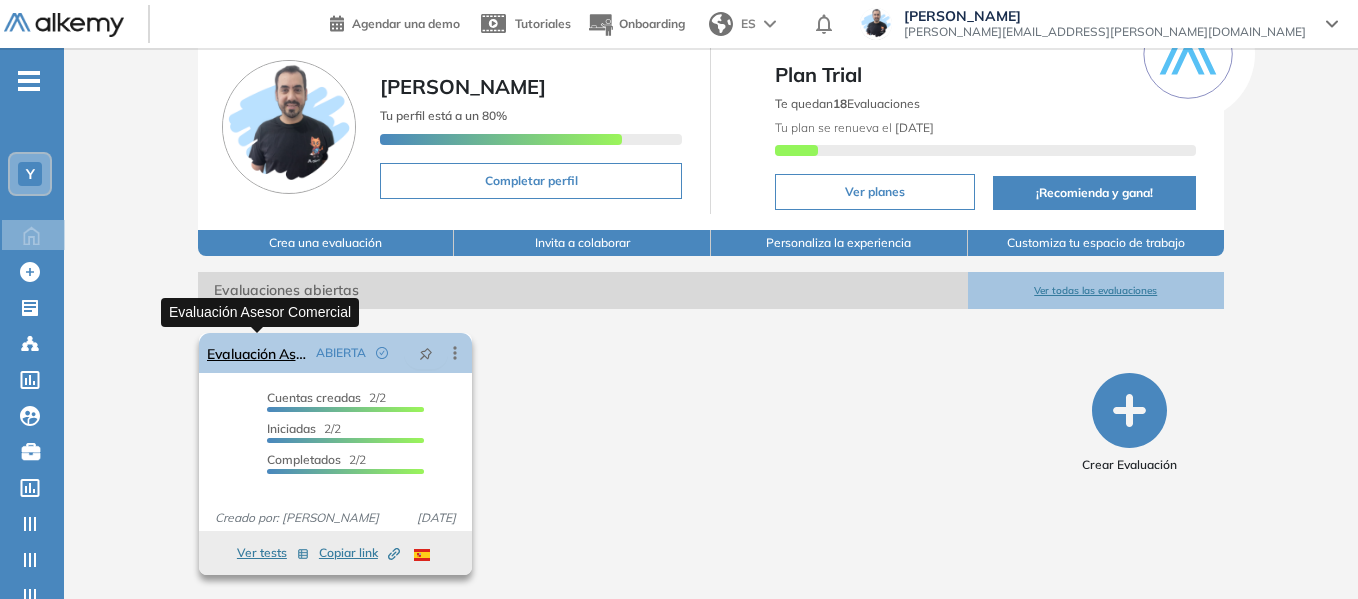 click on "Evaluación Asesor Comercial" at bounding box center (257, 353) 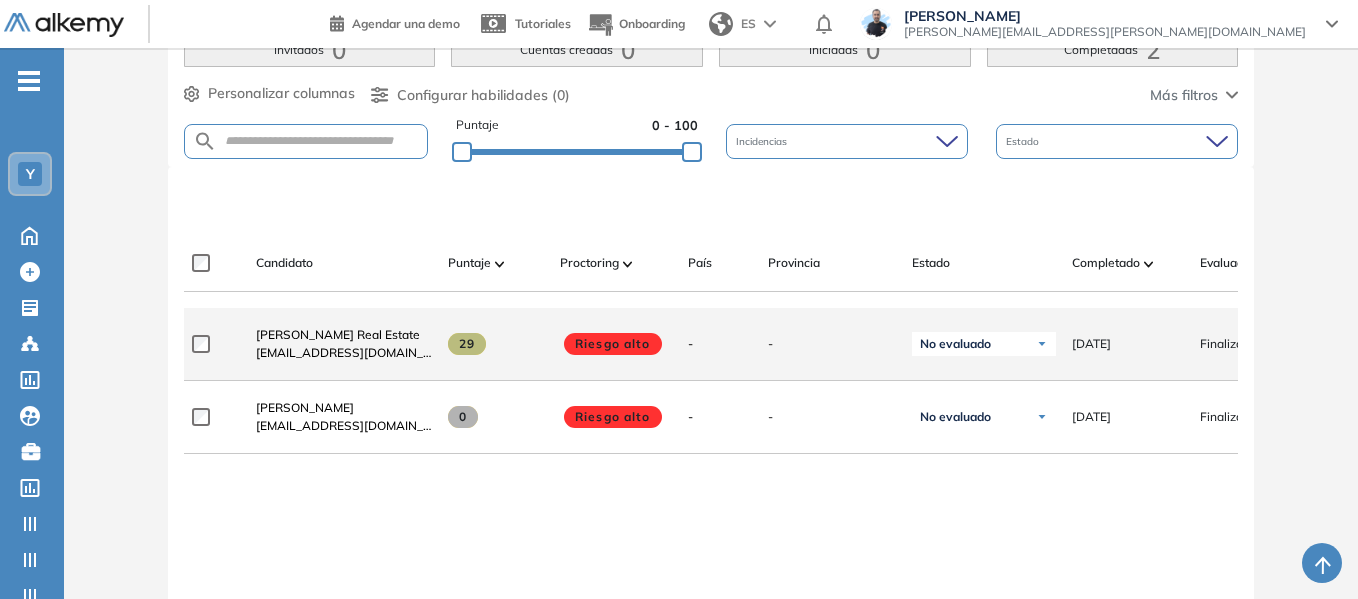 scroll, scrollTop: 500, scrollLeft: 0, axis: vertical 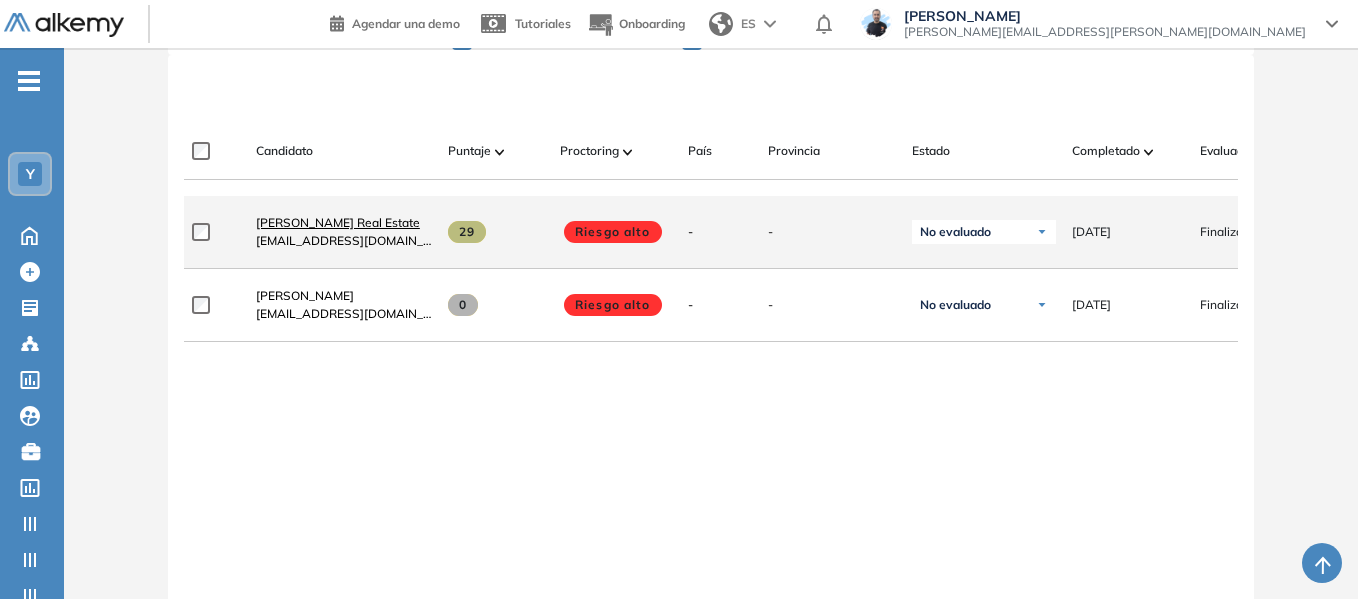 click on "[PERSON_NAME] Real Estate" at bounding box center [338, 222] 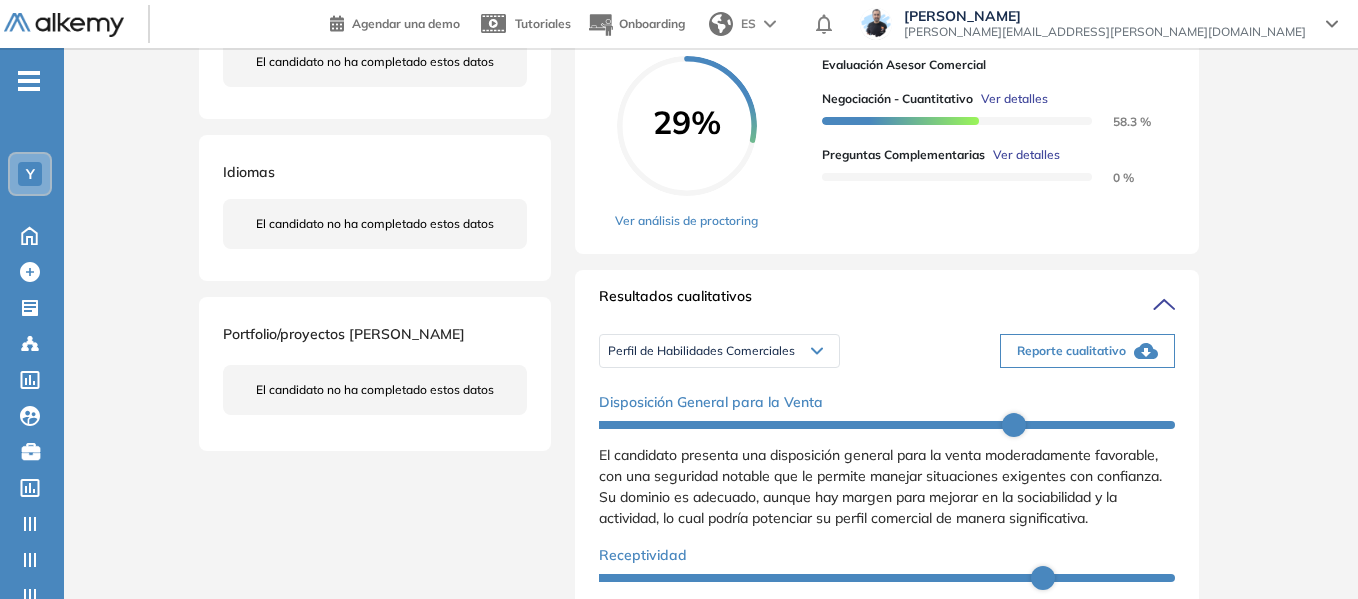 scroll, scrollTop: 500, scrollLeft: 0, axis: vertical 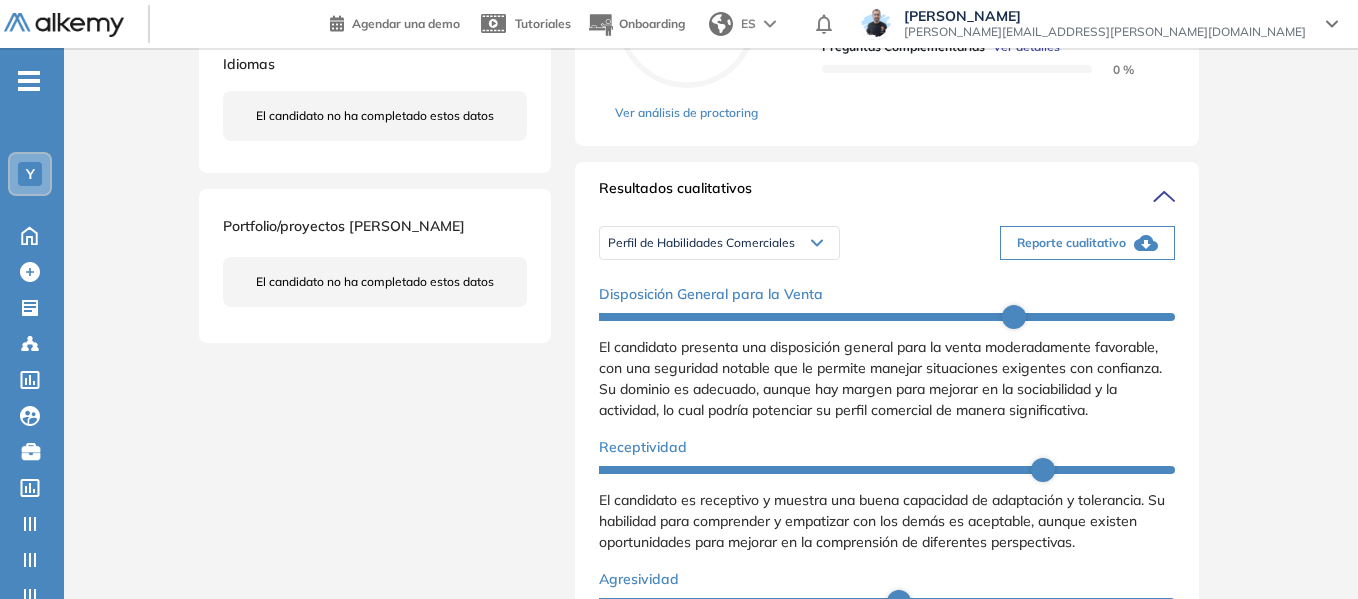 click on "Perfil de Habilidades Comerciales" at bounding box center (719, 243) 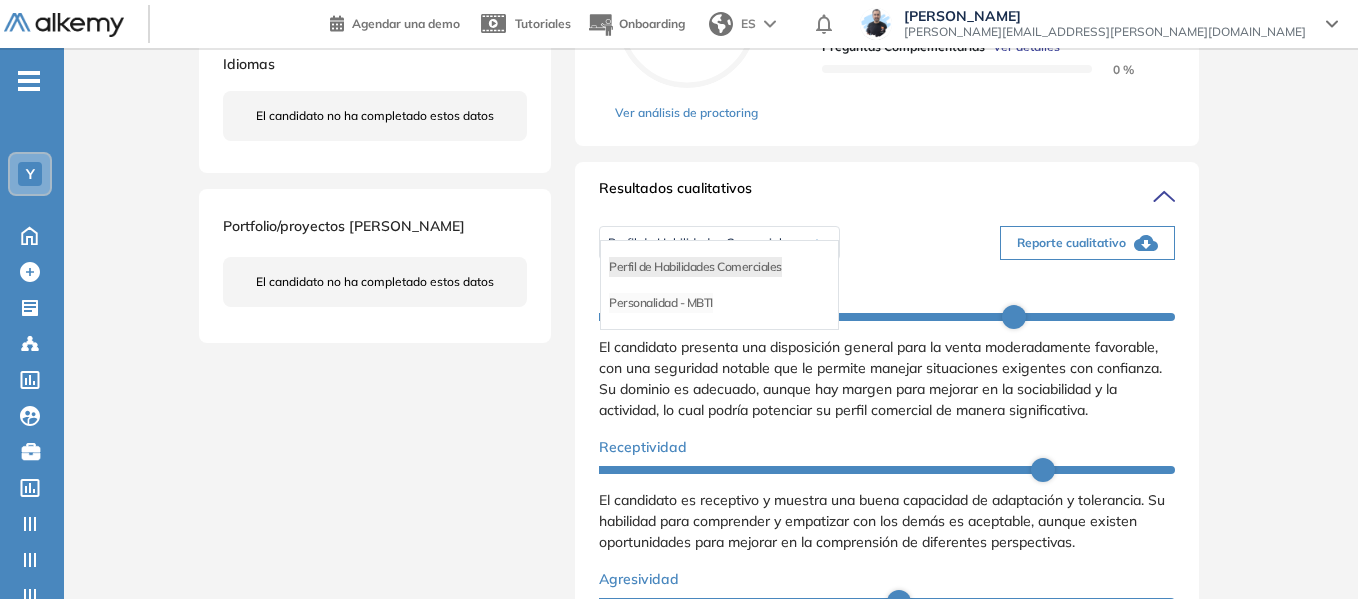 click on "Personalidad - MBTI" at bounding box center (661, 303) 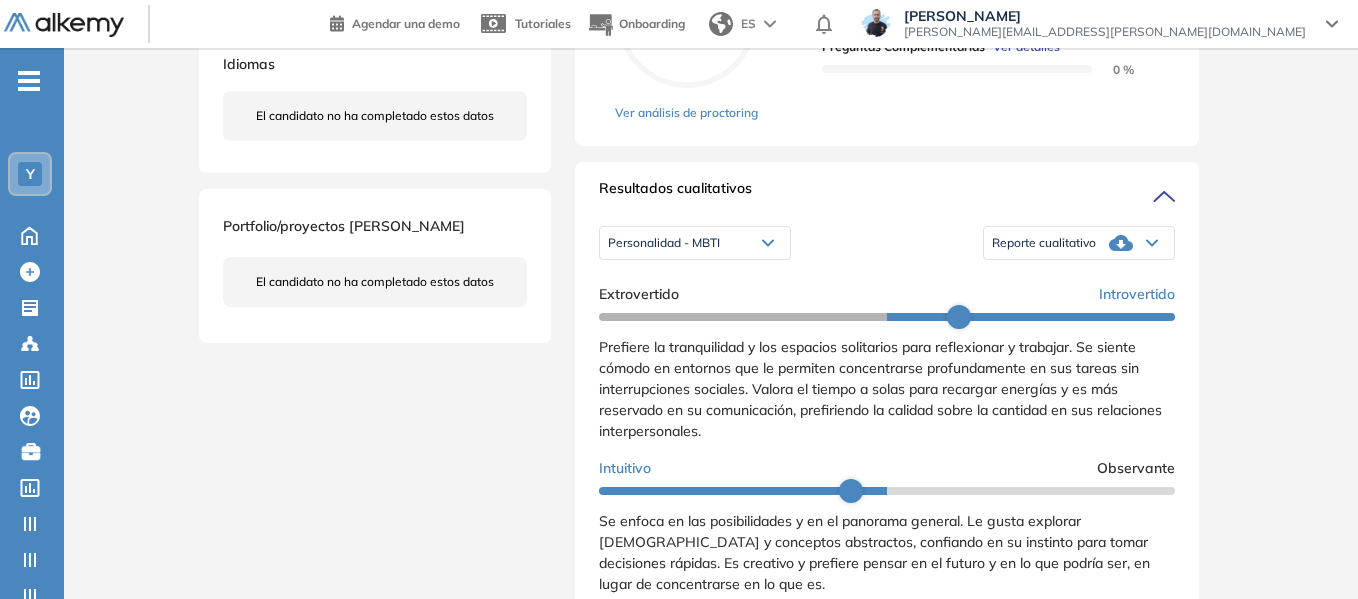click on "Reporte cualitativo" at bounding box center (1044, 243) 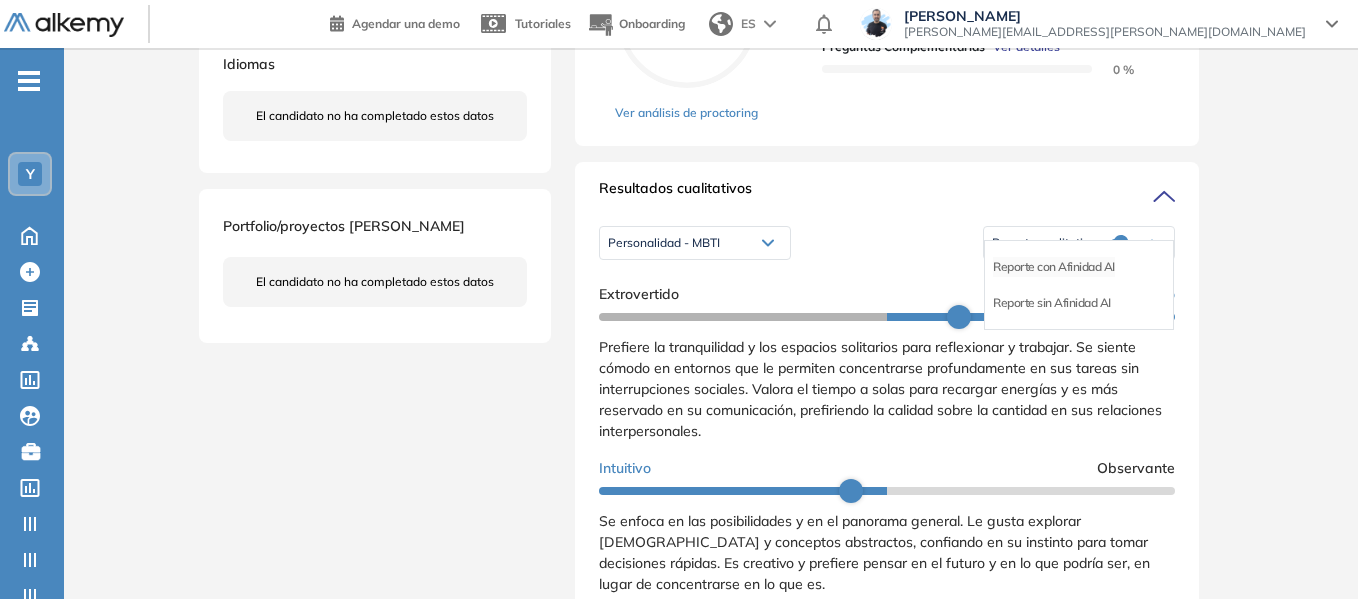click on "Reporte con Afinidad AI" at bounding box center [1054, 267] 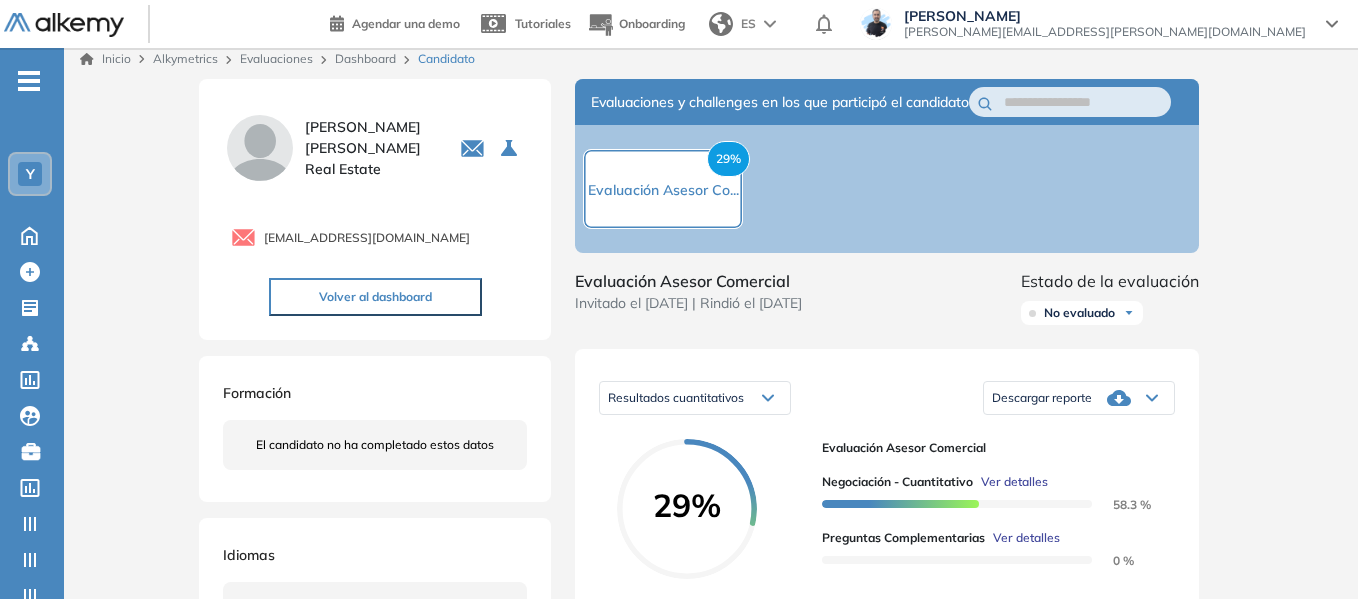 scroll, scrollTop: 0, scrollLeft: 0, axis: both 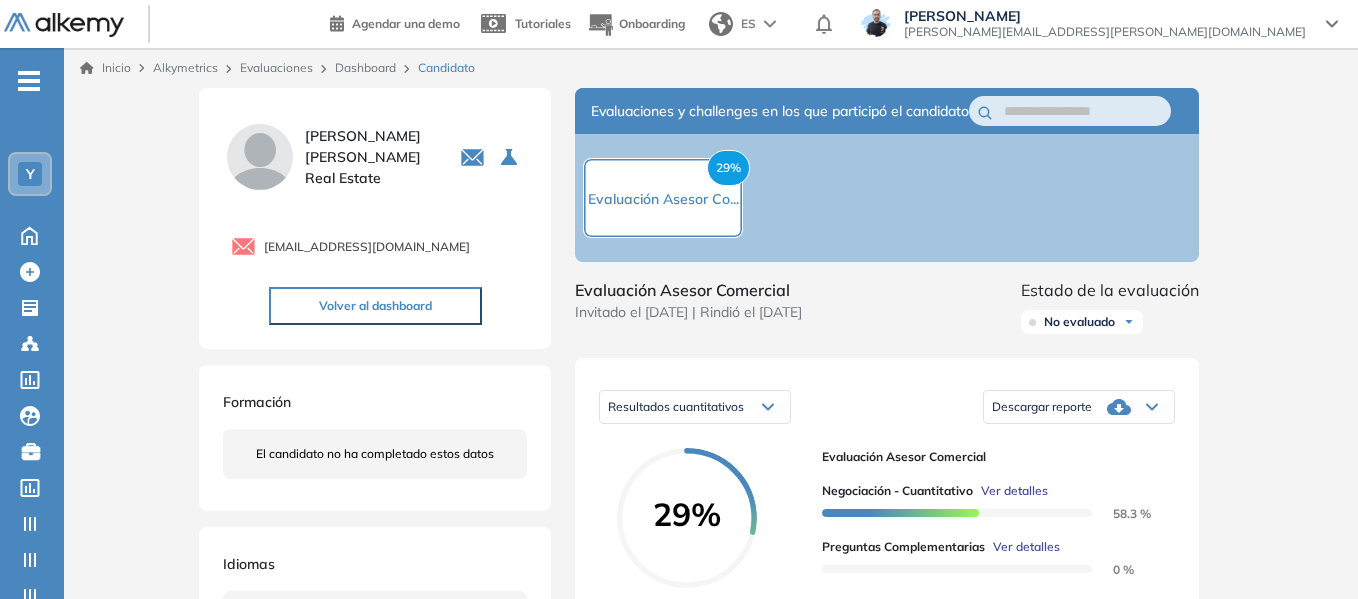 click on "Descargar reporte" at bounding box center (1042, 407) 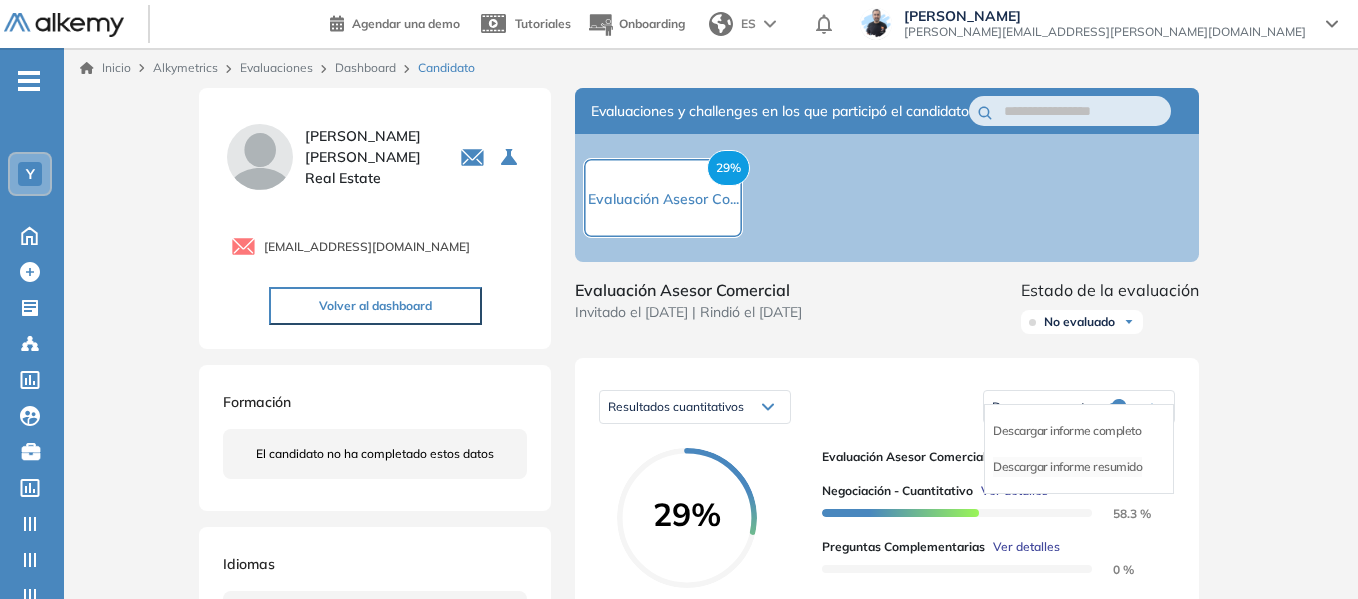 click on "Descargar informe resumido" at bounding box center [1067, 467] 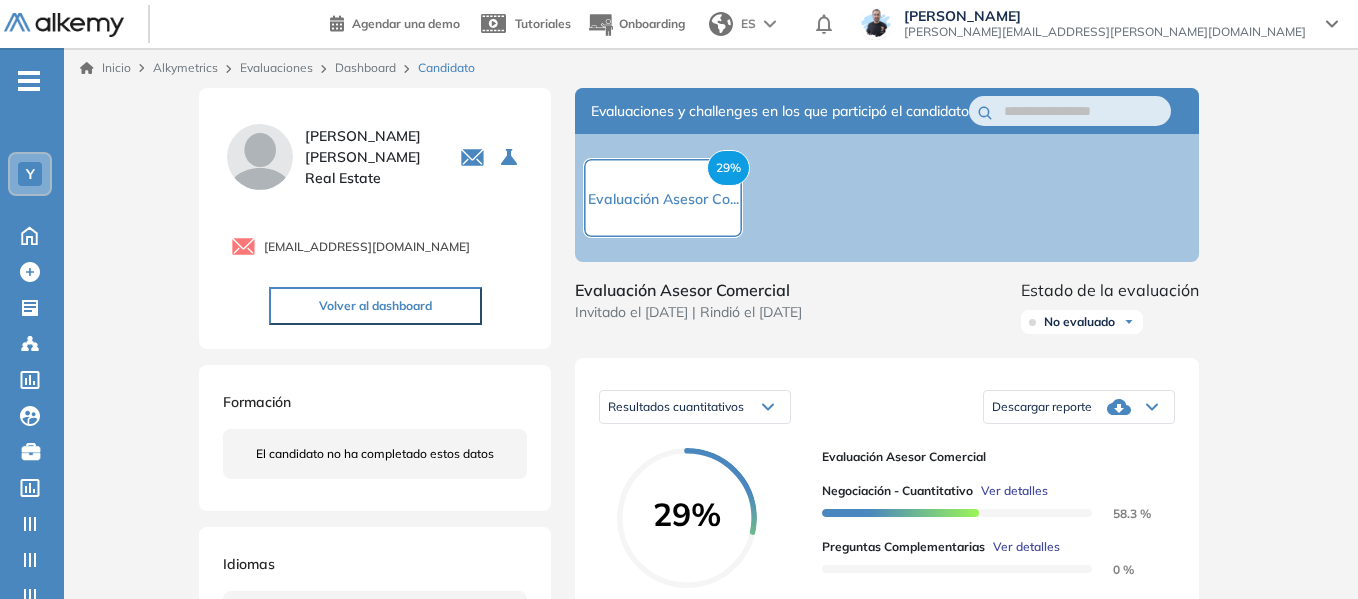 click on "Y" at bounding box center [30, 174] 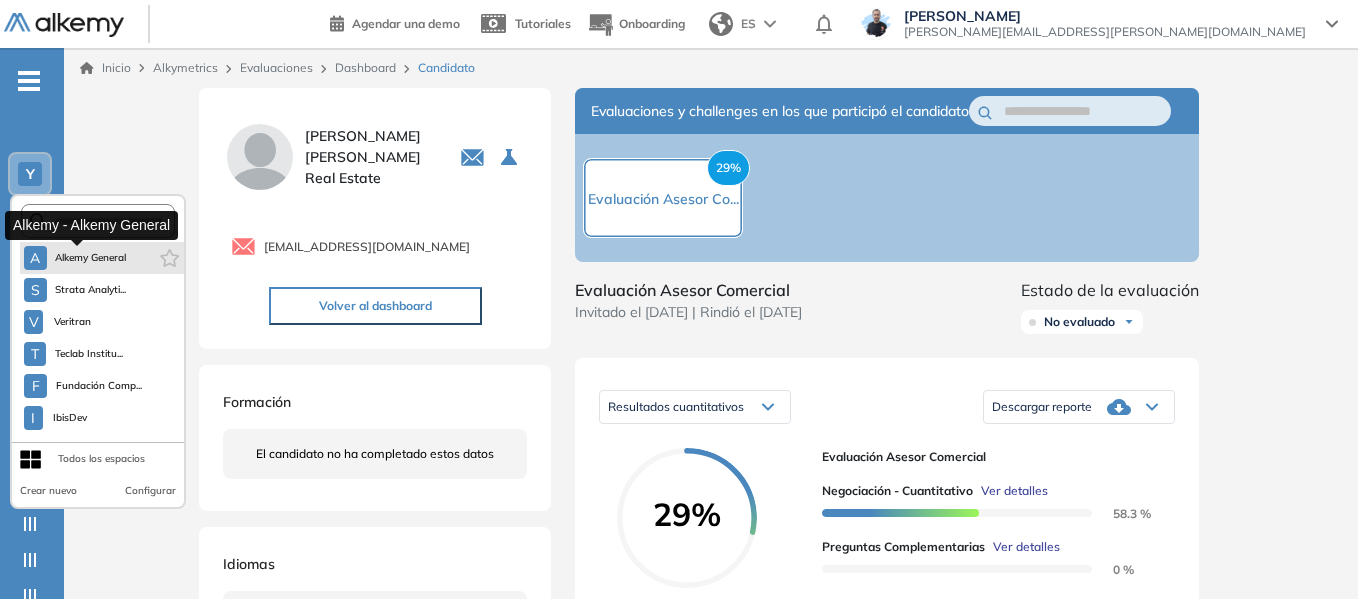 click on "Alkemy General" at bounding box center [91, 258] 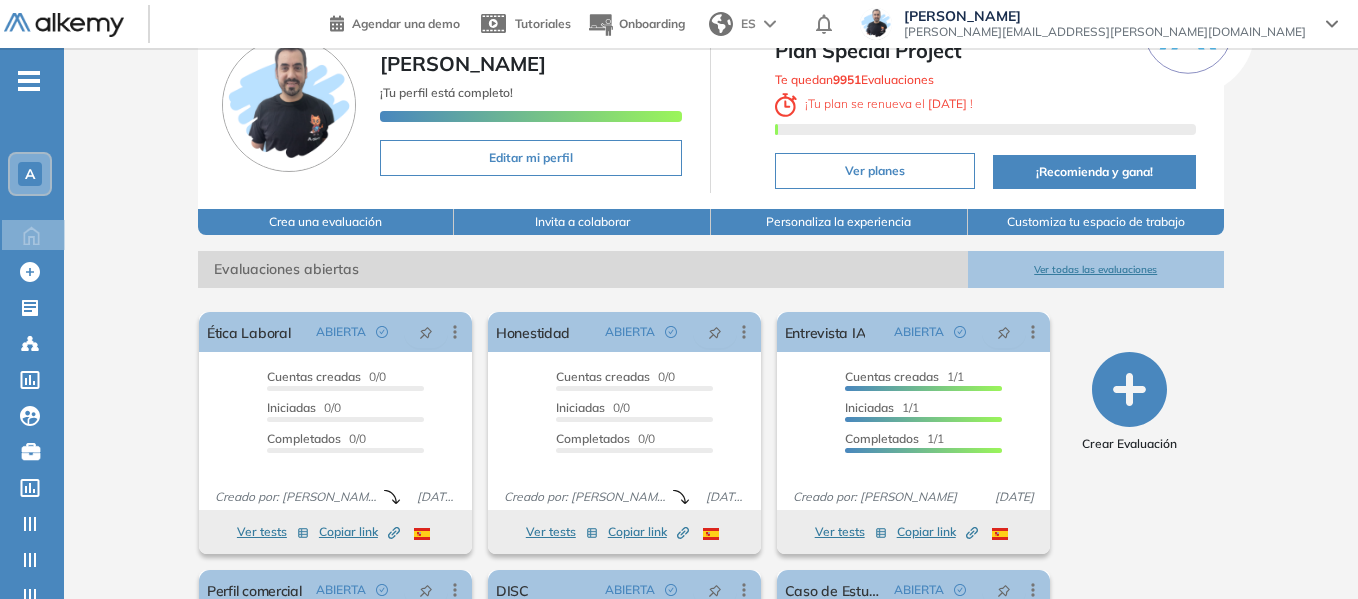 scroll, scrollTop: 0, scrollLeft: 0, axis: both 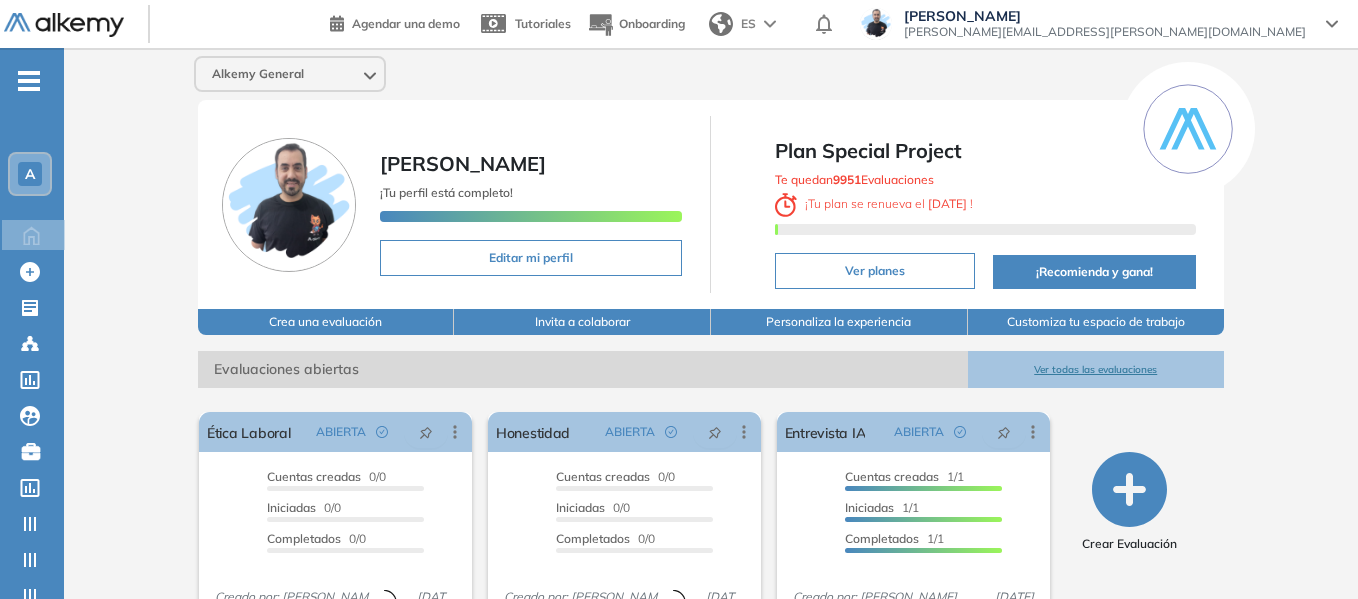 click on "A" at bounding box center (30, 174) 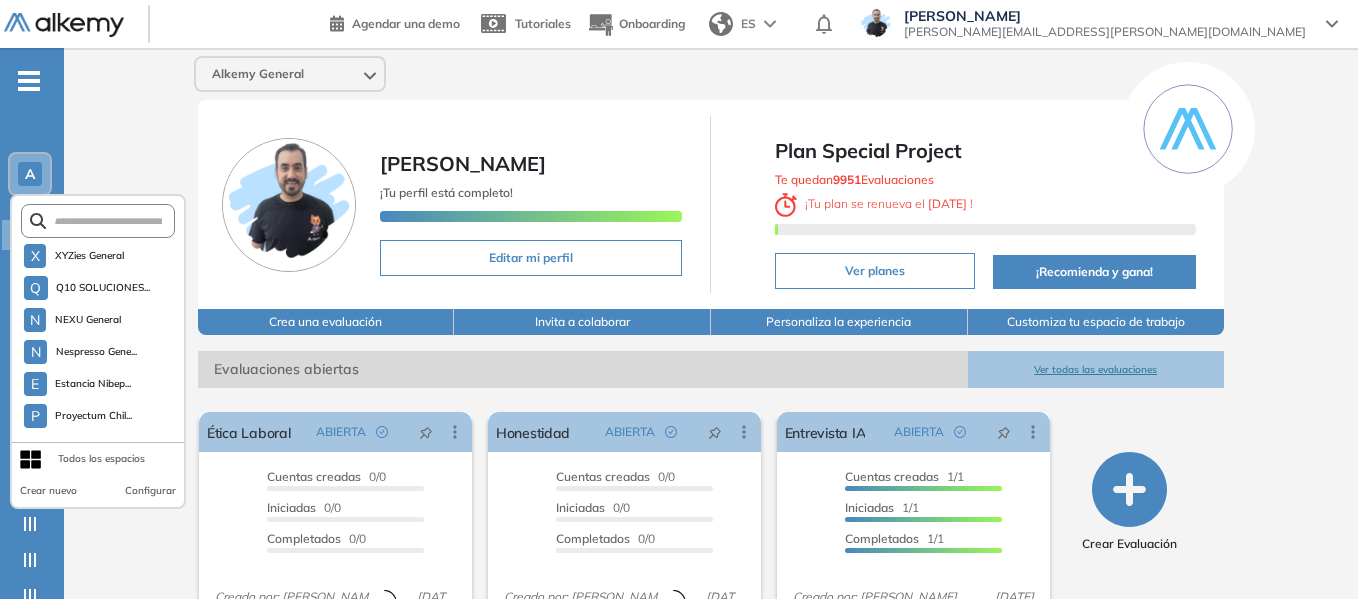 scroll, scrollTop: 4901, scrollLeft: 0, axis: vertical 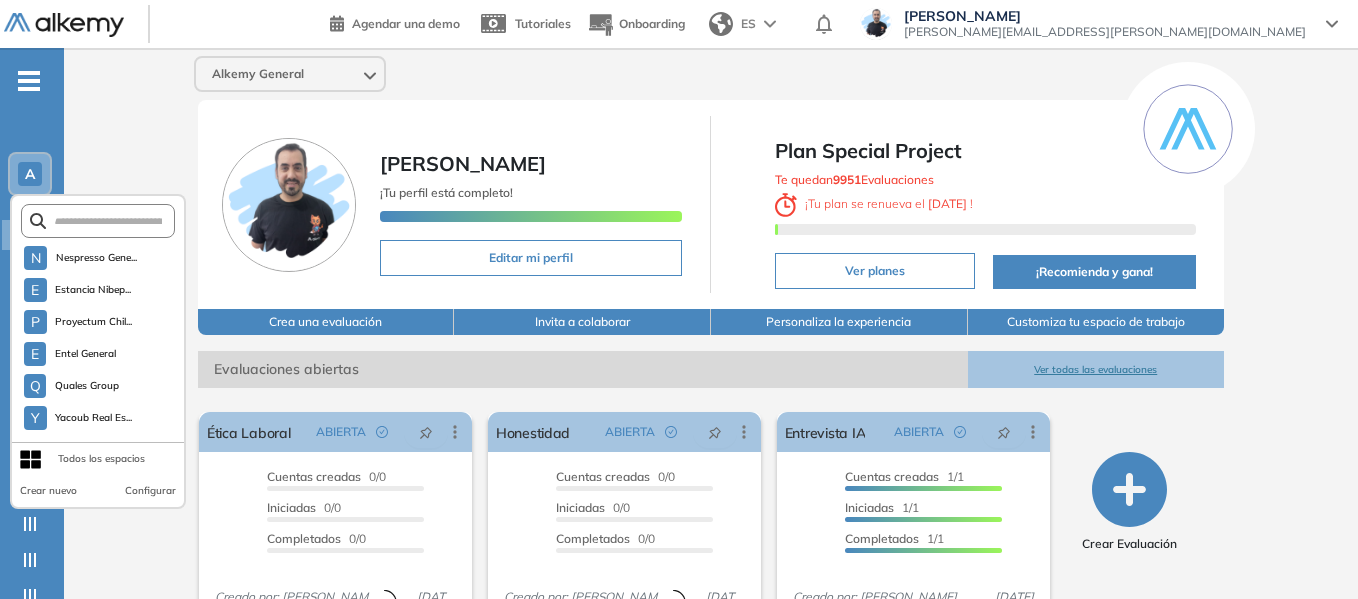 click on "Alkemy General [PERSON_NAME] ¡Tu perfil está completo! Editar mi perfil Plan Special Project Te quedan  9951  Evaluaciones ¡ Tu plan se renueva el    31 de [PERSON_NAME]   ! Ver planes ¡Recomienda y gana! Crea una evaluación Invita a colaborar Personaliza la experiencia Customiza tu espacio de trabajo Evaluaciones abiertas Ver todas las evaluaciones El proctoring será activado ¡Importante!: Los usuarios que ya realizaron la evaluación no tendrán registros del proctoring Cancelar operación Activar Ética Laboral ABIERTA Editar Los siguientes tests ya no están disponibles o tienen una nueva versión Revisa en el catálogo otras opciones o su detalle. Entendido Duplicar Reabrir Eliminar Ver candidatos Ver estadísticas Desactivar Proctoring Finalizar evaluación Mover de workspace Created by potrace 1.16, written by [PERSON_NAME] [DATE]-[DATE] Copiar ID Publico Cuentas creadas 0/0 Prefiltrados 0/0 Iniciadas 0/0 Completados 0/0 Invitaciones enviadas 0 Invitados Evaluación completada 0 veces Fecha límite Activar" at bounding box center [711, 492] 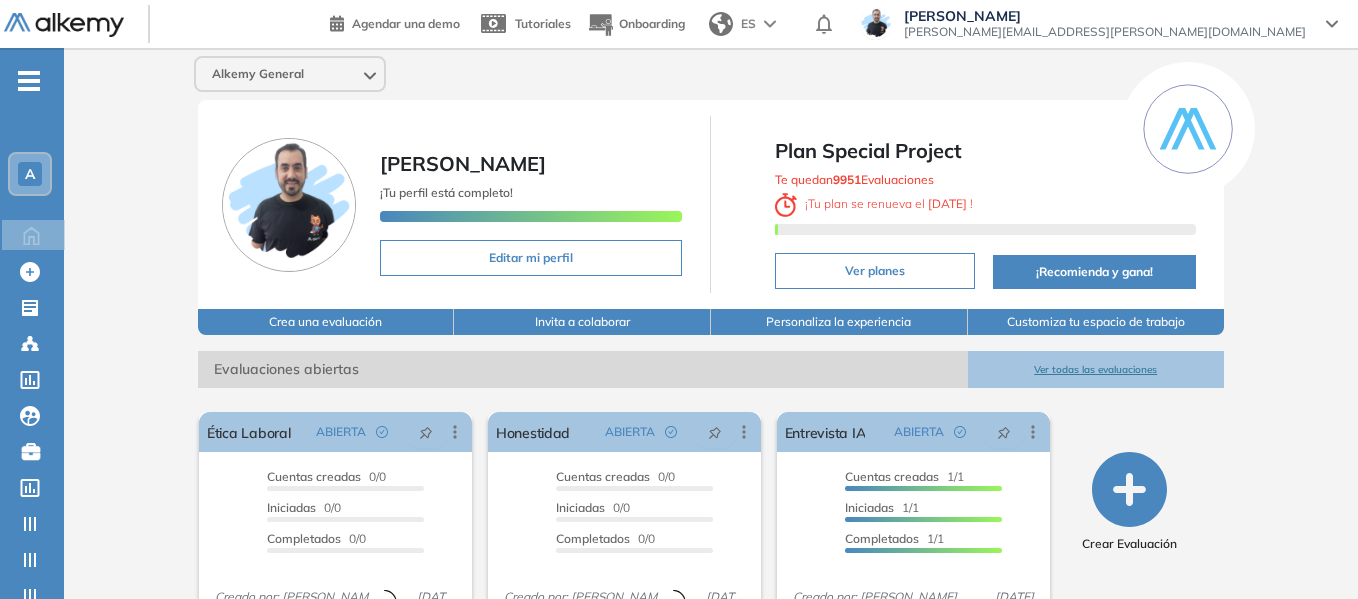 click on "[PERSON_NAME]" at bounding box center [1105, 16] 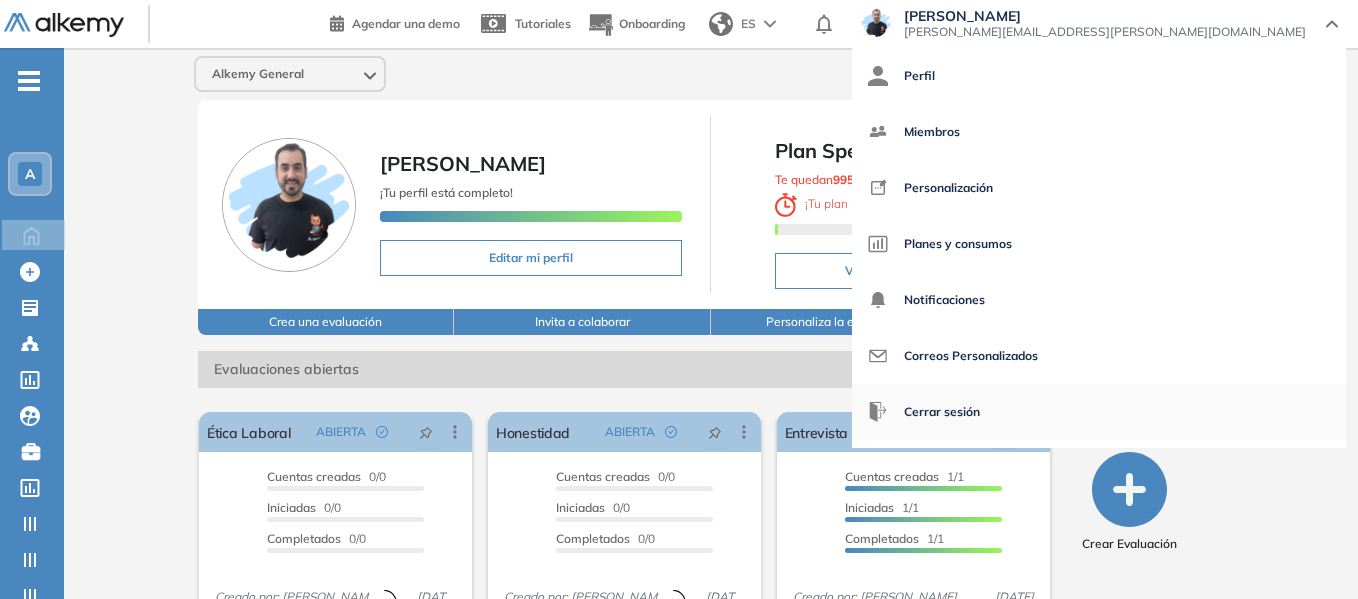 click on "Cerrar sesión" at bounding box center (942, 412) 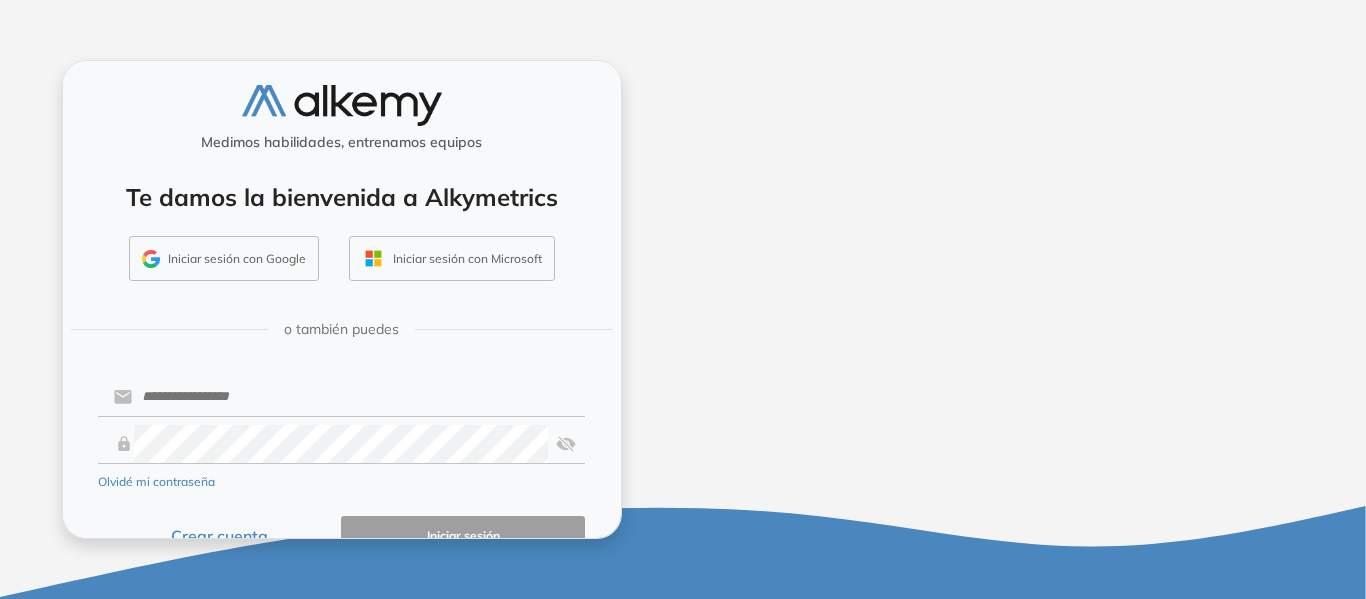 scroll, scrollTop: 0, scrollLeft: 0, axis: both 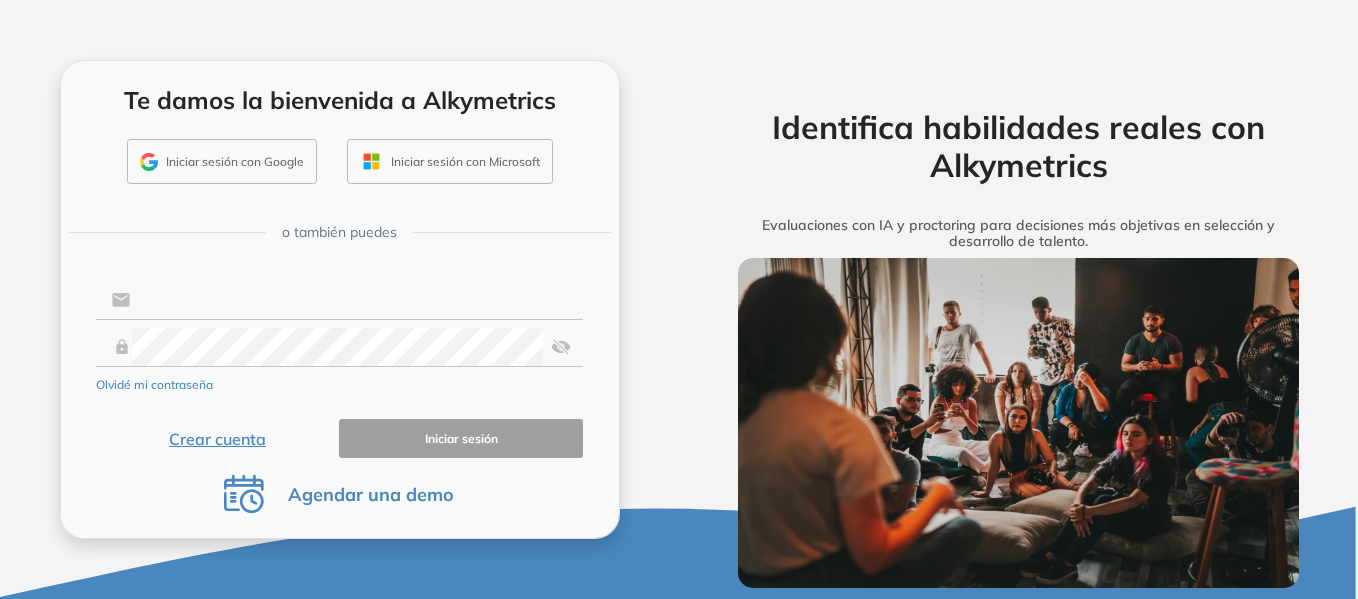 click at bounding box center (356, 300) 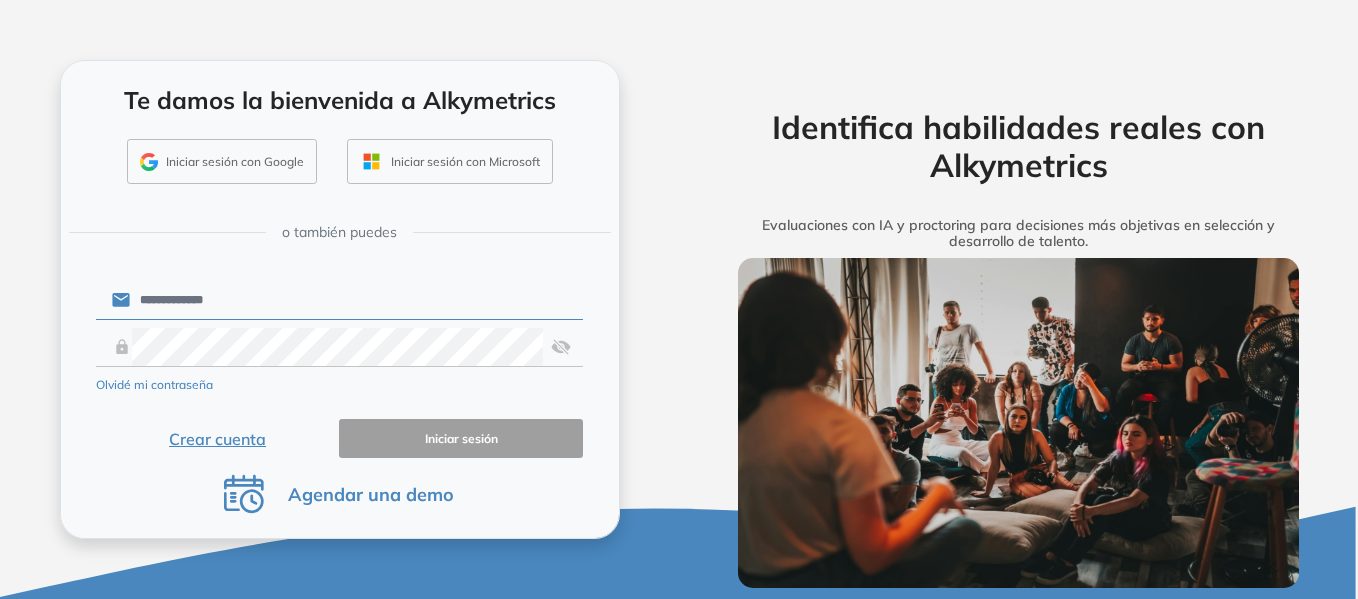 type on "**********" 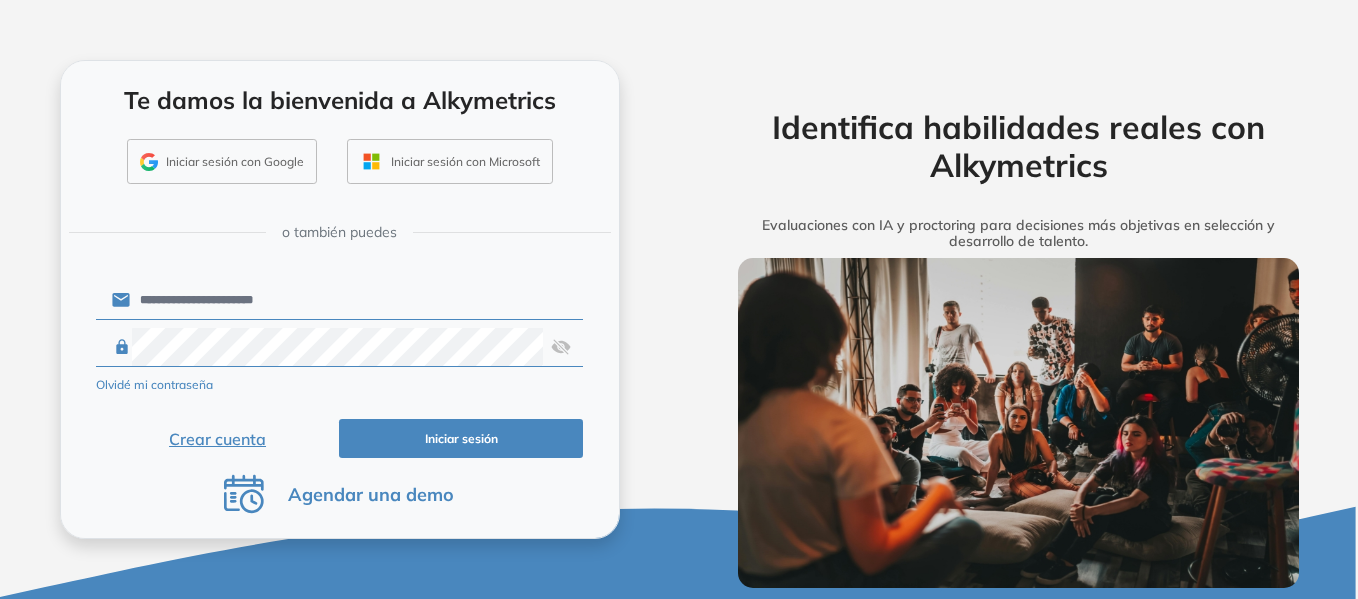 click on "Iniciar sesión" at bounding box center [461, 438] 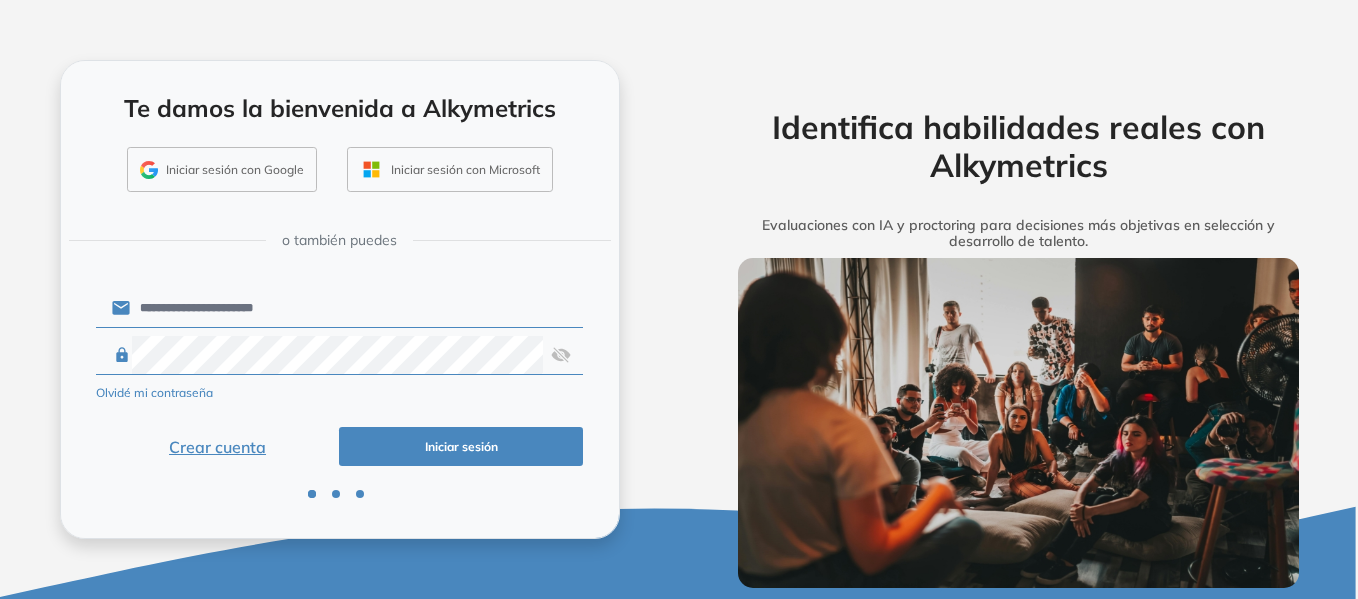 scroll, scrollTop: 89, scrollLeft: 0, axis: vertical 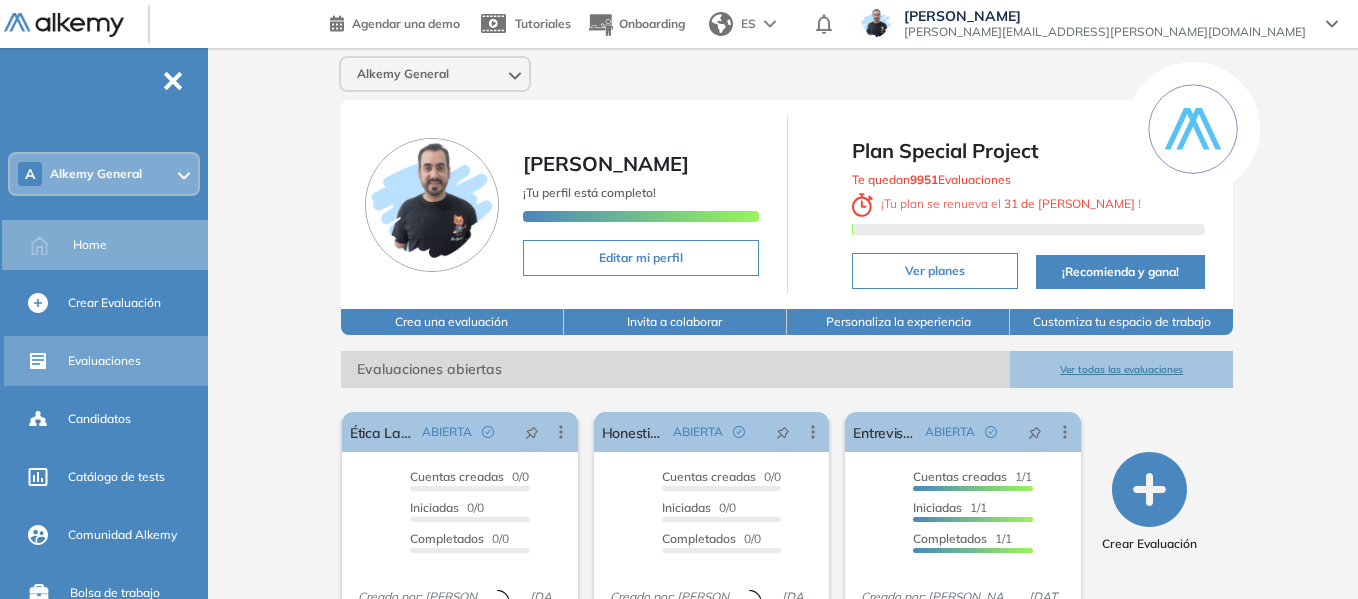 click on "Evaluaciones" at bounding box center [136, 361] 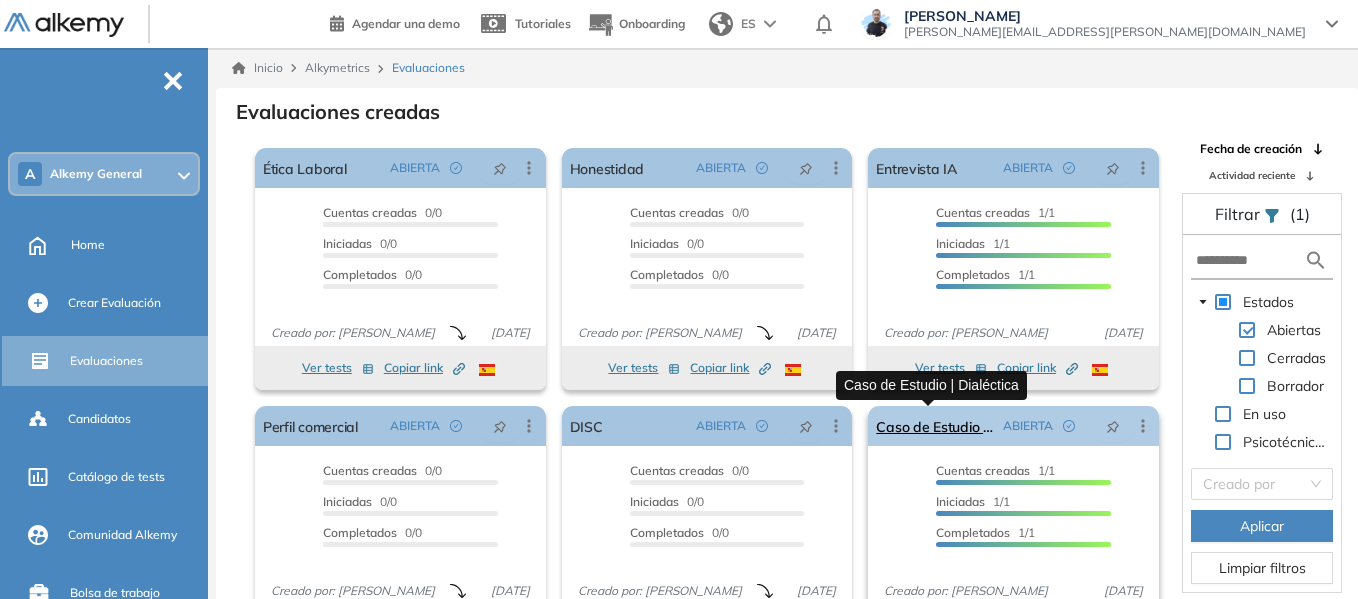 click on "Caso de Estudio | Dialéctica" at bounding box center (935, 426) 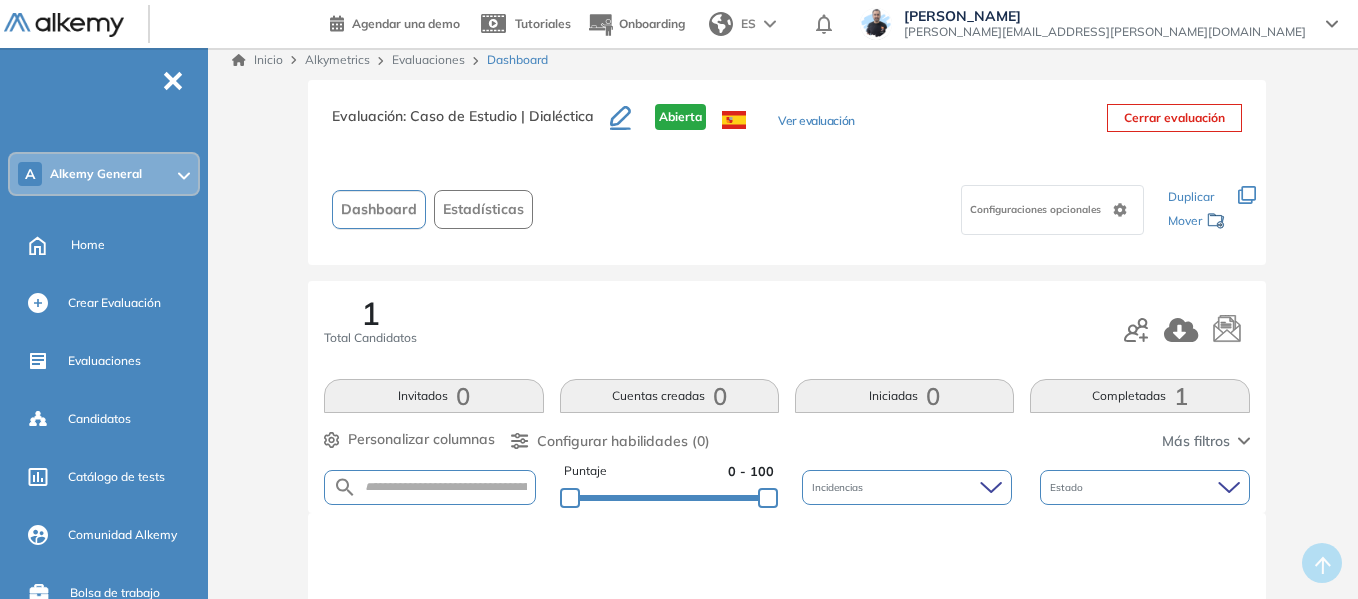 scroll, scrollTop: 0, scrollLeft: 0, axis: both 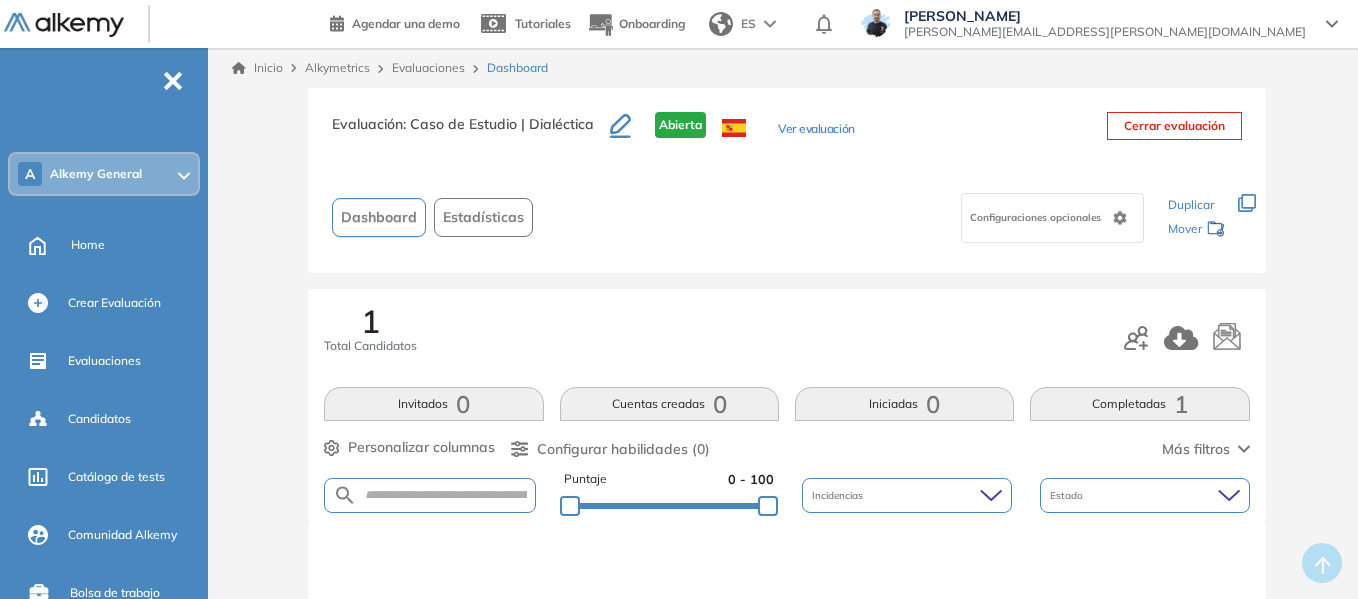 click on "Evaluaciones" at bounding box center (428, 67) 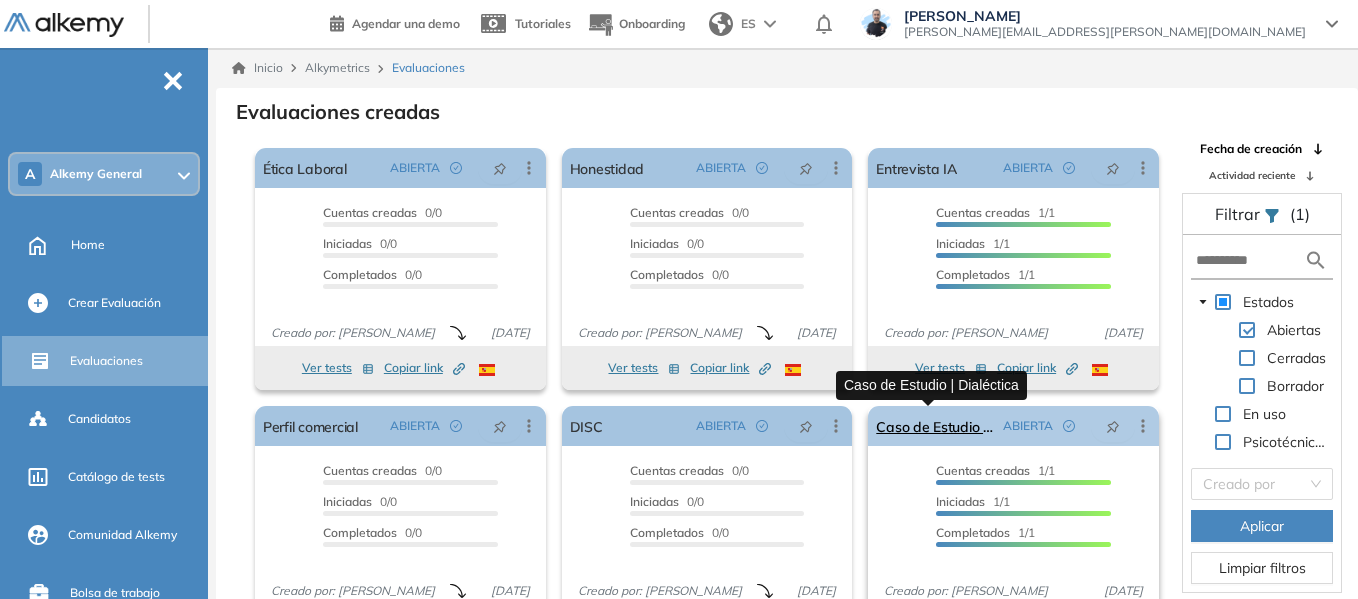click on "Caso de Estudio | Dialéctica" at bounding box center [935, 426] 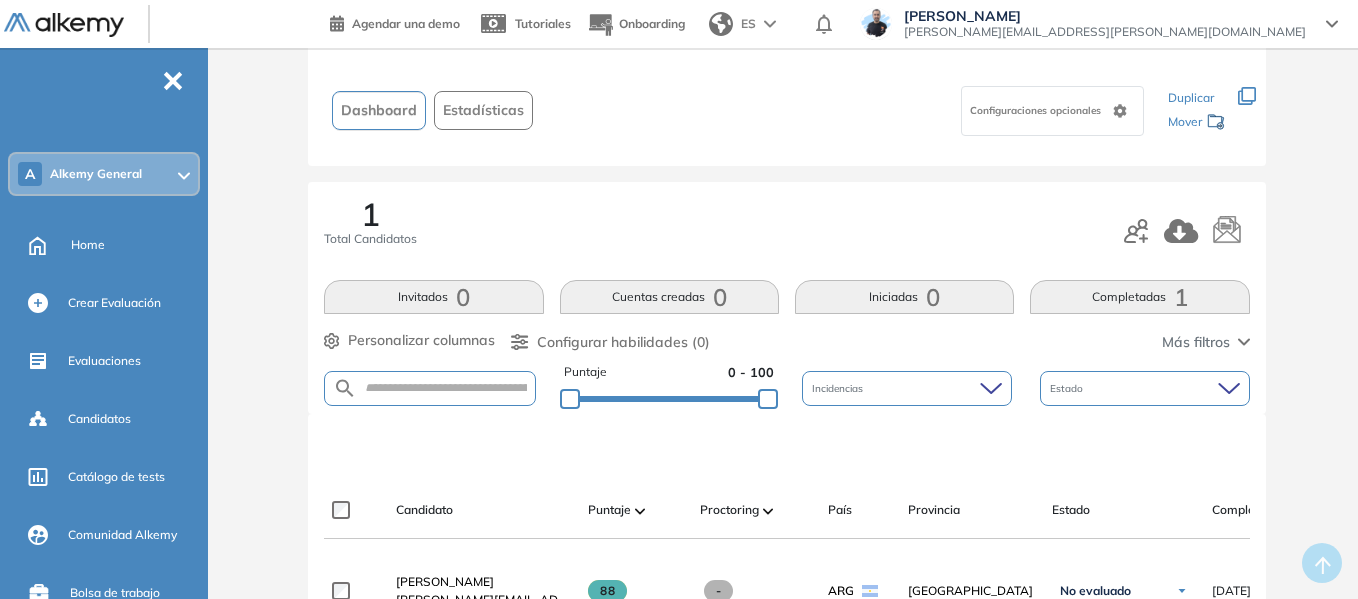 scroll, scrollTop: 0, scrollLeft: 0, axis: both 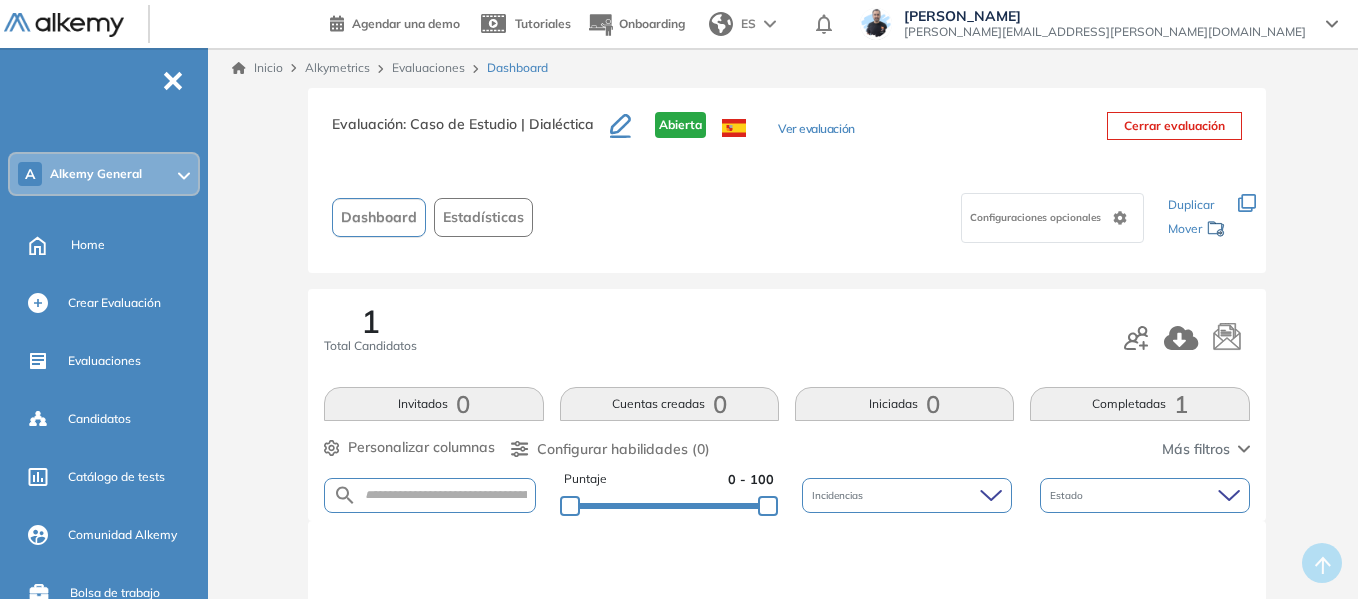 click on "Evaluaciones" at bounding box center [428, 67] 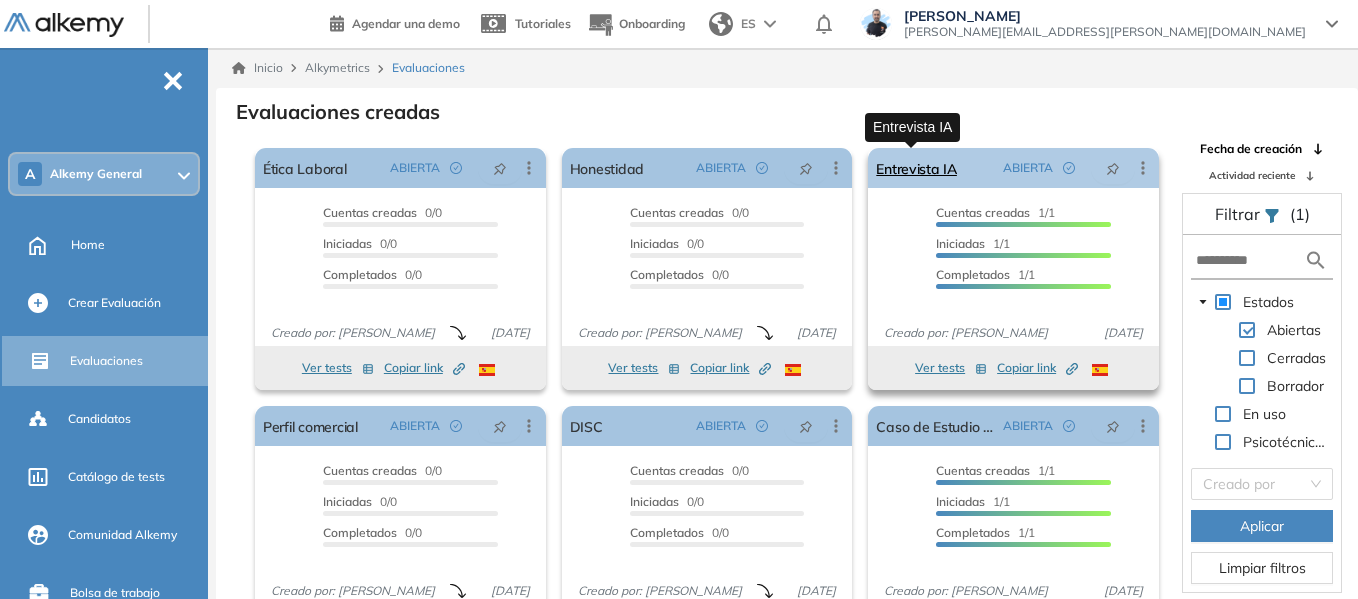 click on "Entrevista IA" at bounding box center (916, 168) 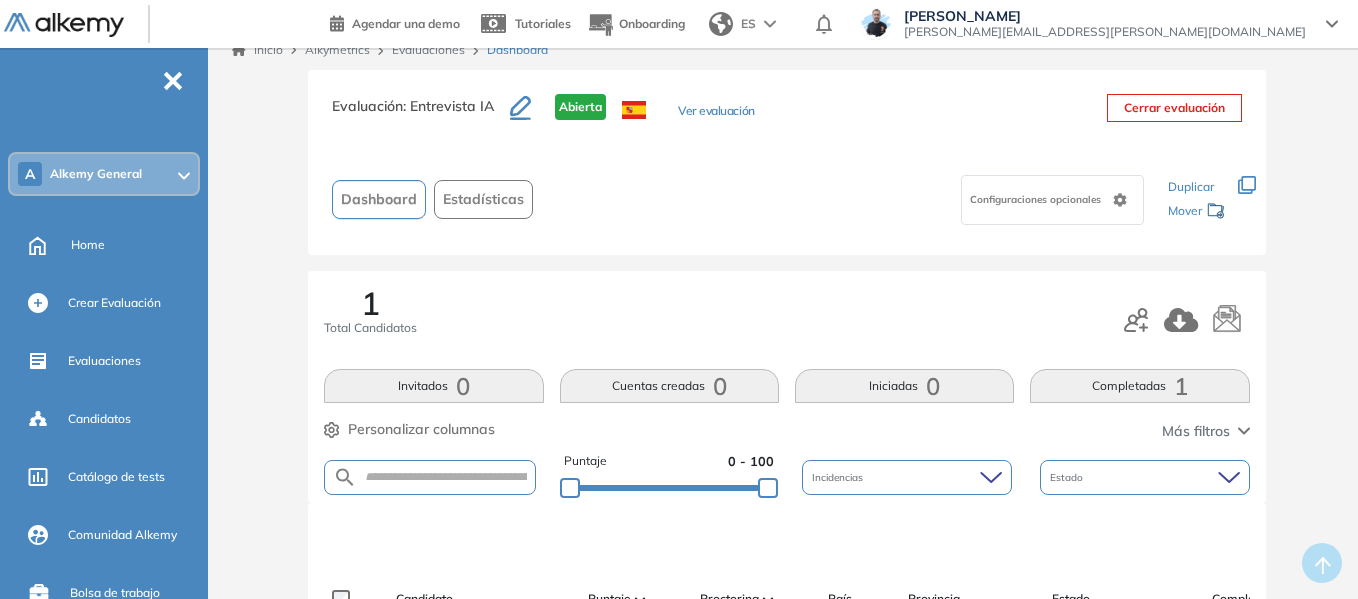 scroll, scrollTop: 0, scrollLeft: 0, axis: both 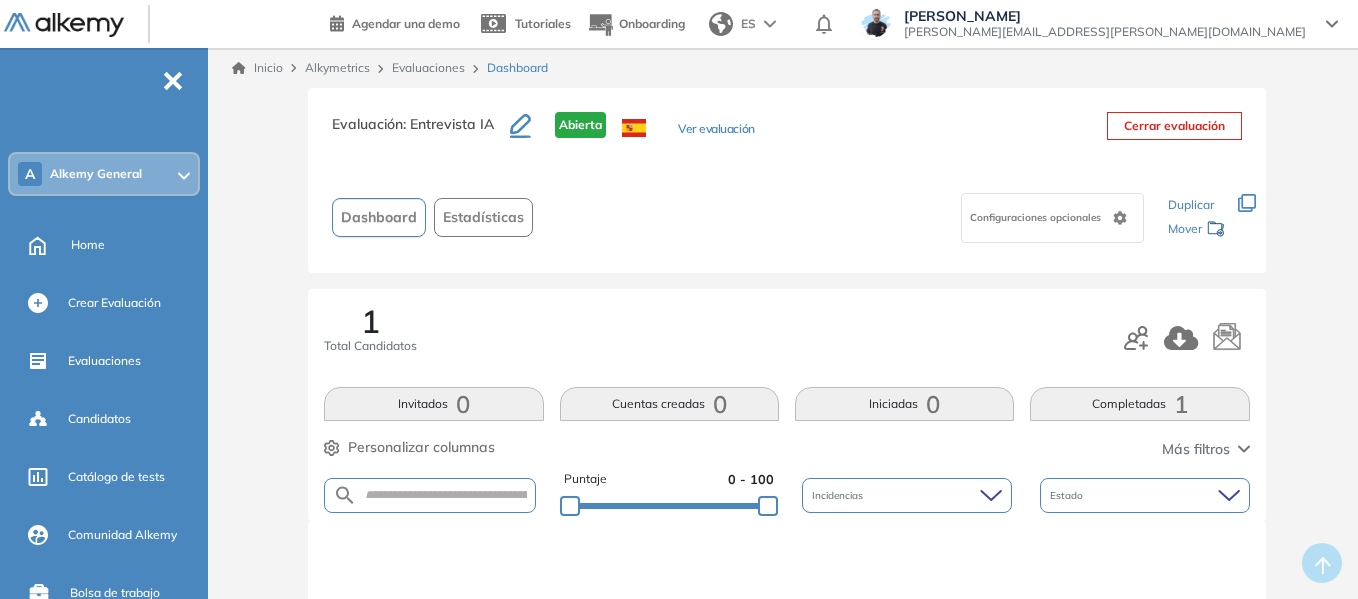 click on "Evaluaciones" at bounding box center [428, 67] 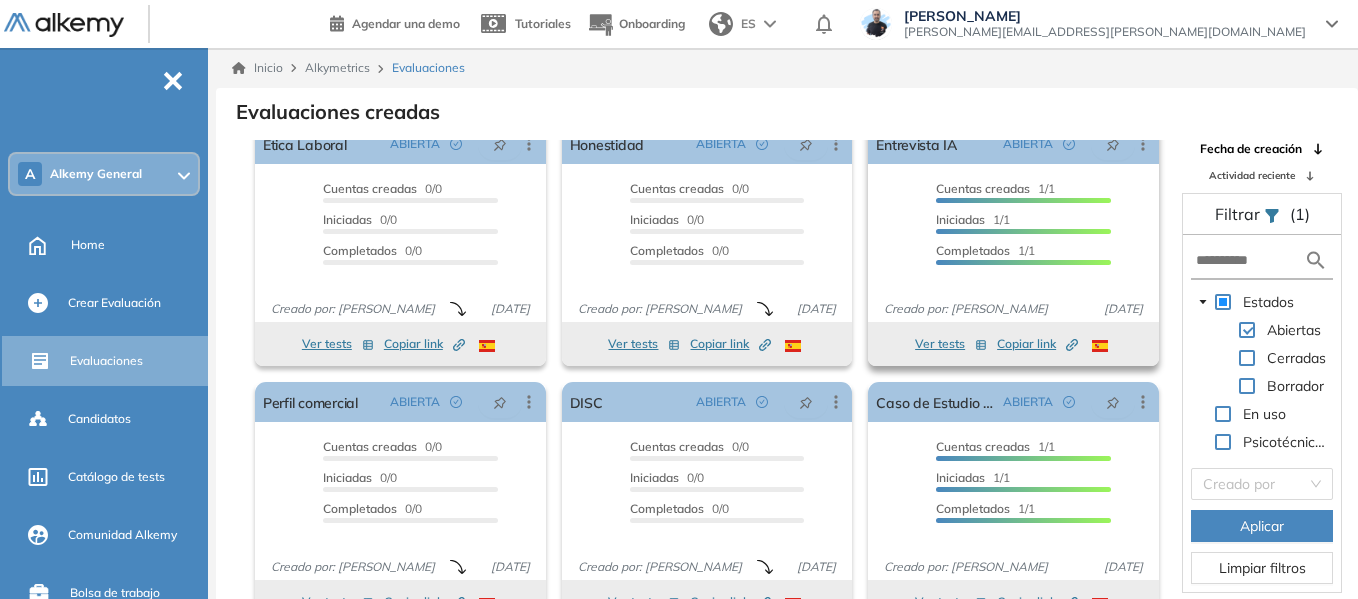 scroll, scrollTop: 37, scrollLeft: 0, axis: vertical 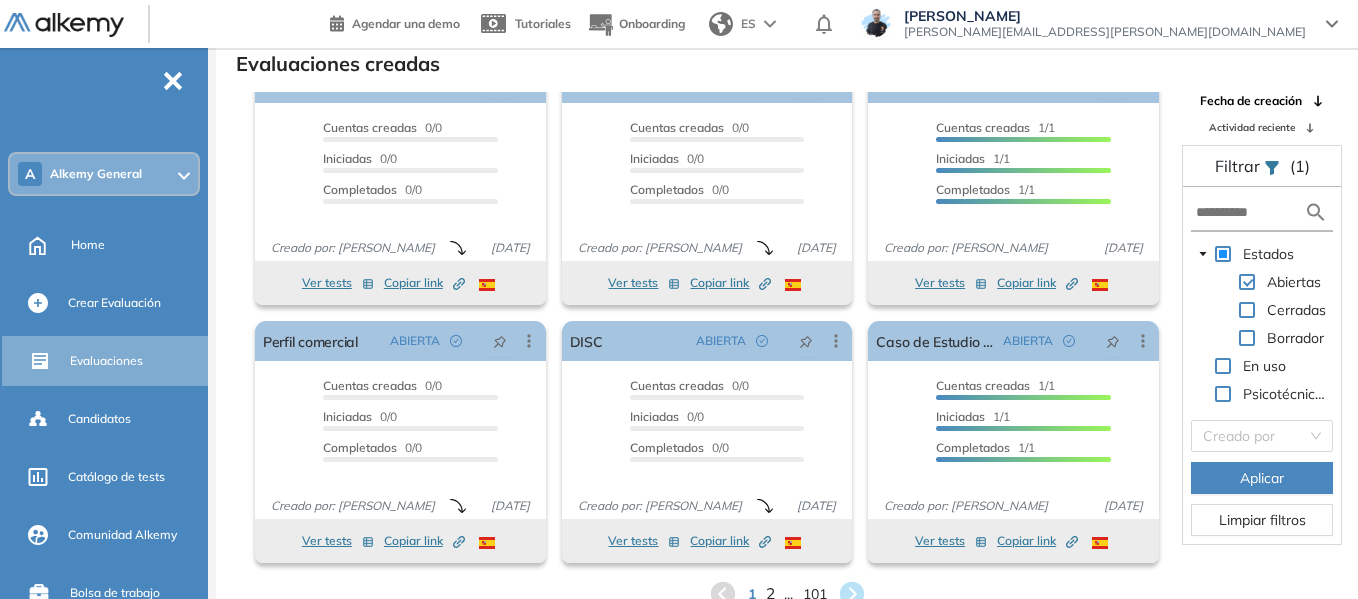 click on "2" at bounding box center (769, 594) 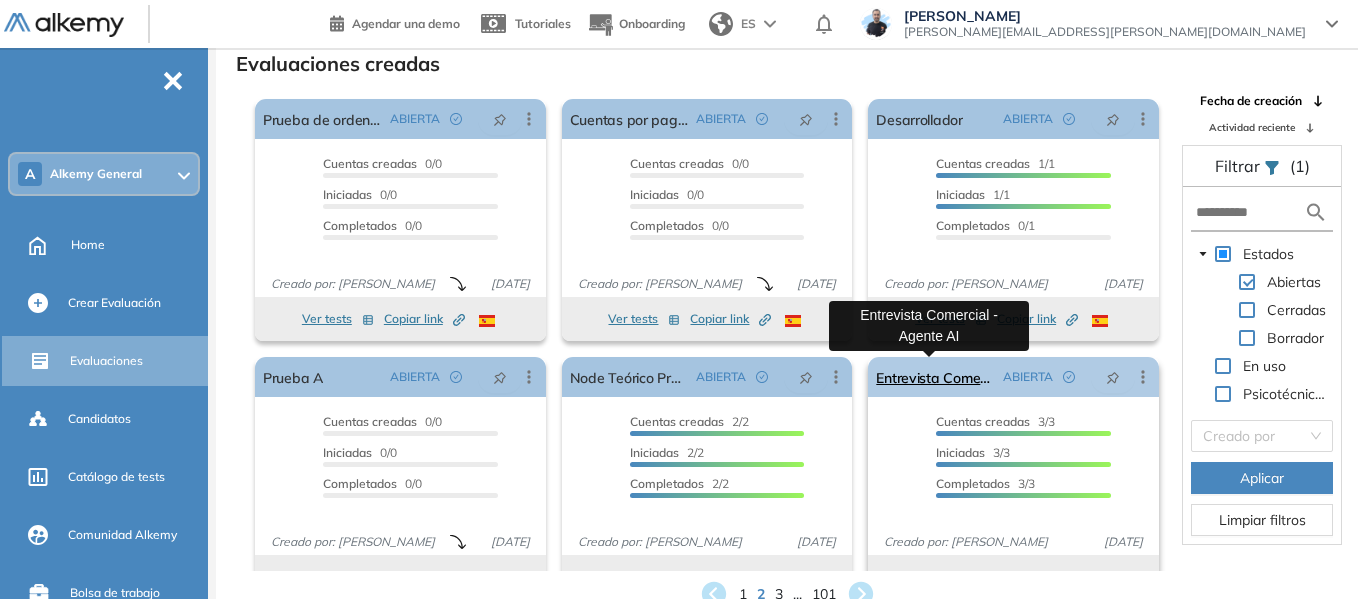 click on "Entrevista Comercial - Agente AI" at bounding box center [935, 377] 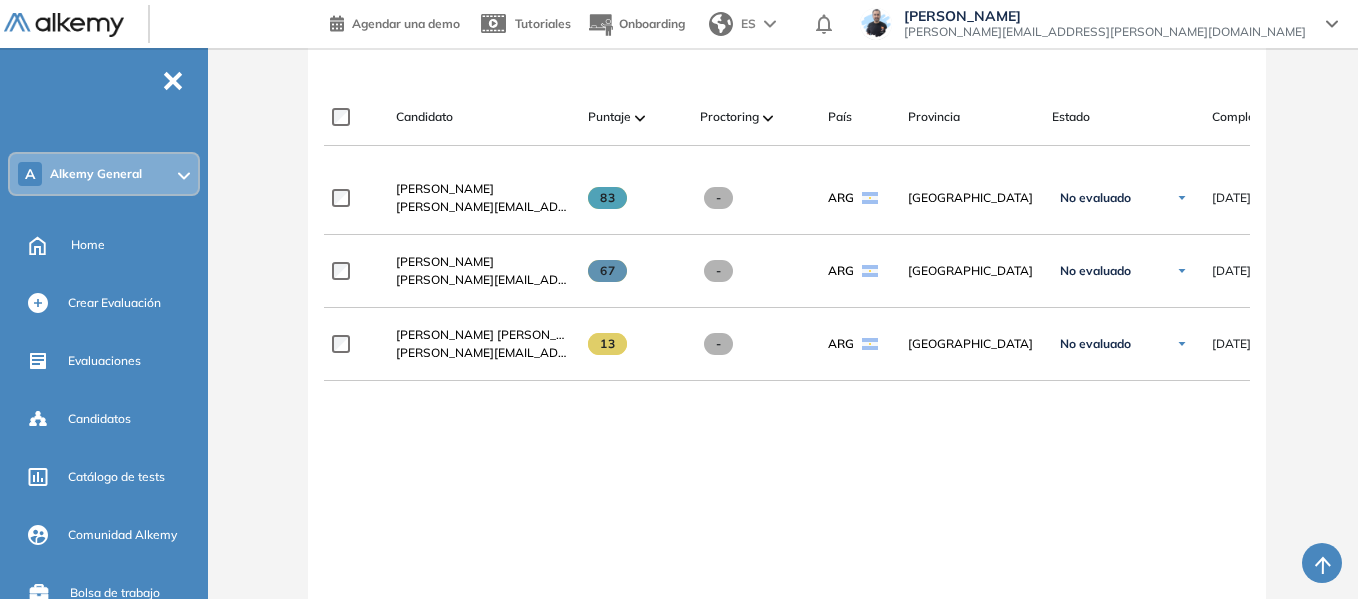 scroll, scrollTop: 0, scrollLeft: 0, axis: both 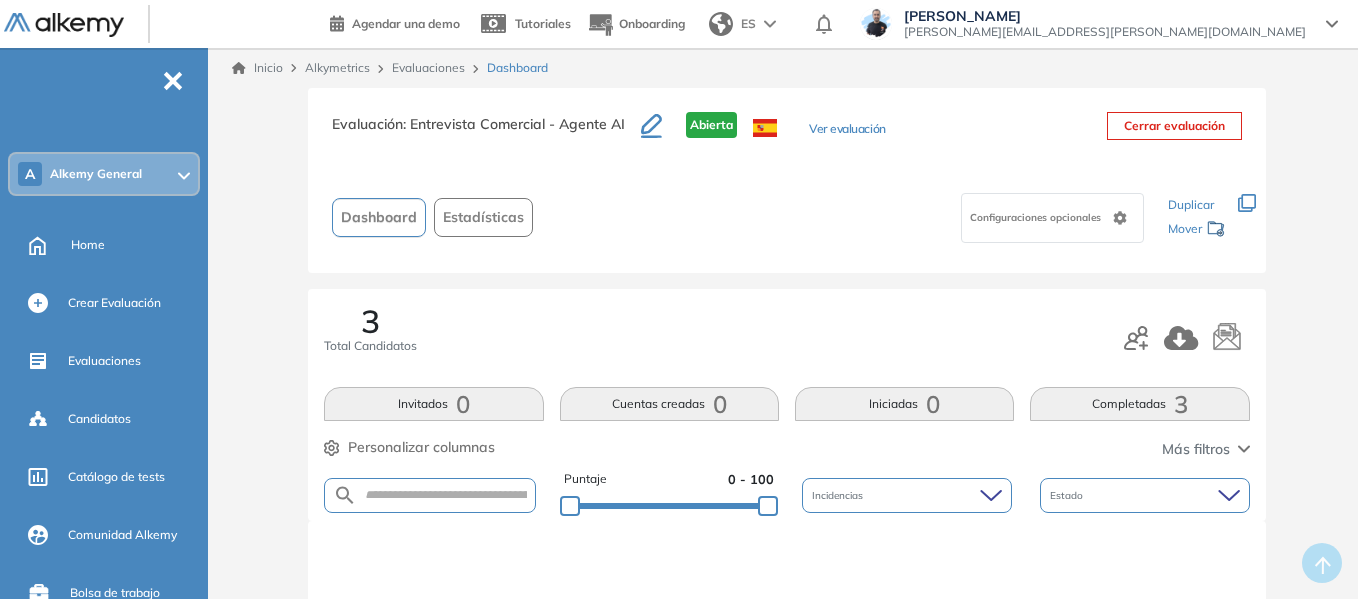 click on "Evaluaciones" at bounding box center (428, 67) 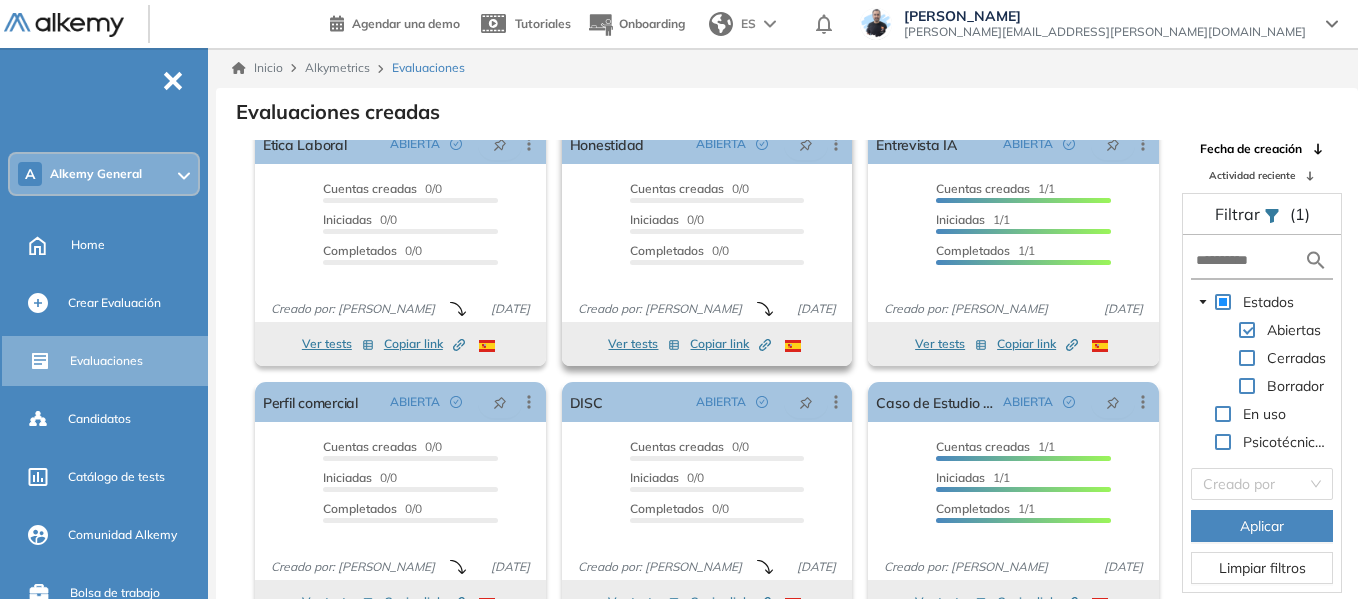 scroll, scrollTop: 37, scrollLeft: 0, axis: vertical 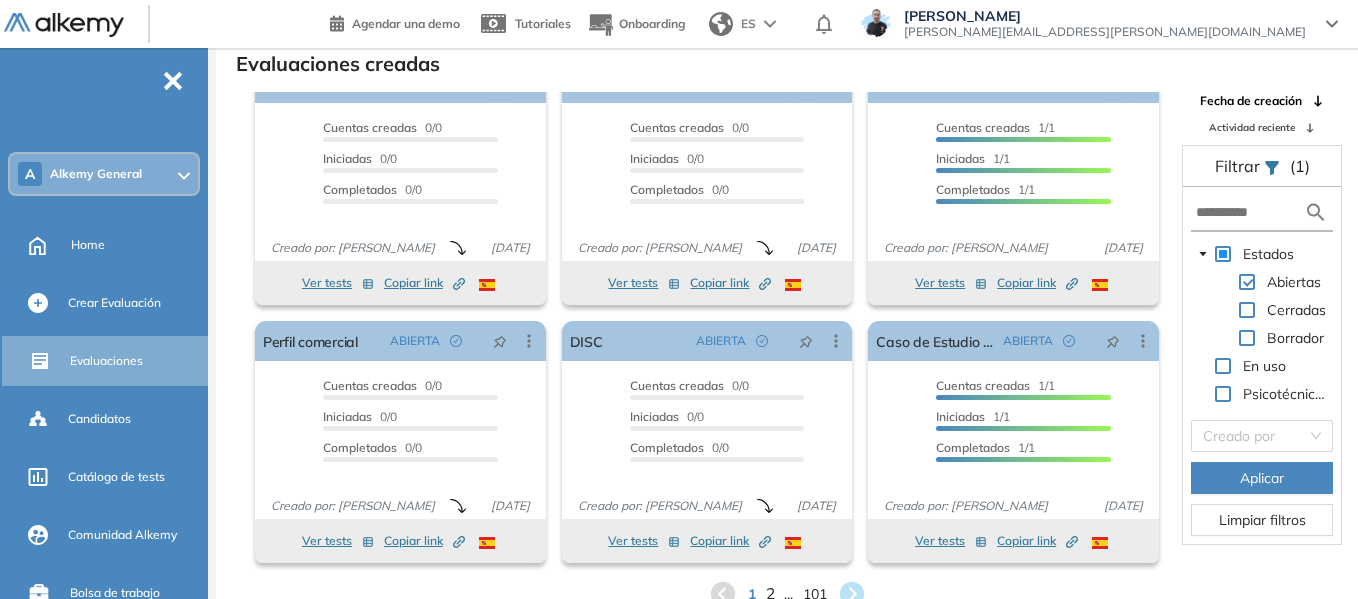 click on "2" at bounding box center [769, 594] 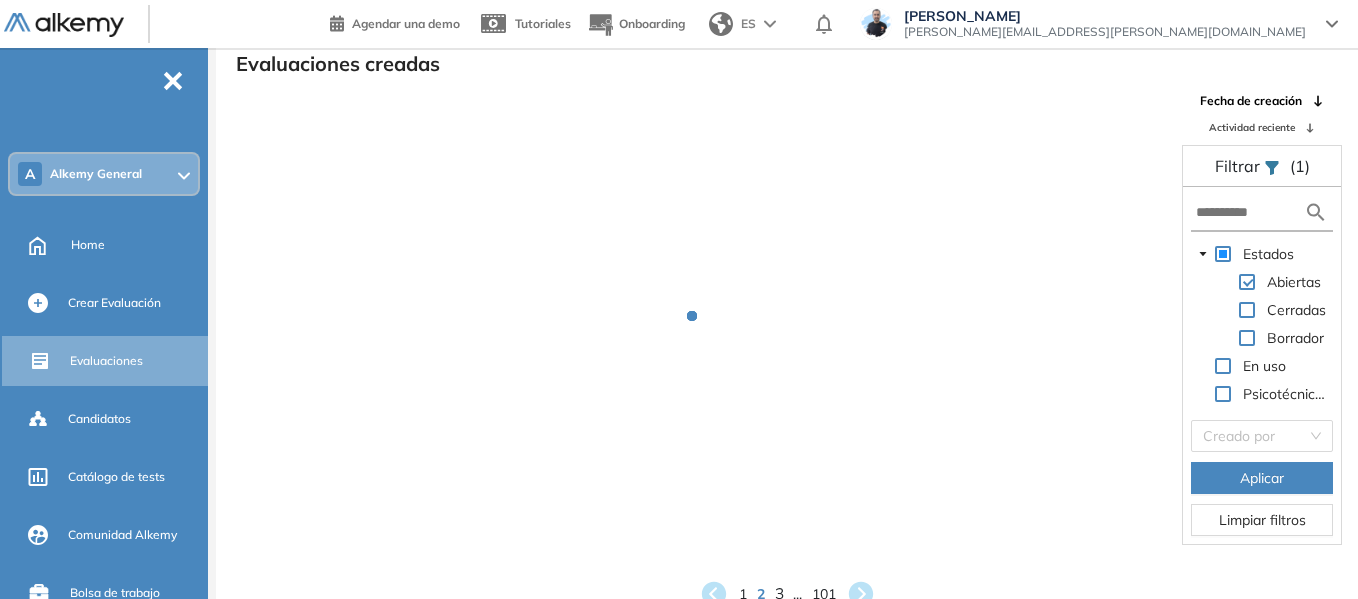 scroll, scrollTop: 1, scrollLeft: 0, axis: vertical 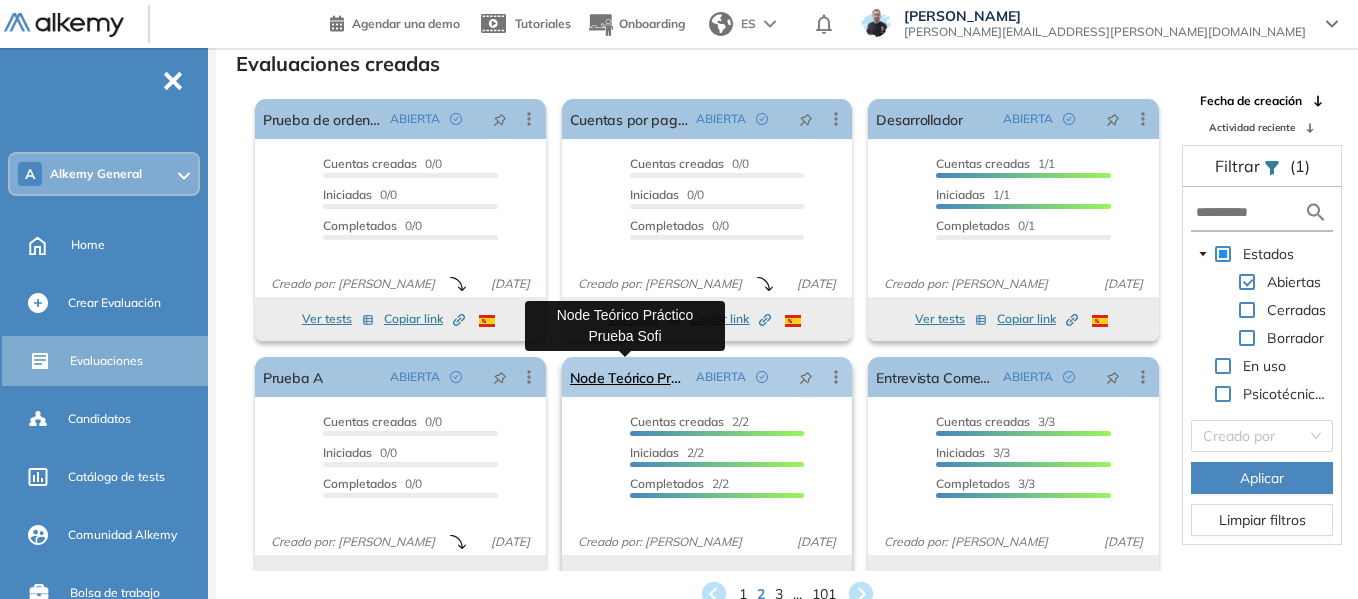 click on "Node Teórico Práctico Prueba Sofi" at bounding box center [629, 377] 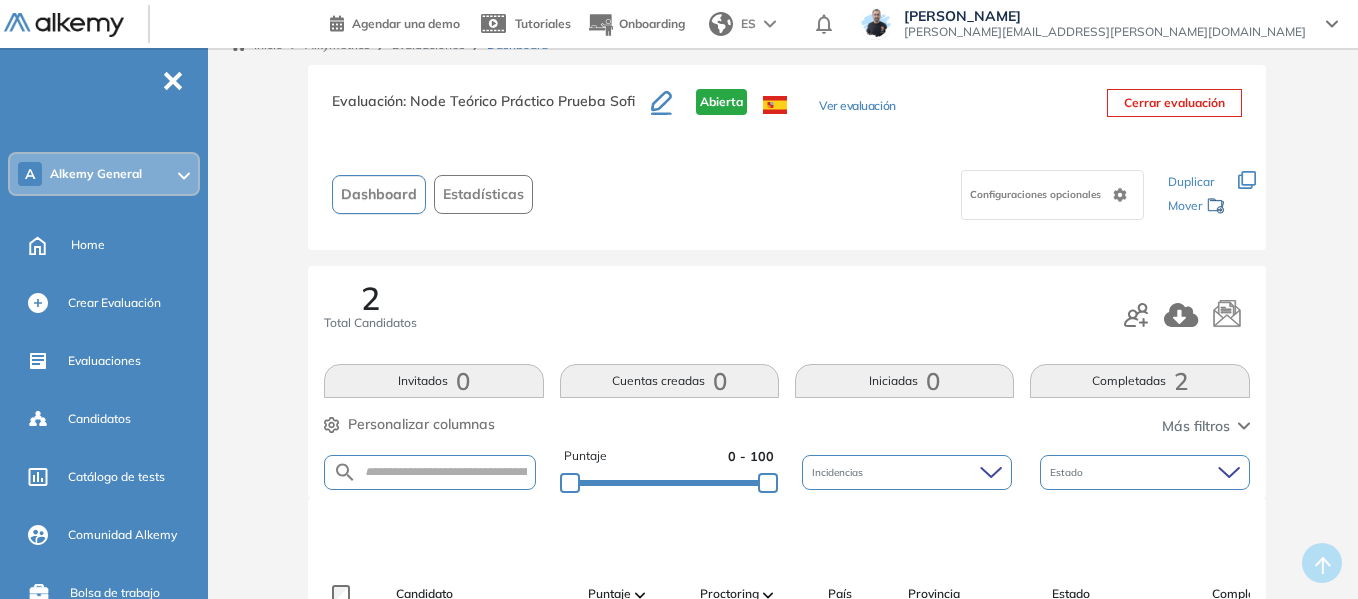 scroll, scrollTop: 0, scrollLeft: 0, axis: both 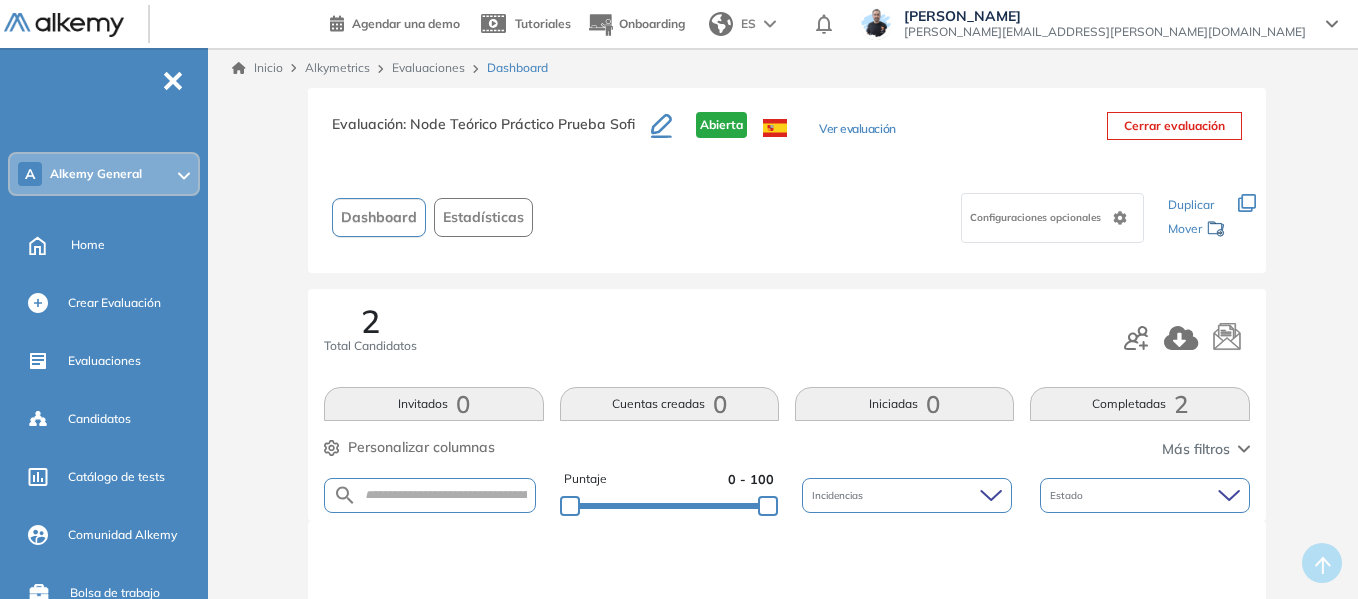 click on "Evaluaciones" at bounding box center [428, 67] 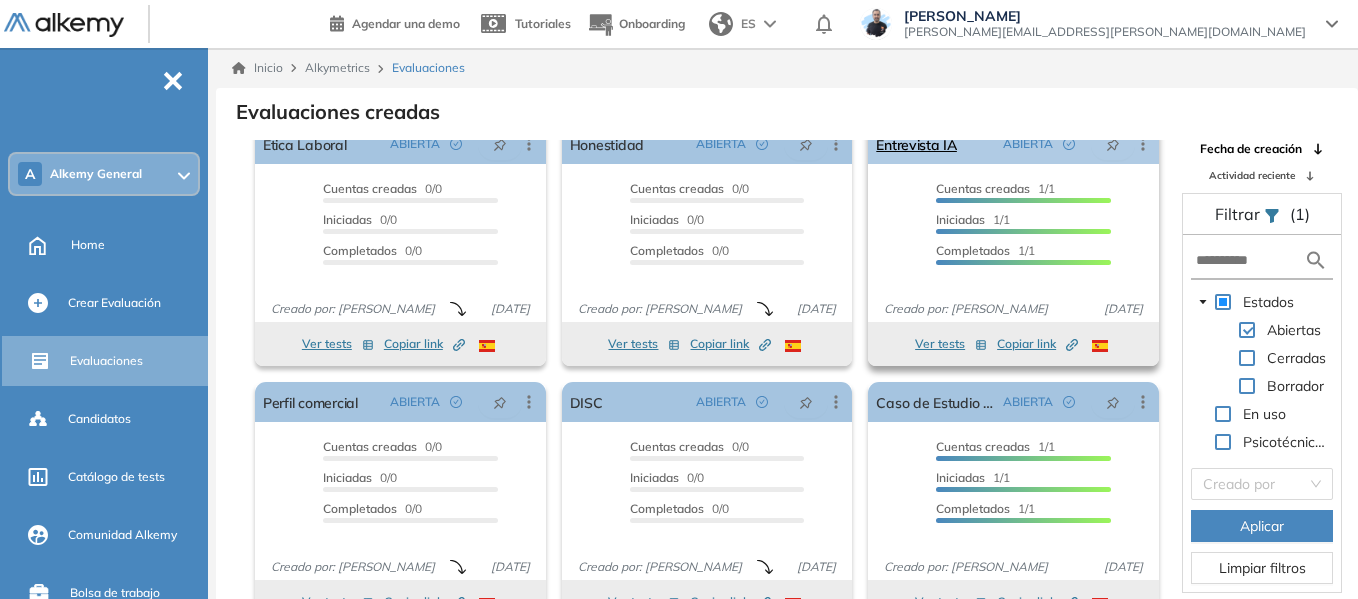 scroll, scrollTop: 37, scrollLeft: 0, axis: vertical 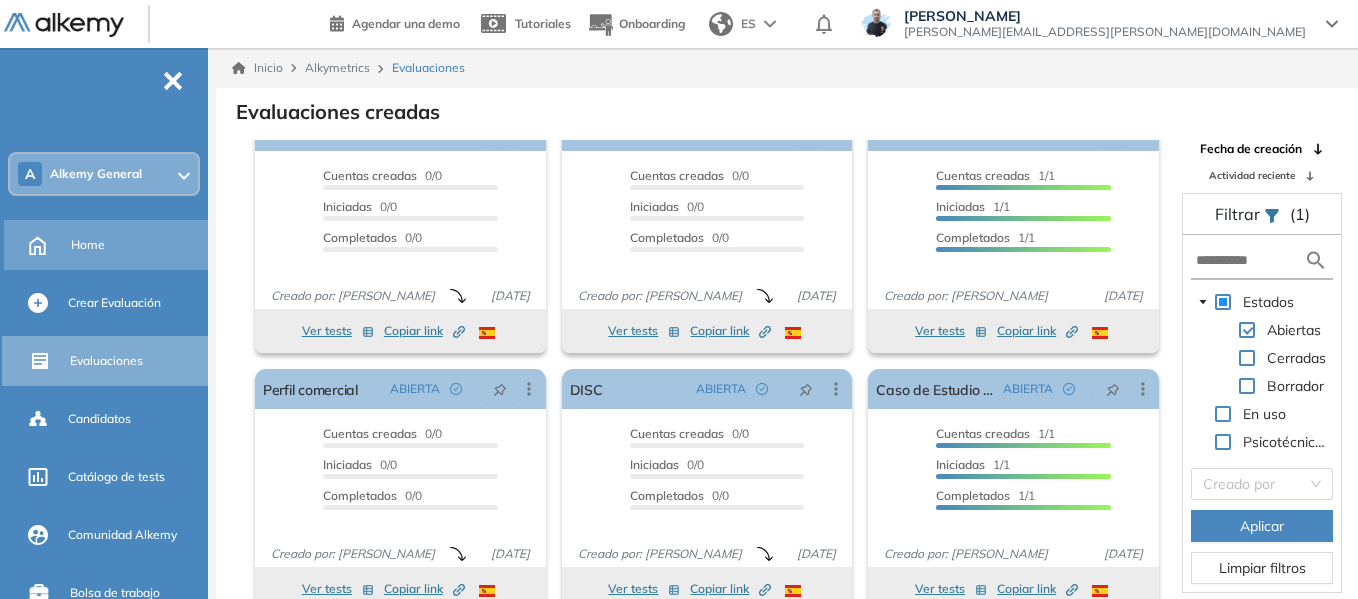 click on "Home" at bounding box center (88, 245) 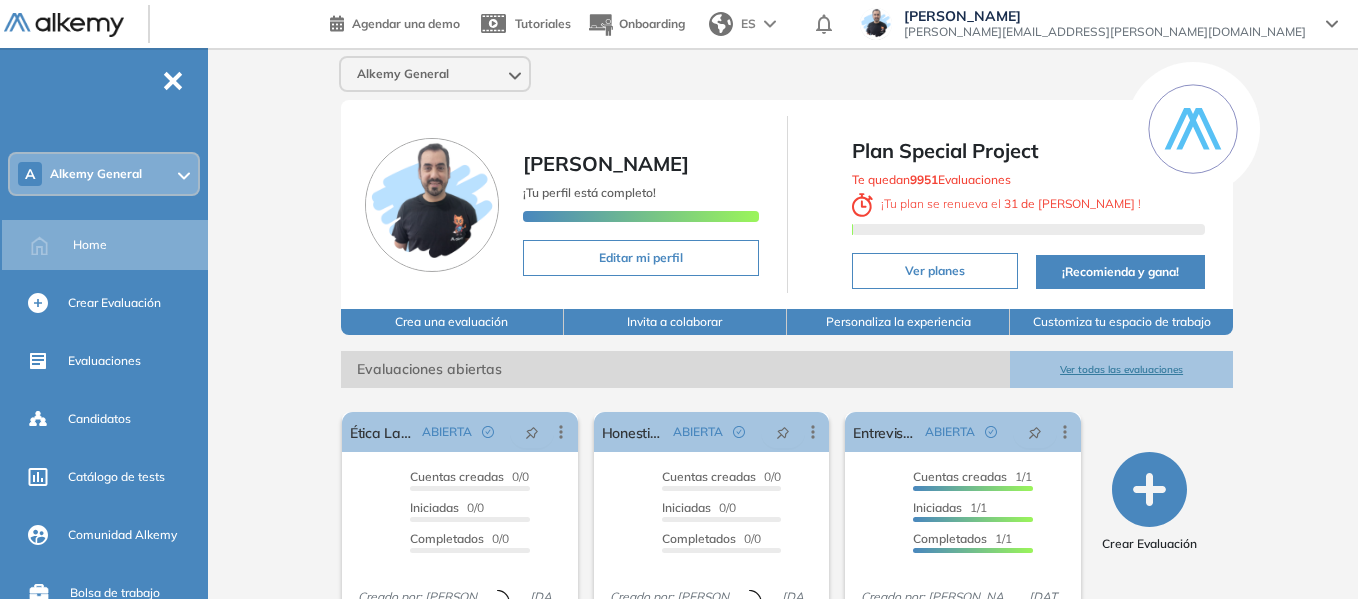 click on "A Alkemy General" at bounding box center [104, 174] 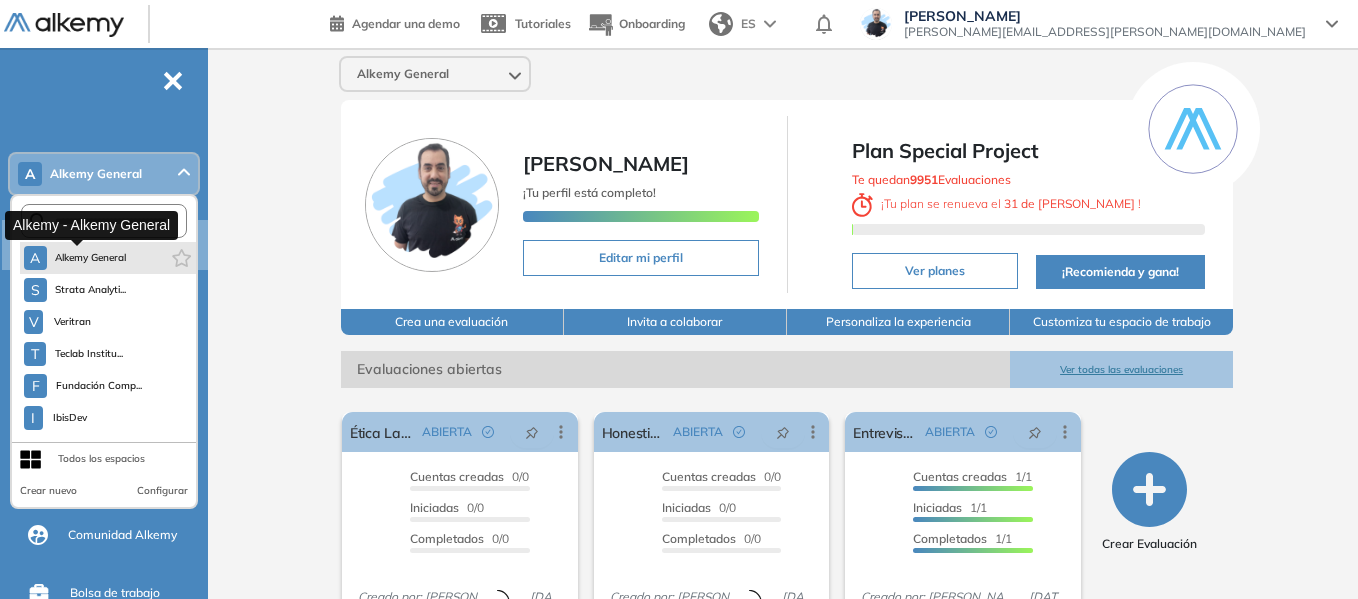 click on "Alkemy General" at bounding box center [91, 258] 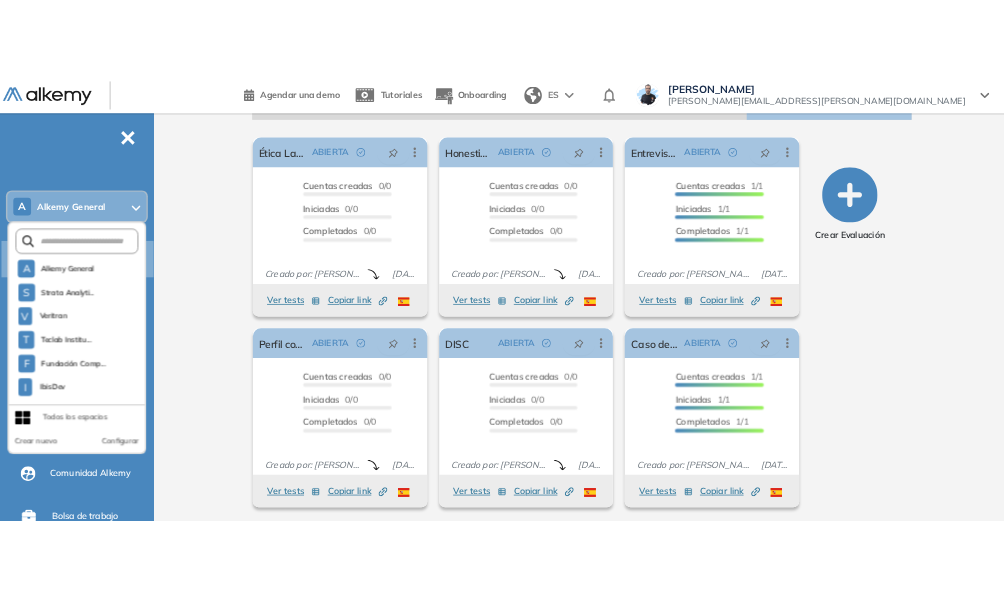 scroll, scrollTop: 337, scrollLeft: 0, axis: vertical 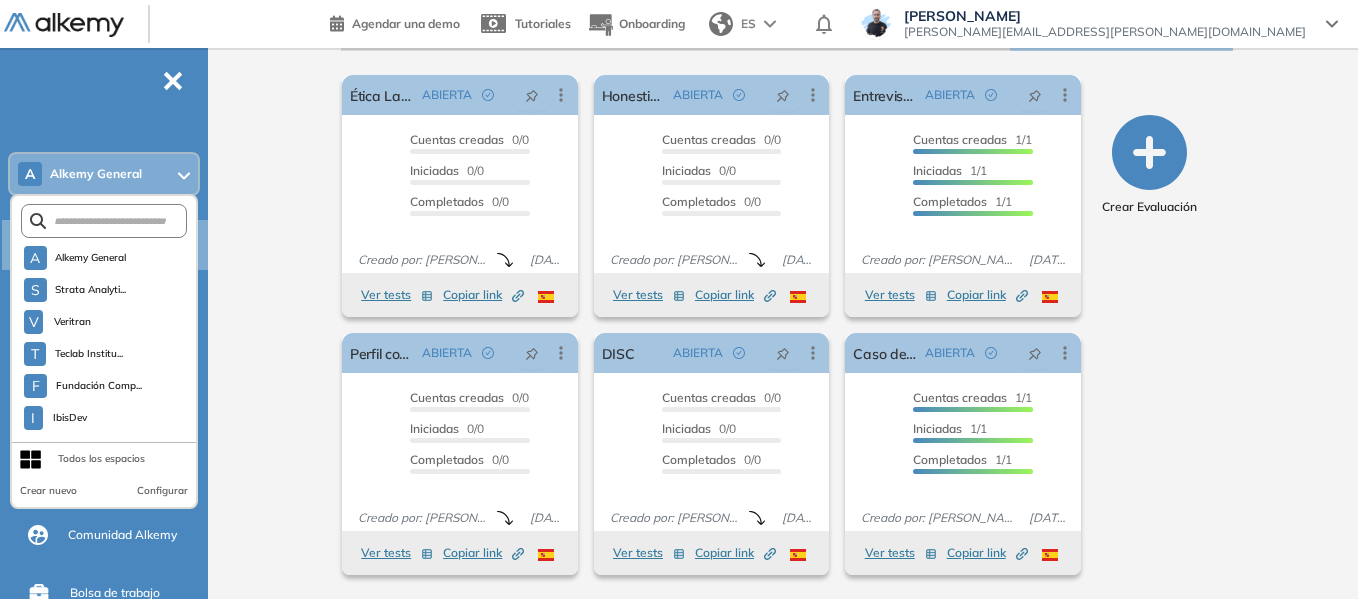 click on "Alkemy General [PERSON_NAME] ¡Tu perfil está completo! Editar mi perfil Plan Special Project Te quedan  9951  Evaluaciones ¡ Tu plan se renueva el    [DATE]   ! Ver planes ¡Recomienda y gana! Crea una evaluación Invita a colaborar Personaliza la experiencia Customiza tu espacio de trabajo Evaluaciones abiertas Ver todas las evaluaciones El proctoring será activado ¡Importante!: Los usuarios que ya realizaron la evaluación no tendrán registros del proctoring Cancelar operación Activar Ética Laboral ABIERTA Editar Los siguientes tests ya no están disponibles o tienen una nueva versión Revisa en el catálogo otras opciones o su detalle. Entendido Duplicar Reabrir Eliminar Ver candidatos Ver estadísticas Desactivar Proctoring Finalizar evaluación Mover de workspace Created by potrace 1.16, written by [PERSON_NAME] [DATE]-[DATE] Copiar ID Publico Cuentas creadas 0/0 Prefiltrados 0/0 Iniciadas 0/0 Completados 0/0 Invitaciones enviadas 0 Invitados Evaluación completada 0 veces Fecha límite Activar" at bounding box center (787, 155) 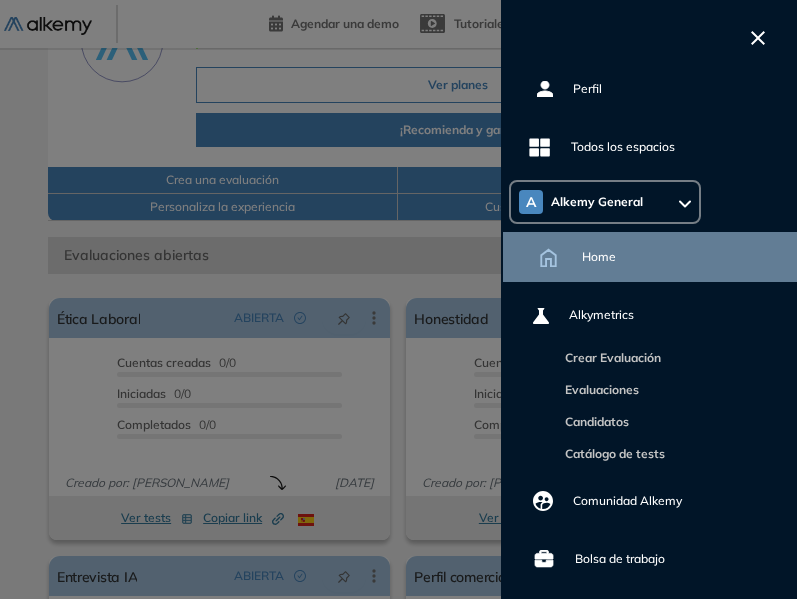 click 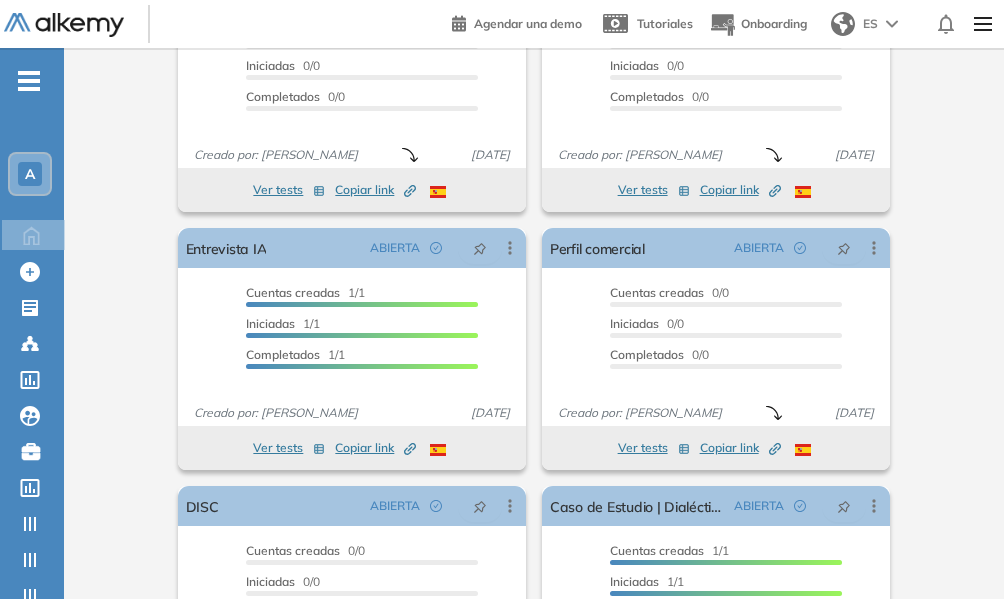 scroll, scrollTop: 537, scrollLeft: 0, axis: vertical 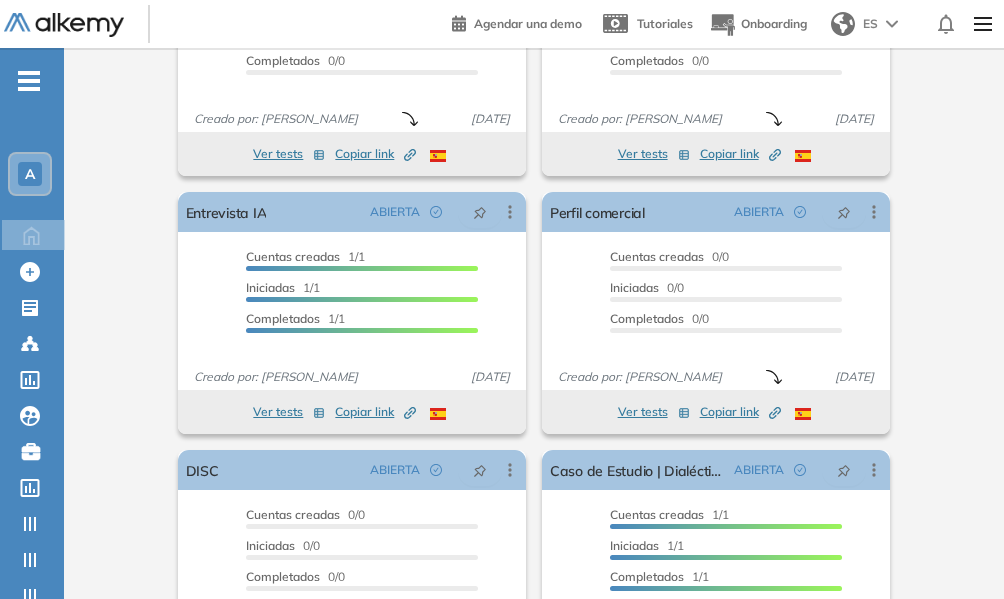 click on "A" at bounding box center [30, 174] 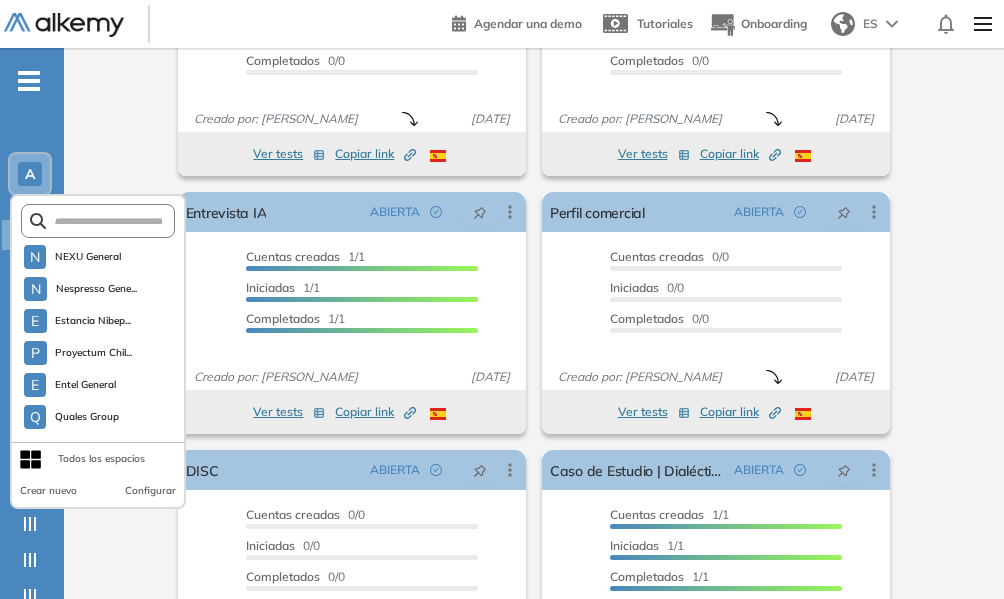 scroll, scrollTop: 4901, scrollLeft: 0, axis: vertical 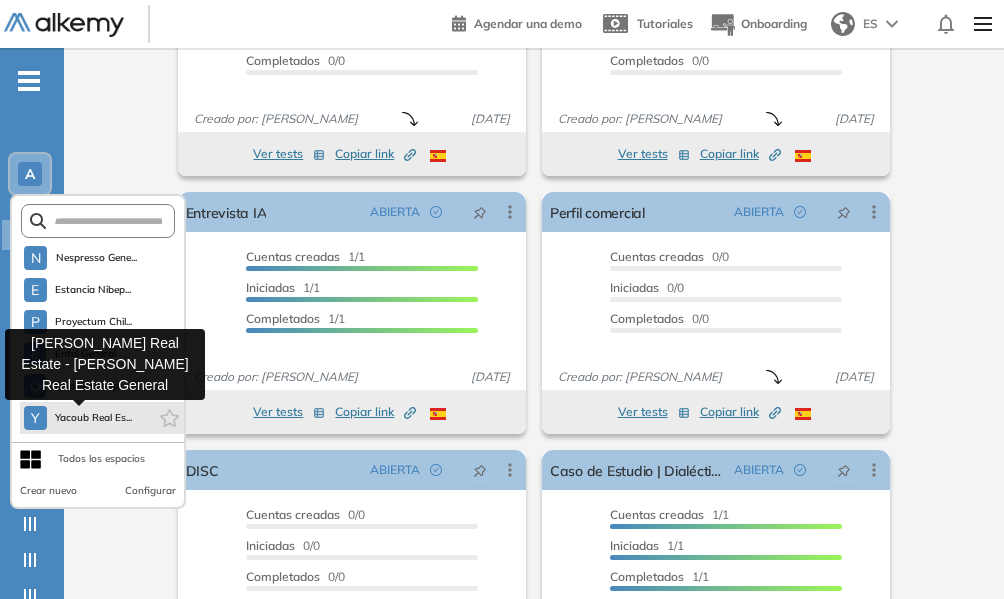 click on "Yacoub Real Es..." at bounding box center (94, 418) 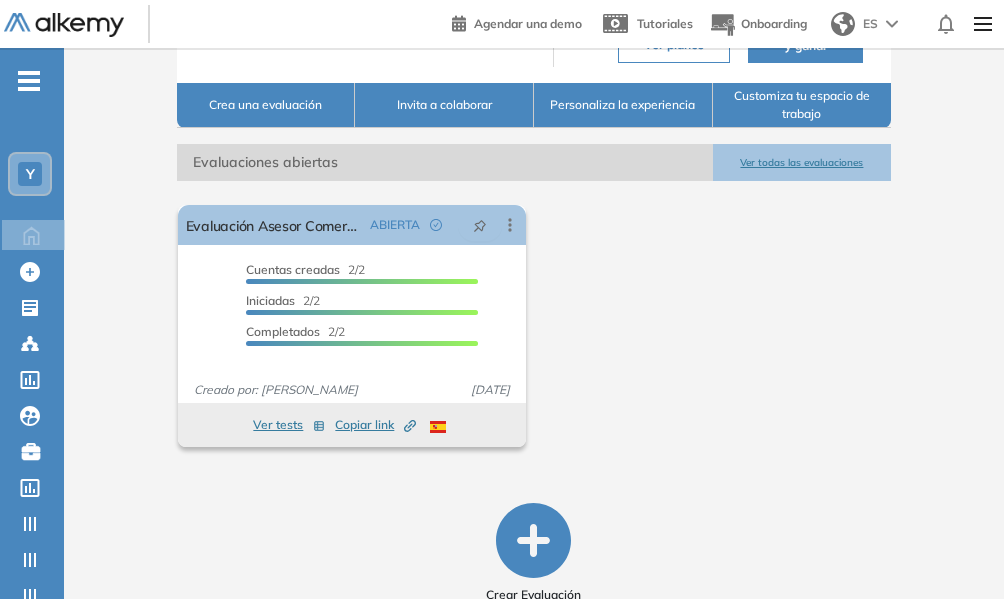 scroll, scrollTop: 274, scrollLeft: 0, axis: vertical 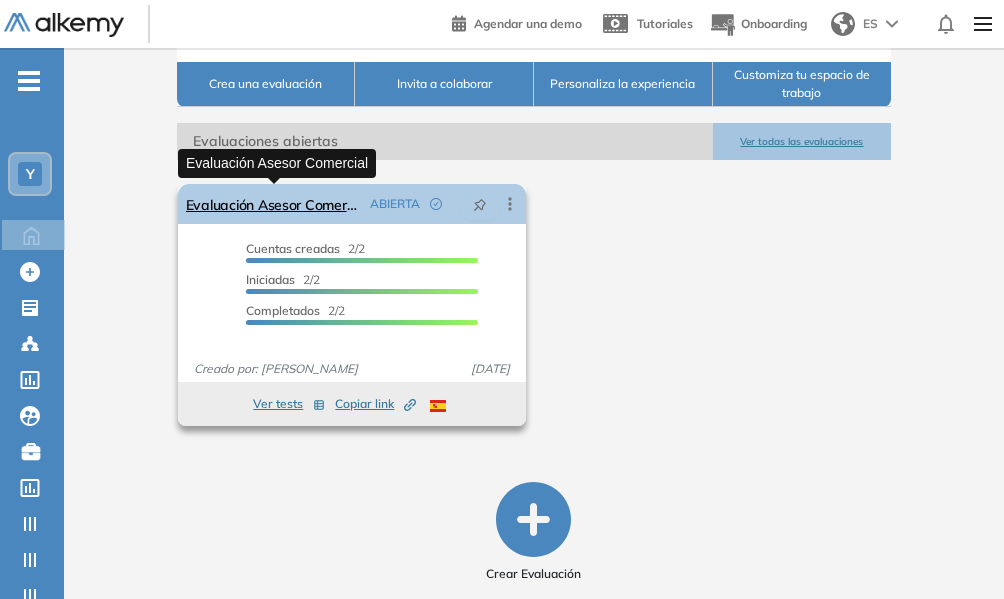 click on "Evaluación Asesor Comercial" at bounding box center (274, 204) 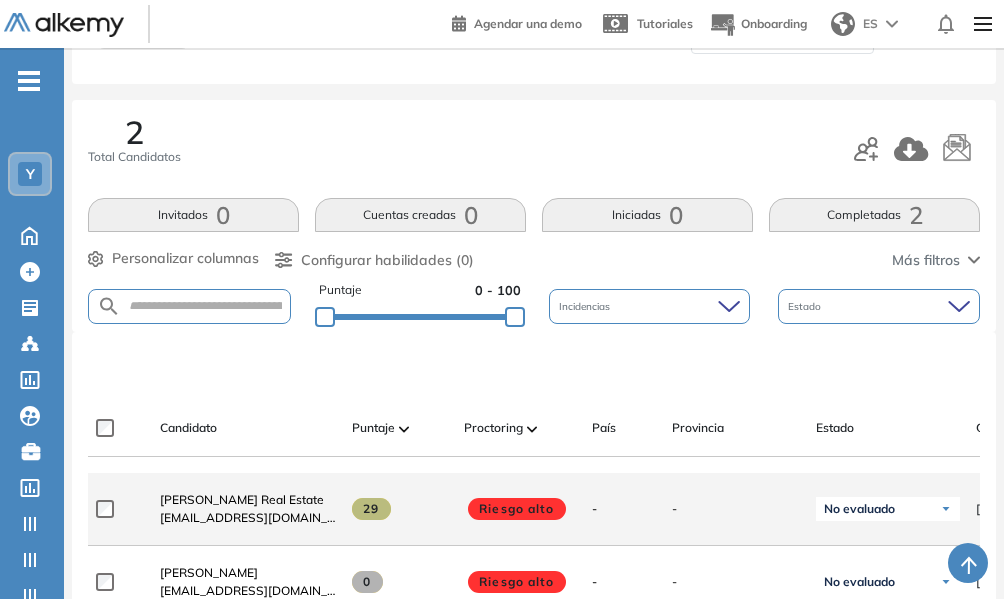 scroll, scrollTop: 0, scrollLeft: 0, axis: both 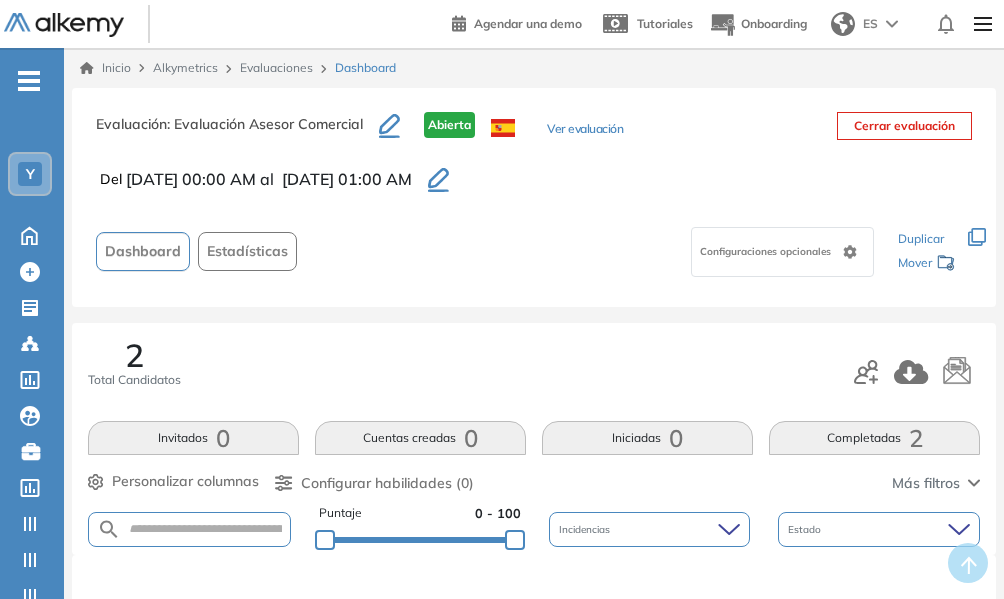 click on "Evaluaciones" at bounding box center [276, 67] 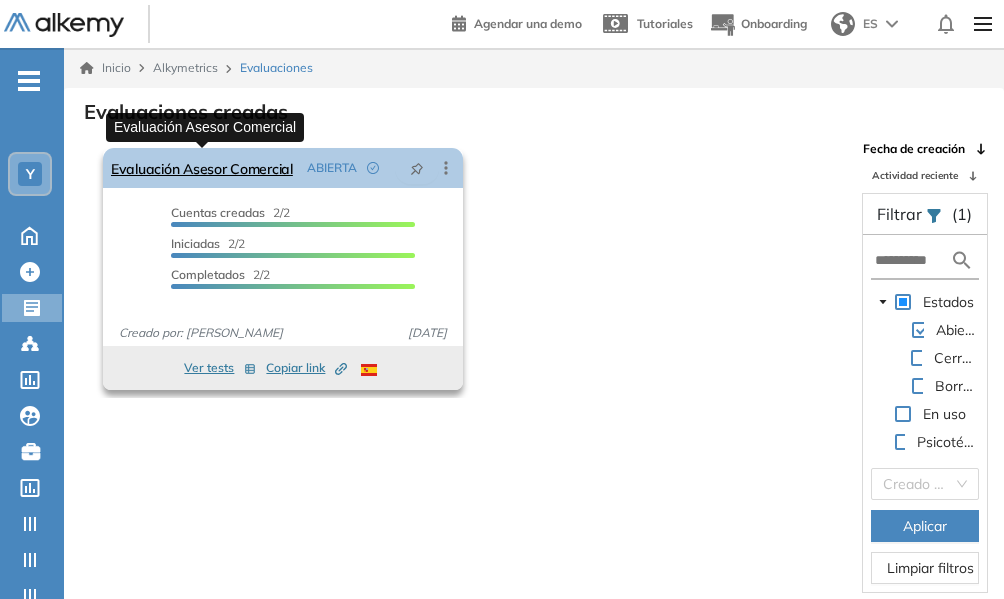click on "Evaluación Asesor Comercial" at bounding box center (202, 168) 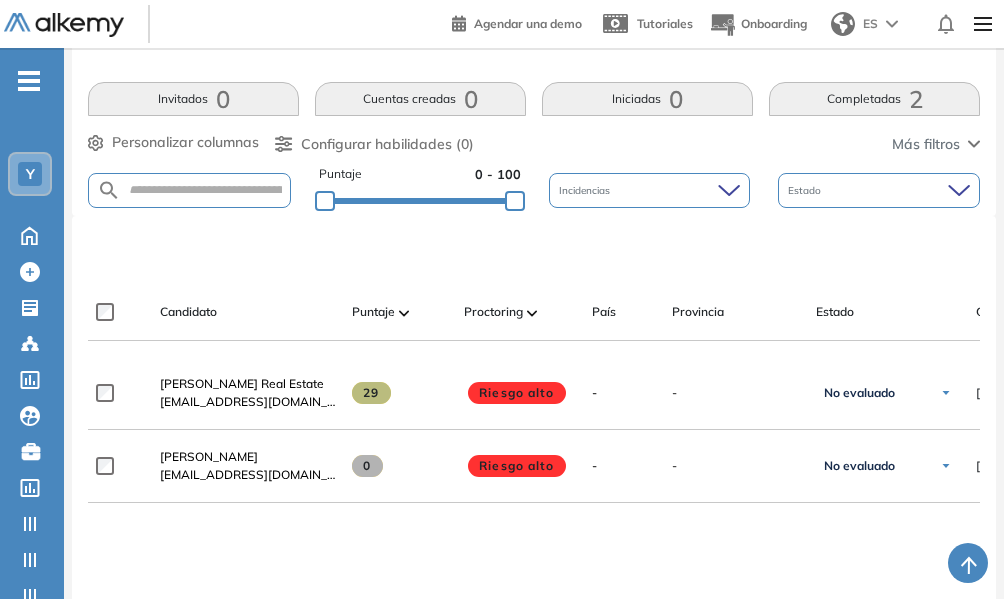 scroll, scrollTop: 400, scrollLeft: 0, axis: vertical 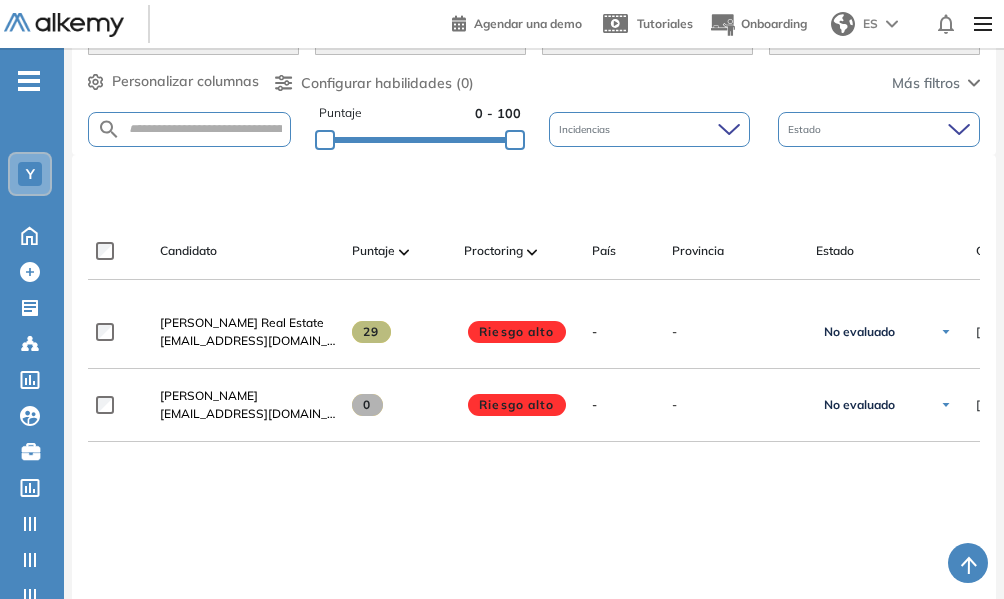 click on "Y" at bounding box center [30, 174] 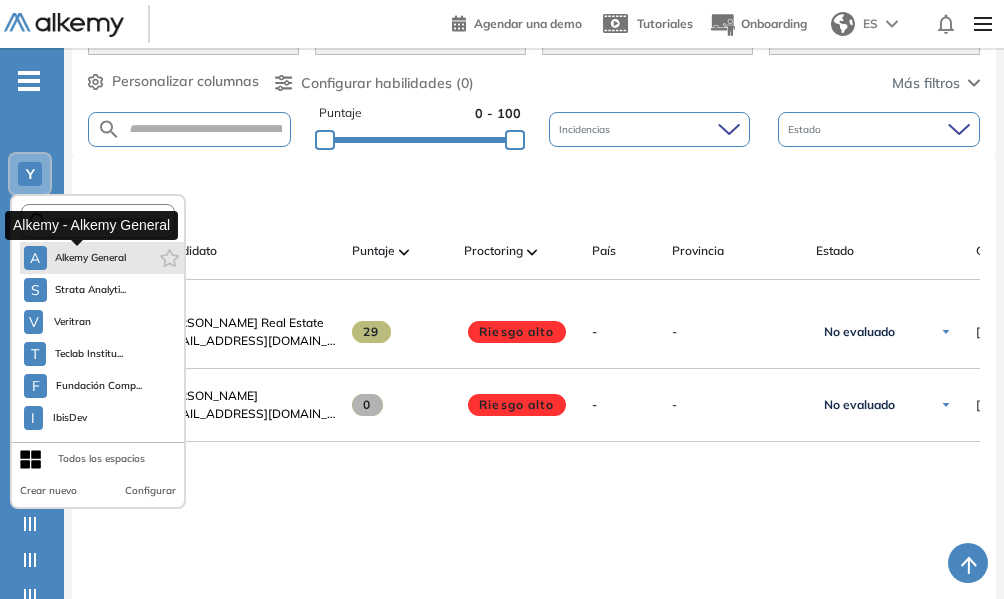 click on "A Alkemy General" at bounding box center [75, 258] 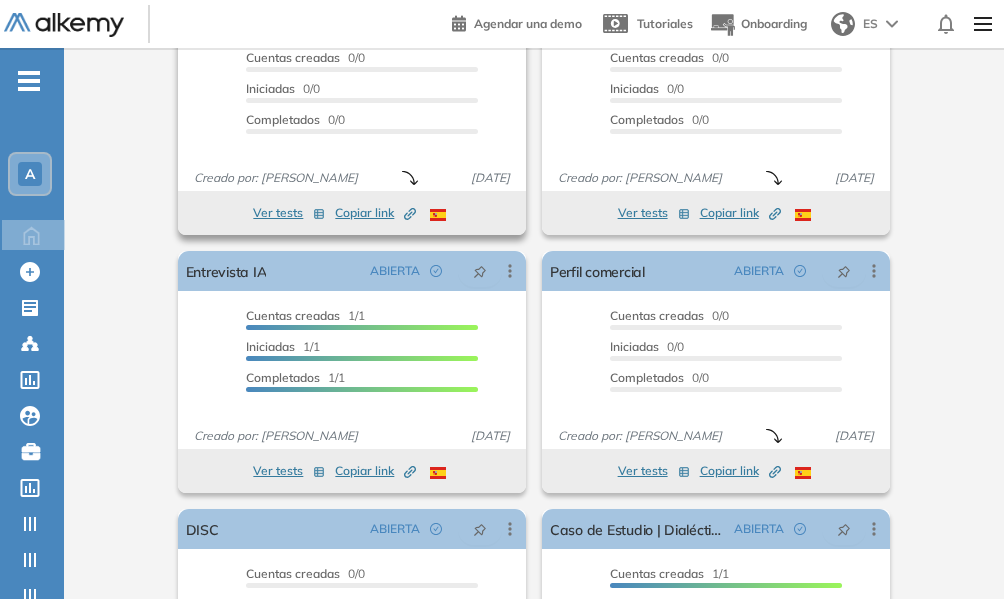 scroll, scrollTop: 779, scrollLeft: 0, axis: vertical 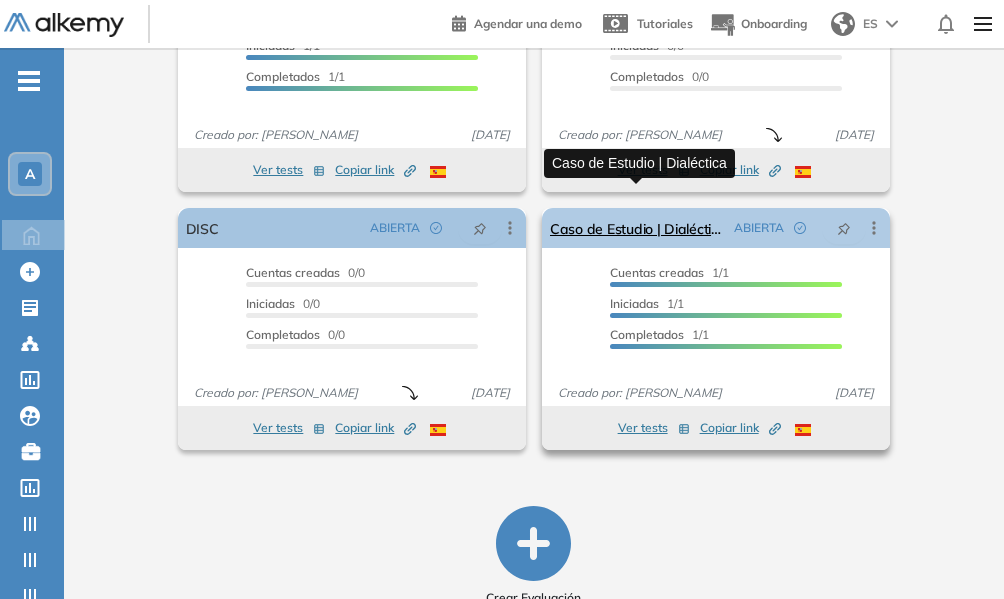 click on "Caso de Estudio | Dialéctica" at bounding box center [638, 228] 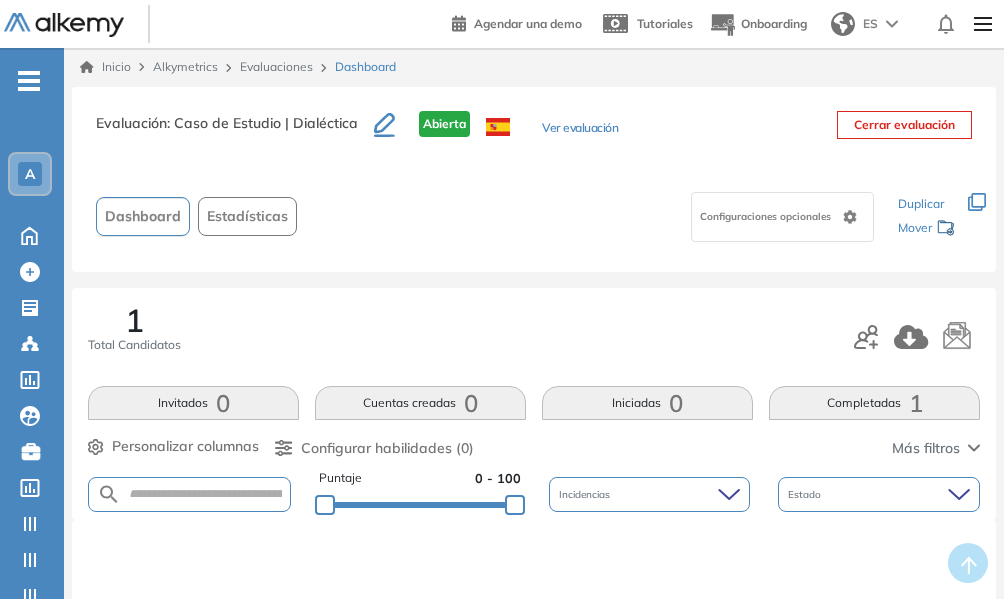 scroll, scrollTop: 0, scrollLeft: 0, axis: both 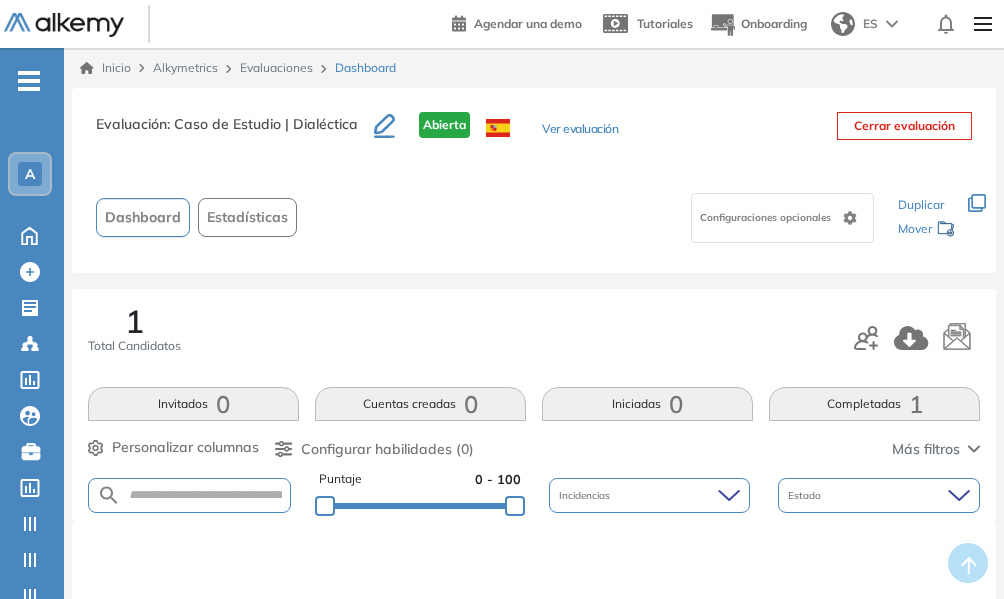 click on "Evaluaciones" at bounding box center (276, 67) 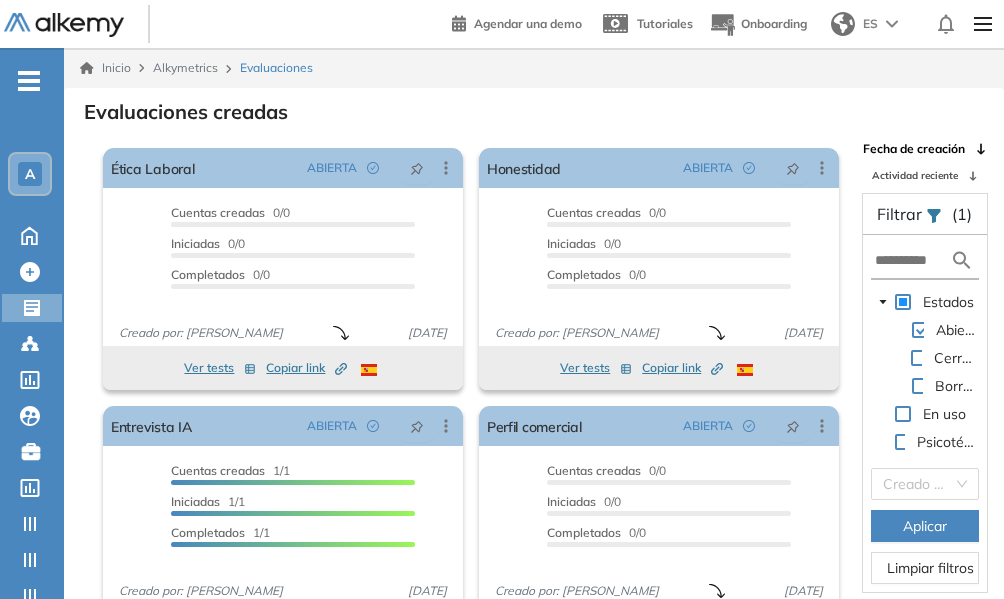 click on "A" at bounding box center [30, 174] 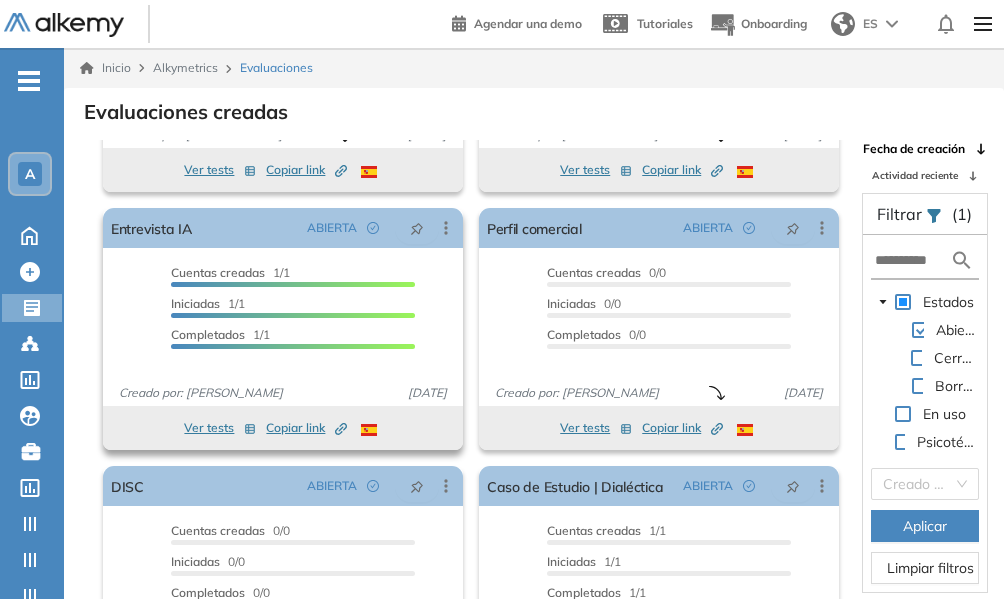 scroll, scrollTop: 295, scrollLeft: 0, axis: vertical 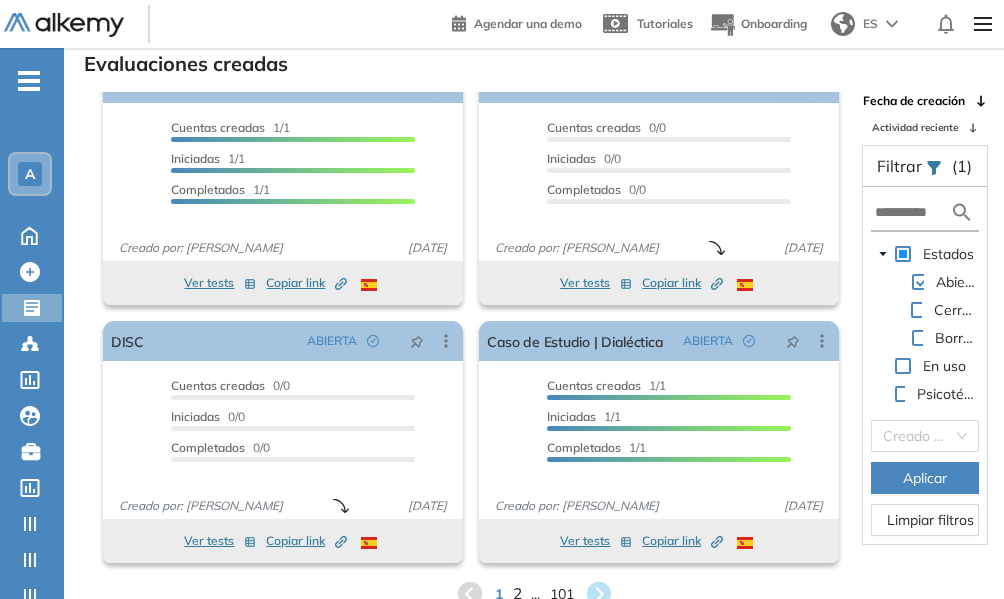 click on "2" at bounding box center (516, 594) 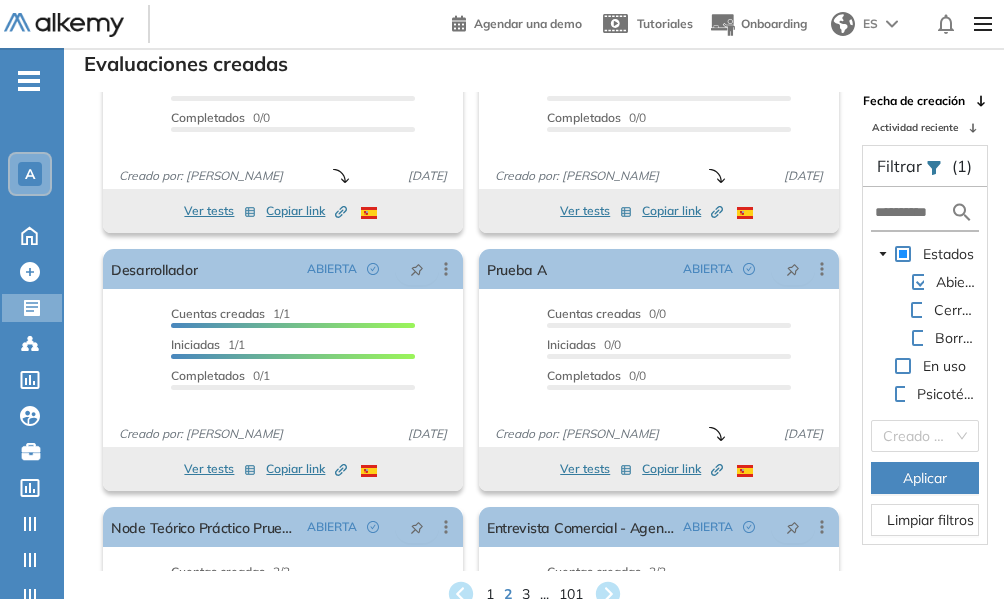 scroll, scrollTop: 295, scrollLeft: 0, axis: vertical 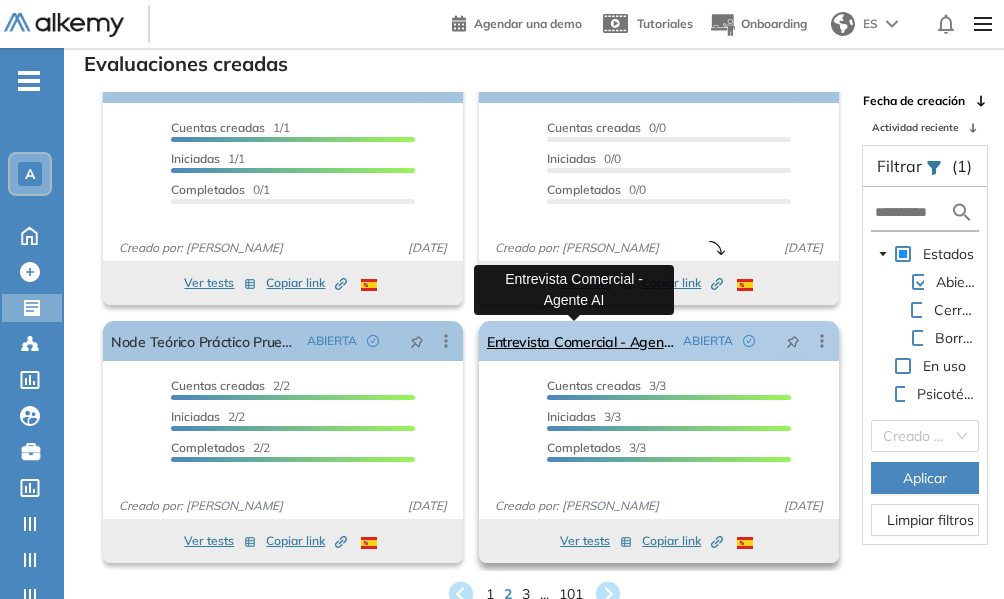 click on "Entrevista Comercial - Agente AI" at bounding box center [581, 341] 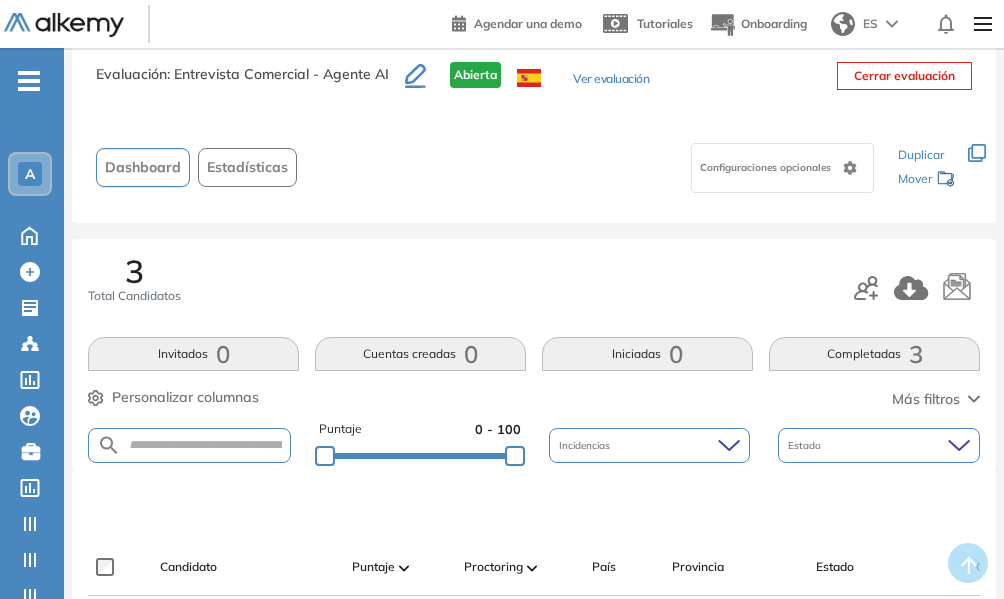 scroll, scrollTop: 0, scrollLeft: 0, axis: both 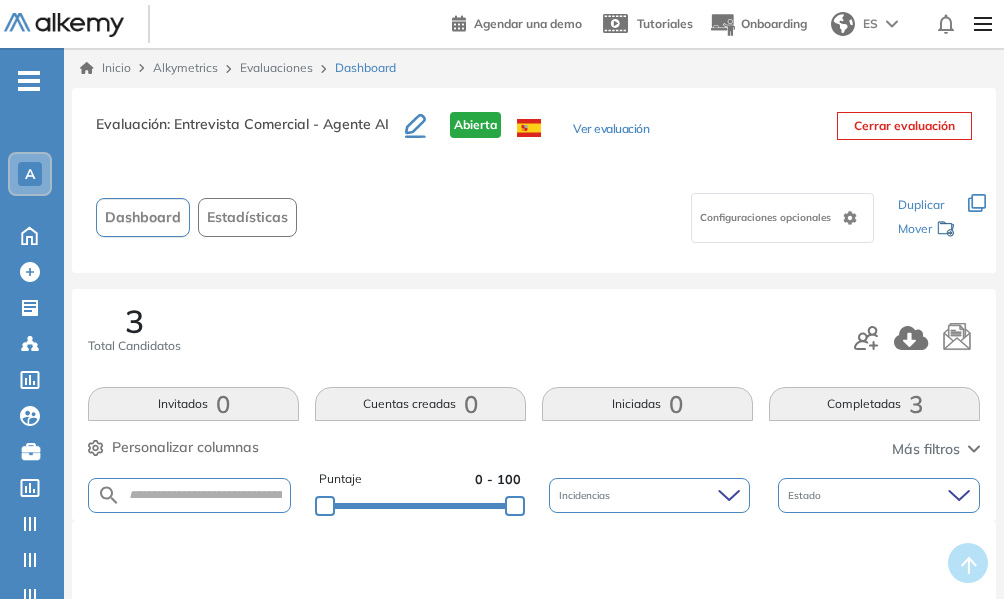 click on "Evaluaciones" at bounding box center (279, 68) 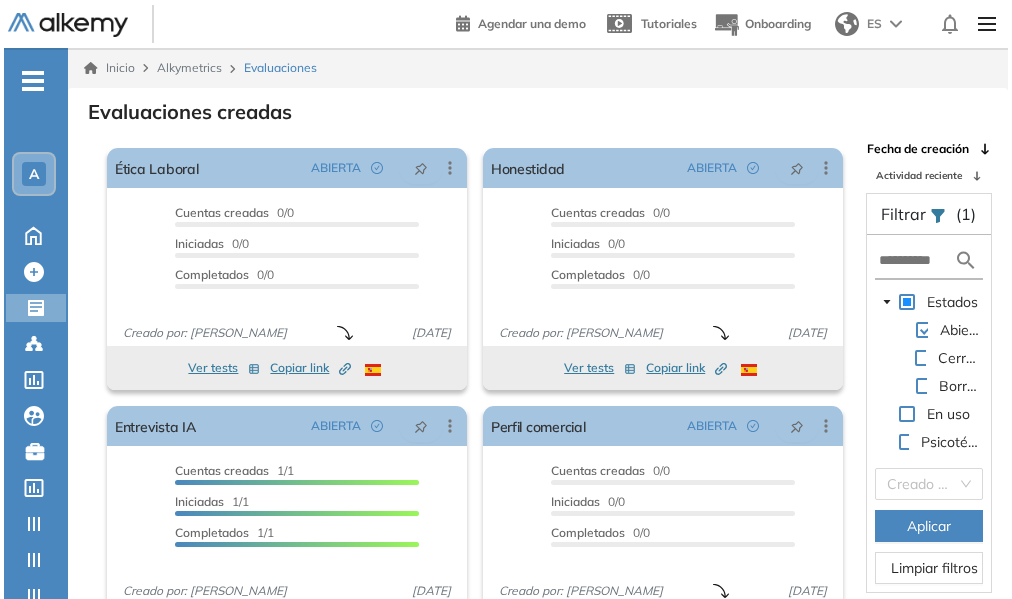 scroll, scrollTop: 295, scrollLeft: 0, axis: vertical 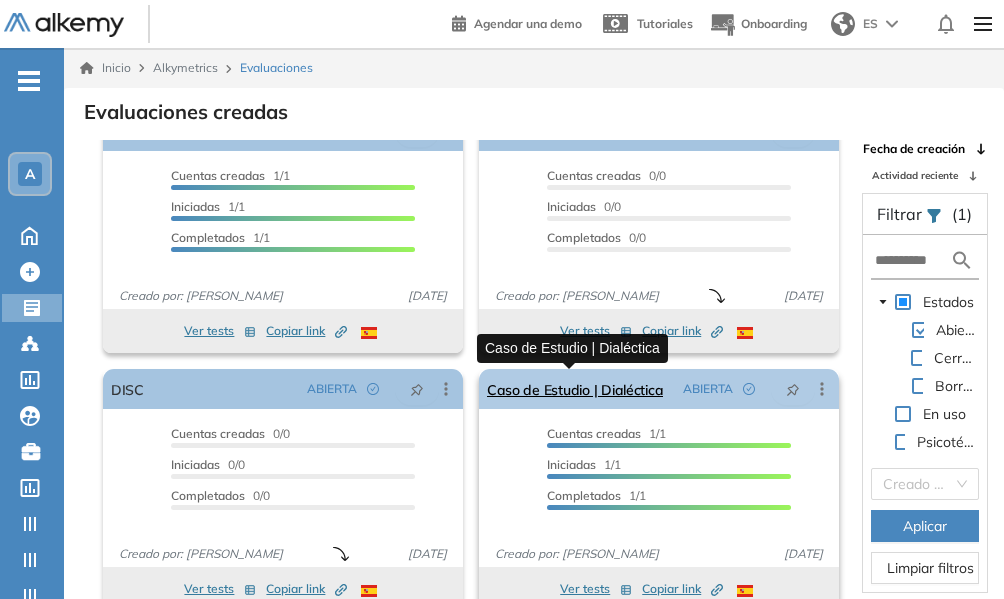 click on "Caso de Estudio | Dialéctica" at bounding box center [575, 389] 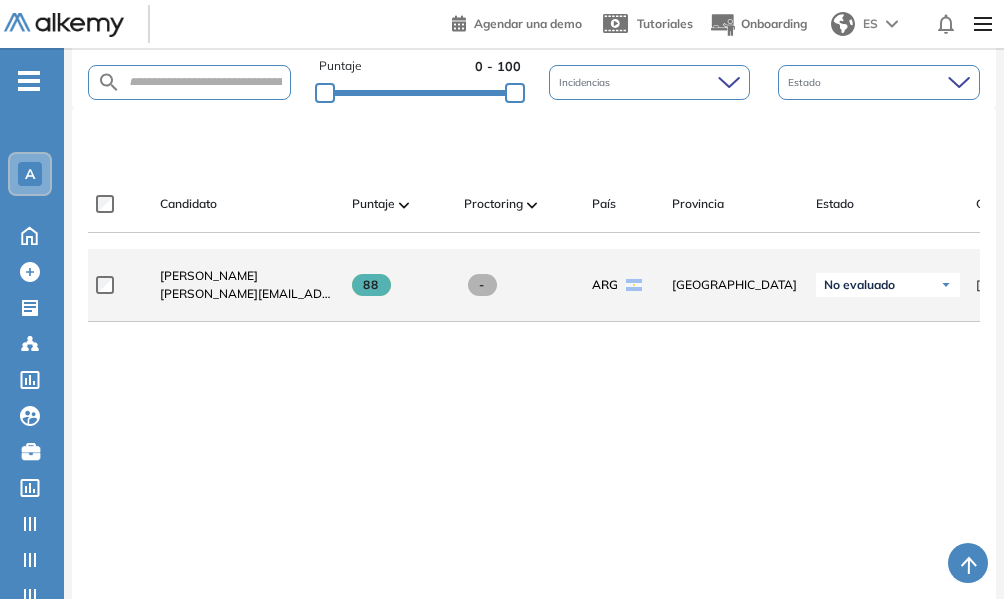scroll, scrollTop: 467, scrollLeft: 0, axis: vertical 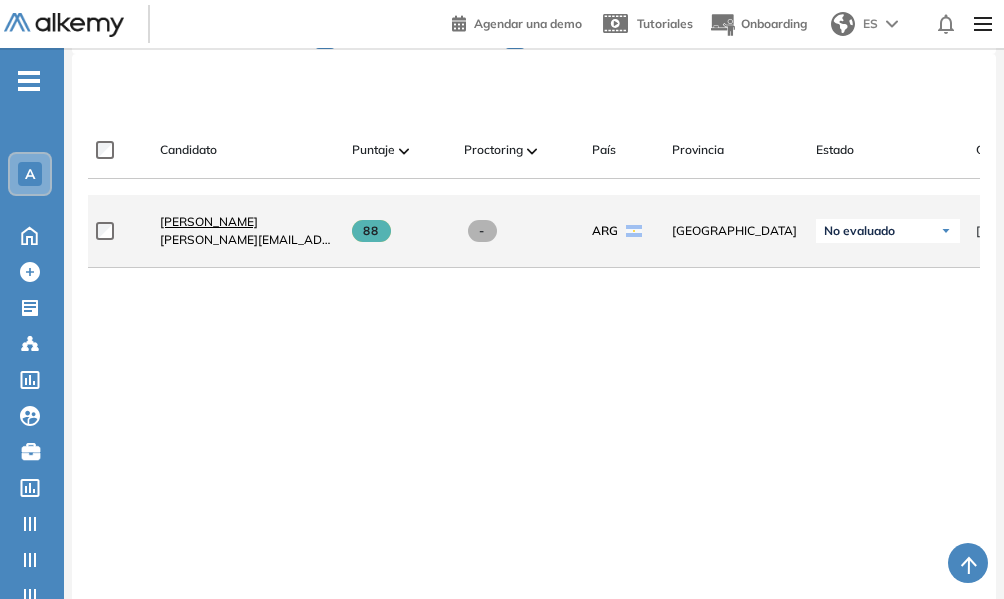 click on "[PERSON_NAME]" at bounding box center [209, 221] 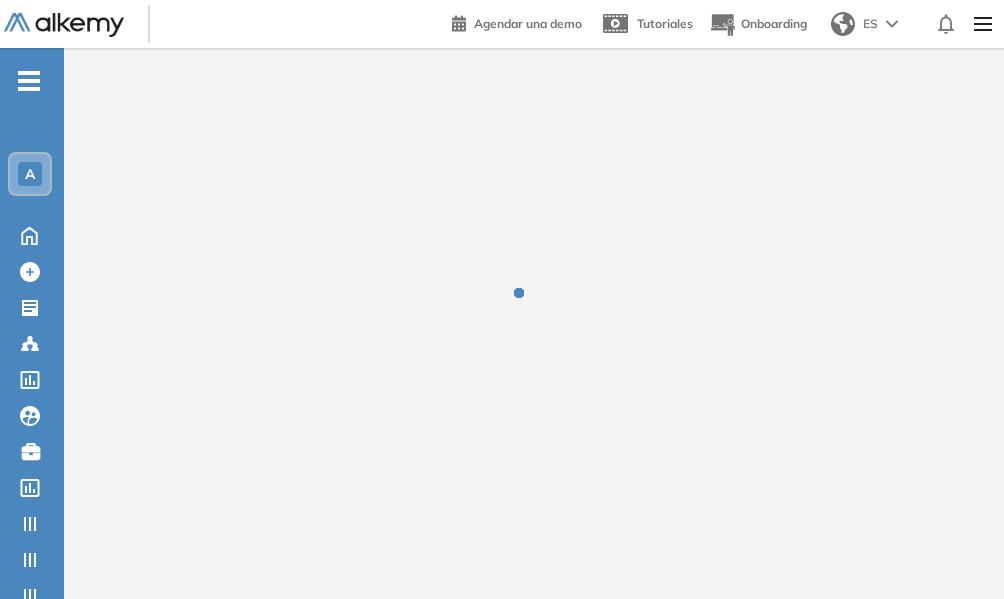 scroll, scrollTop: 0, scrollLeft: 0, axis: both 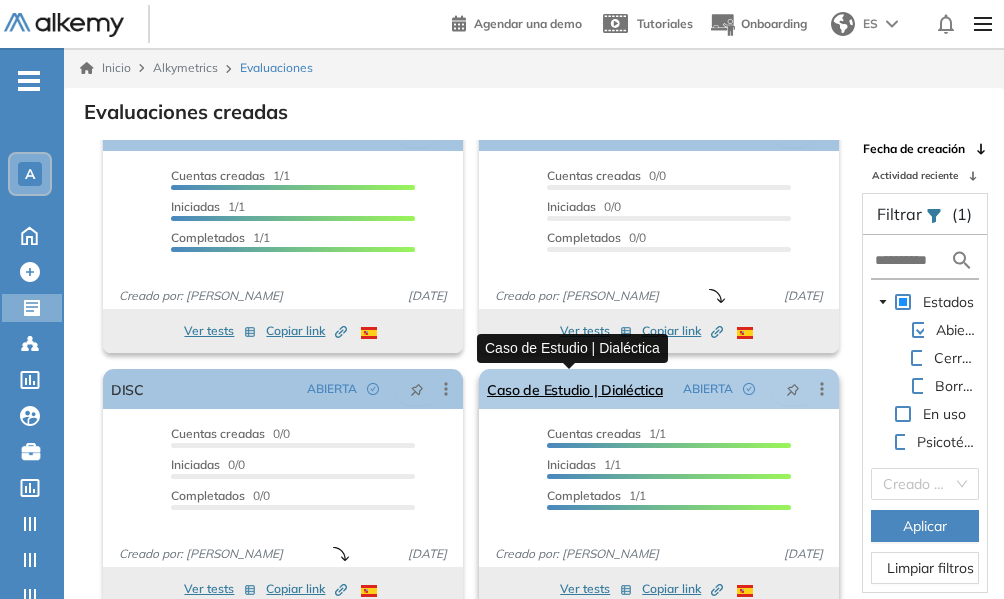 click on "Caso de Estudio | Dialéctica" at bounding box center (575, 389) 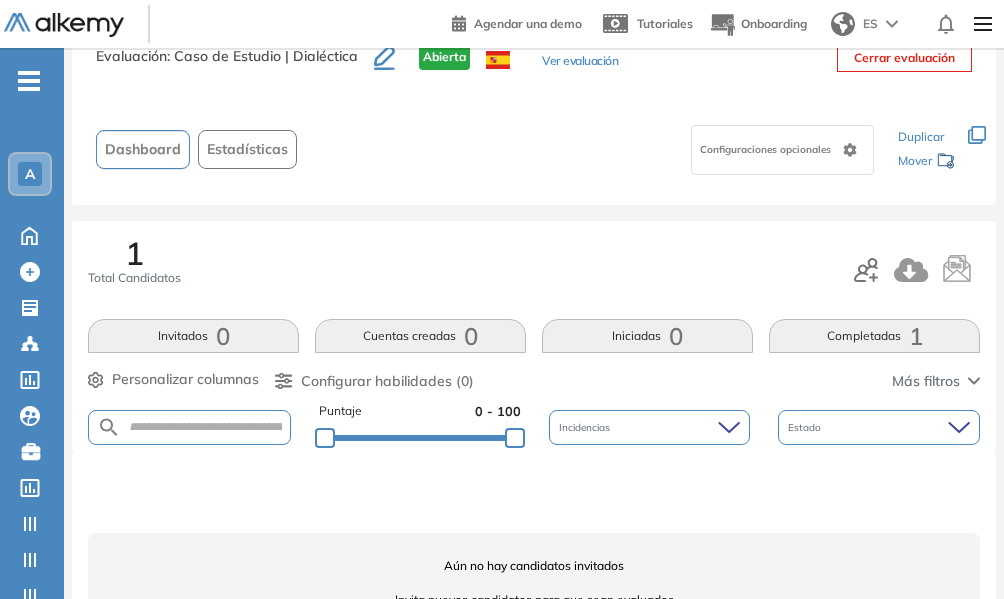 scroll, scrollTop: 142, scrollLeft: 0, axis: vertical 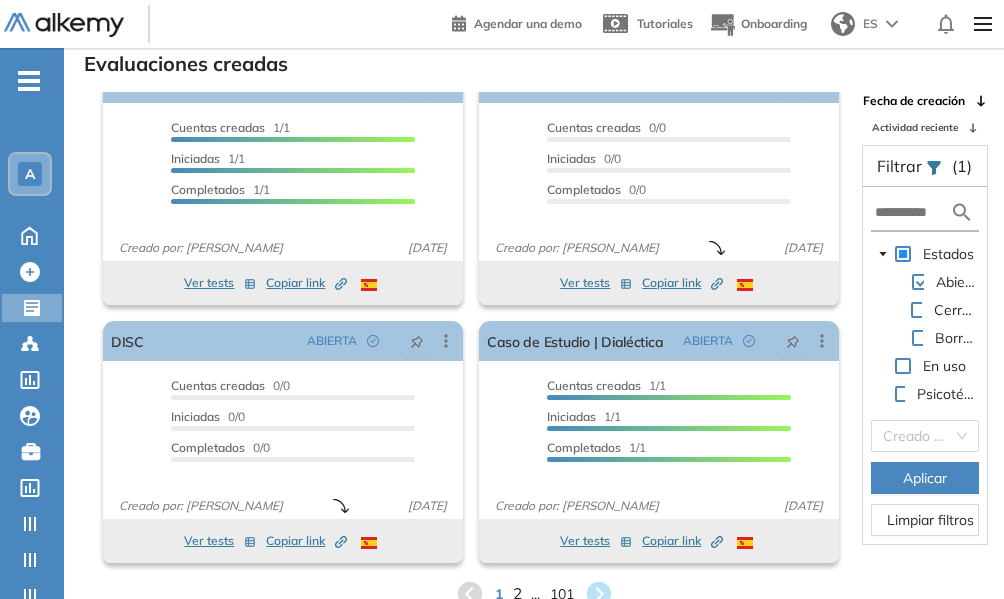 click on "2" at bounding box center [516, 594] 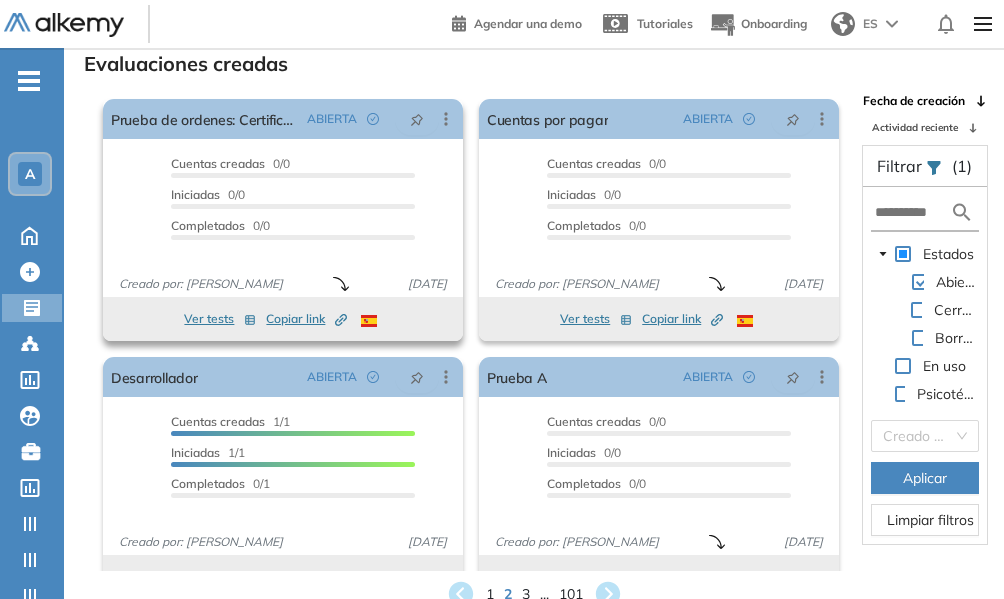 scroll, scrollTop: 295, scrollLeft: 0, axis: vertical 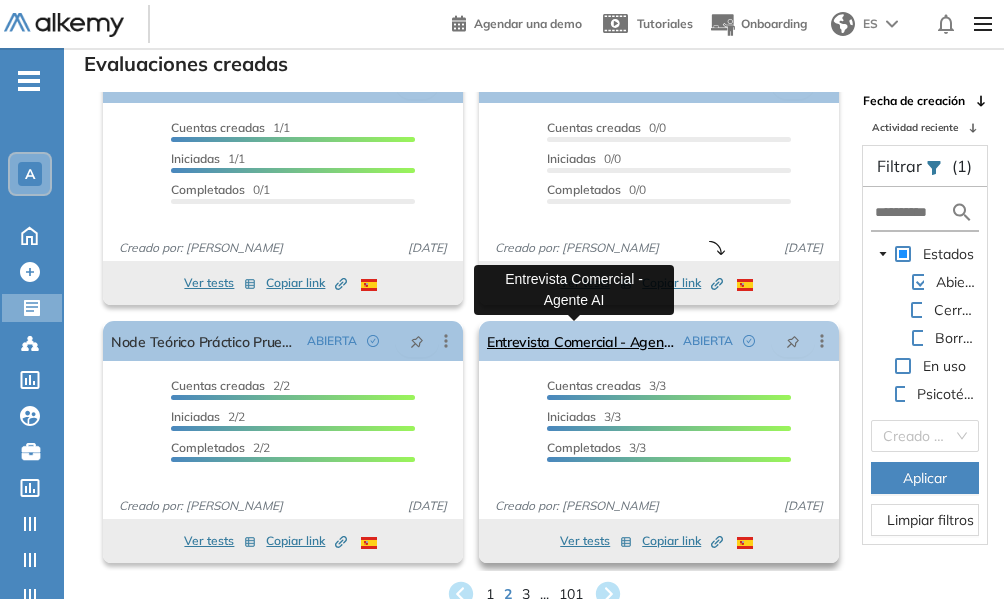 click on "Entrevista Comercial - Agente AI" at bounding box center (581, 341) 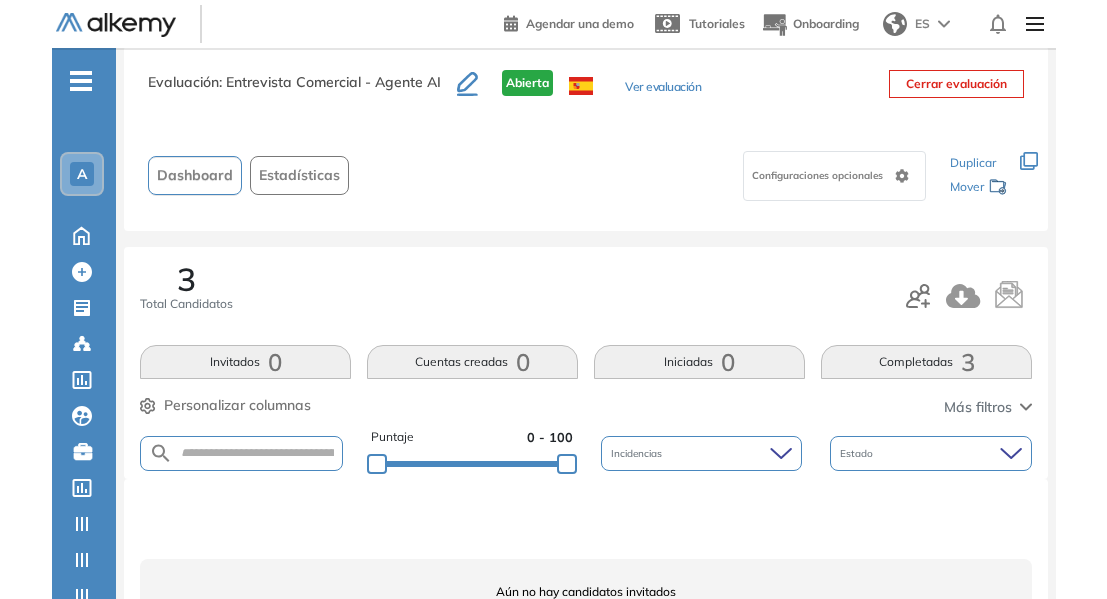 scroll, scrollTop: 0, scrollLeft: 0, axis: both 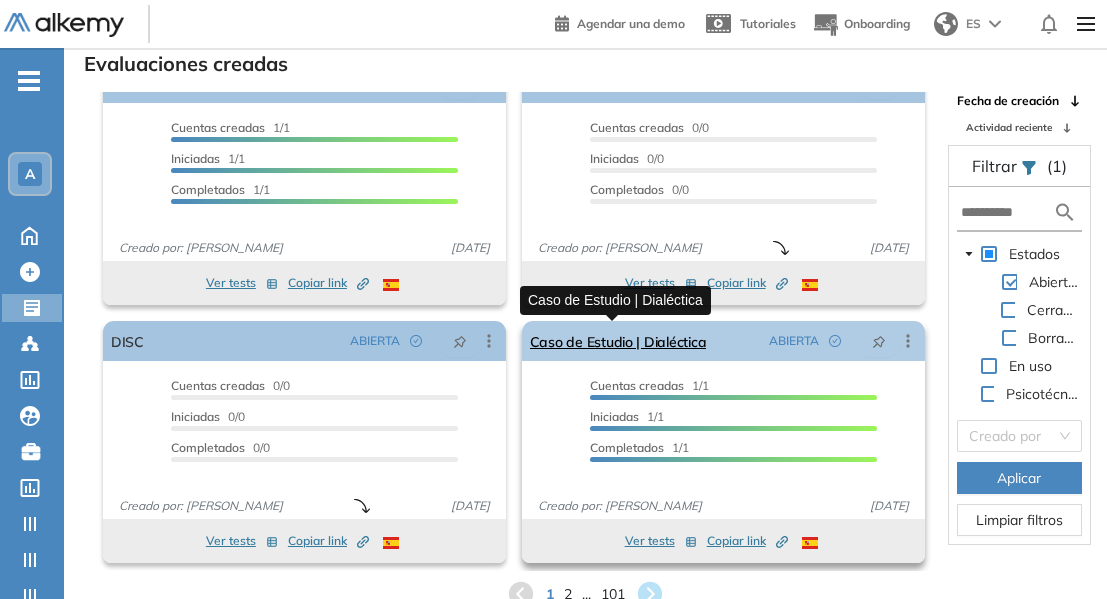 click on "Caso de Estudio | Dialéctica" at bounding box center [618, 341] 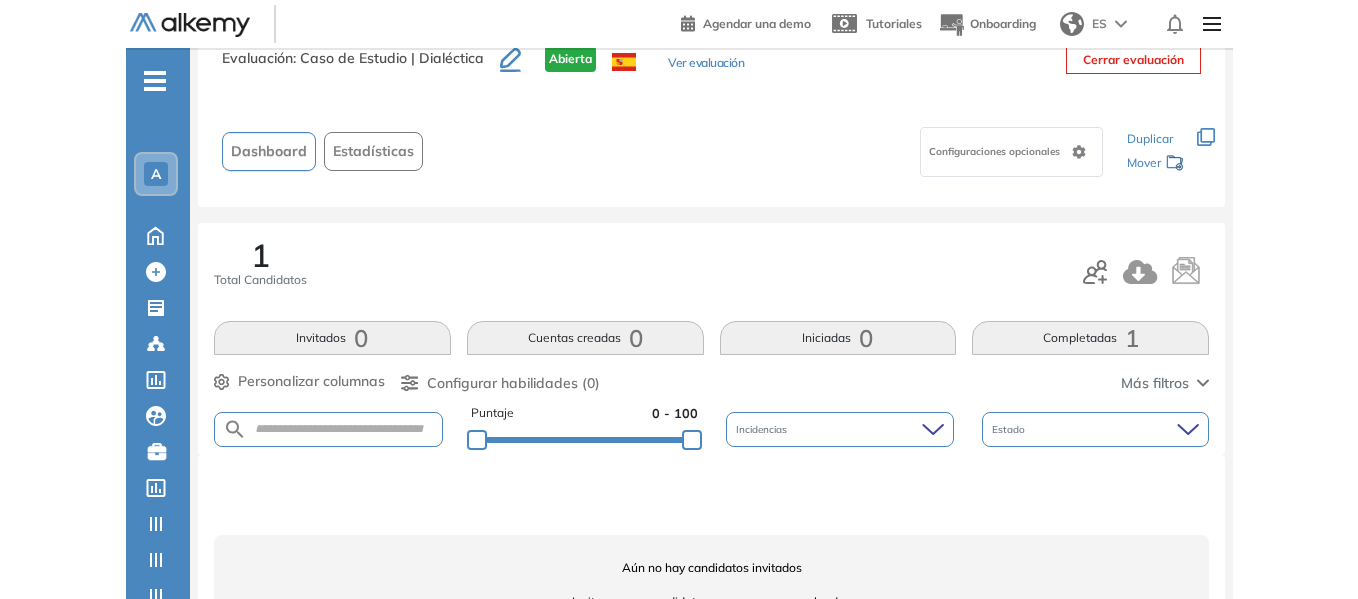 scroll, scrollTop: 142, scrollLeft: 0, axis: vertical 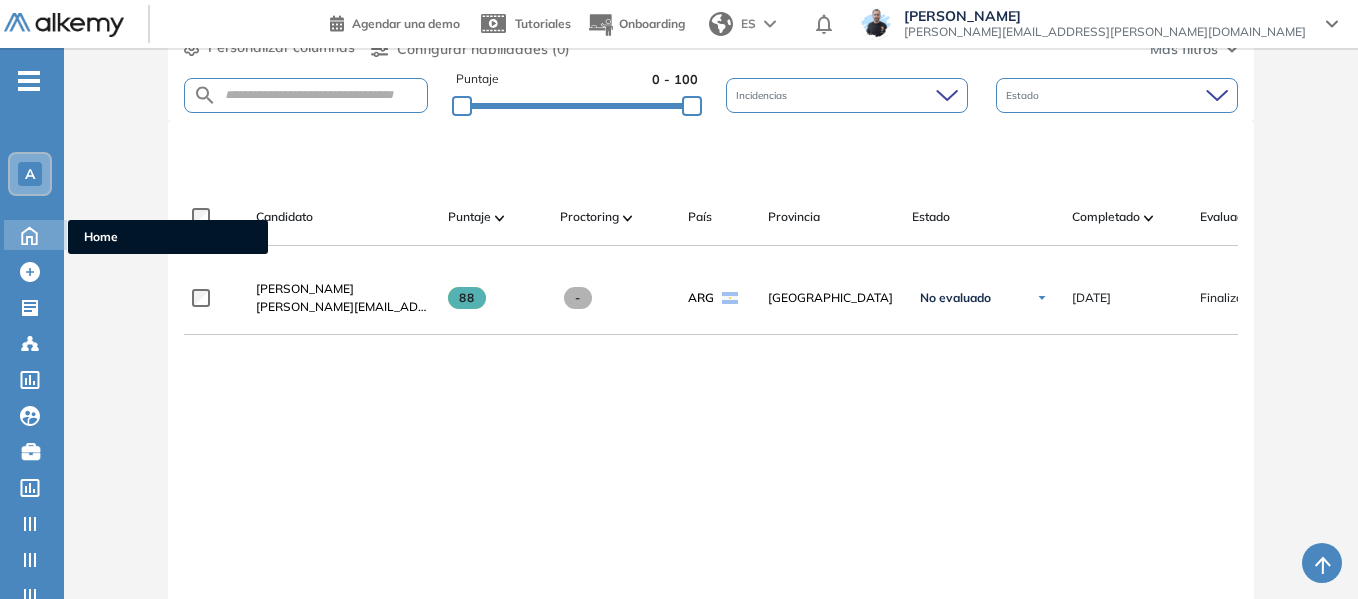 click on "Home" at bounding box center [168, 237] 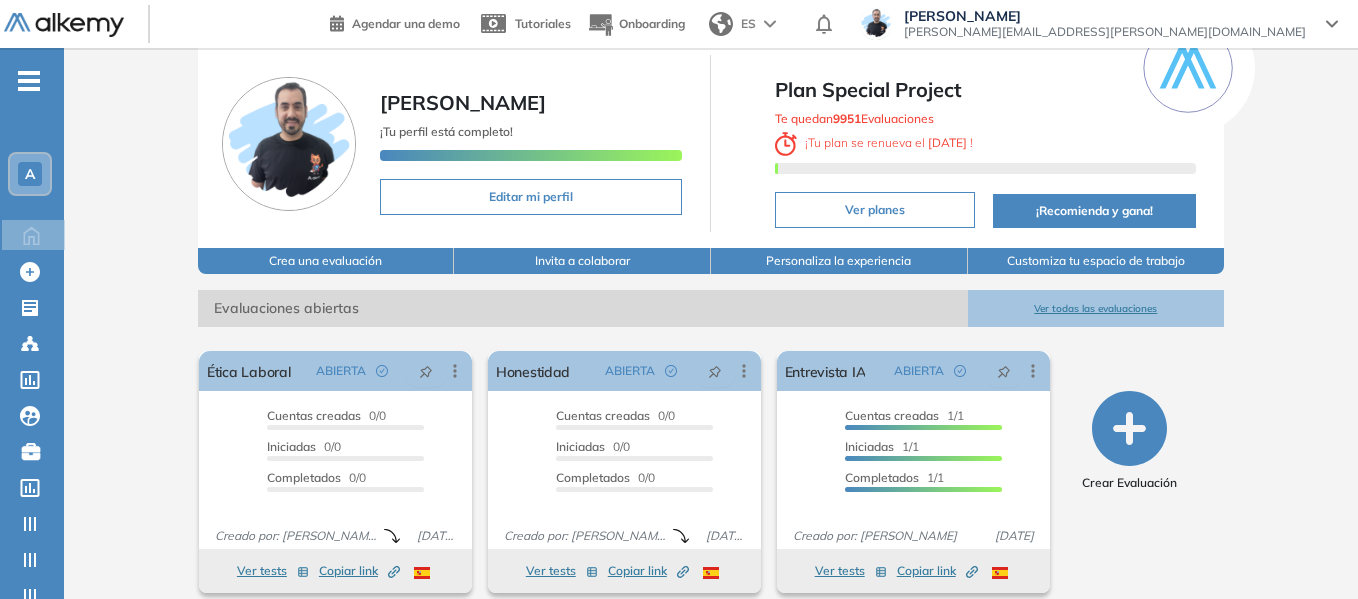 scroll, scrollTop: 0, scrollLeft: 0, axis: both 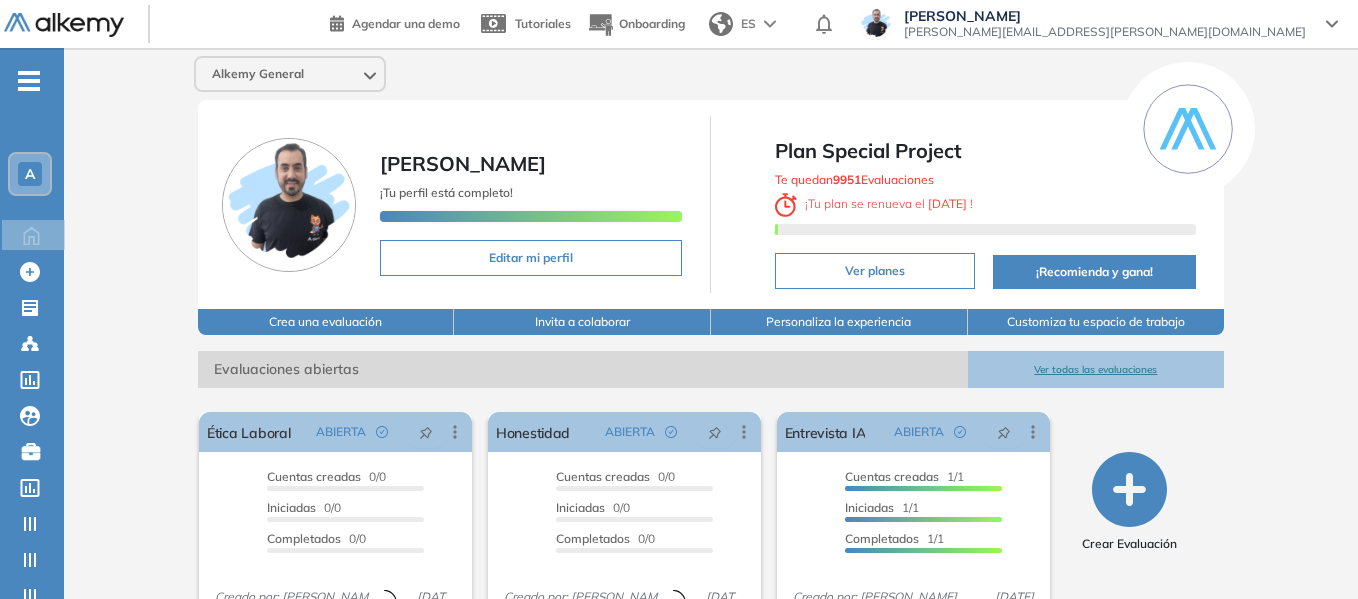 click on "A" at bounding box center (30, 174) 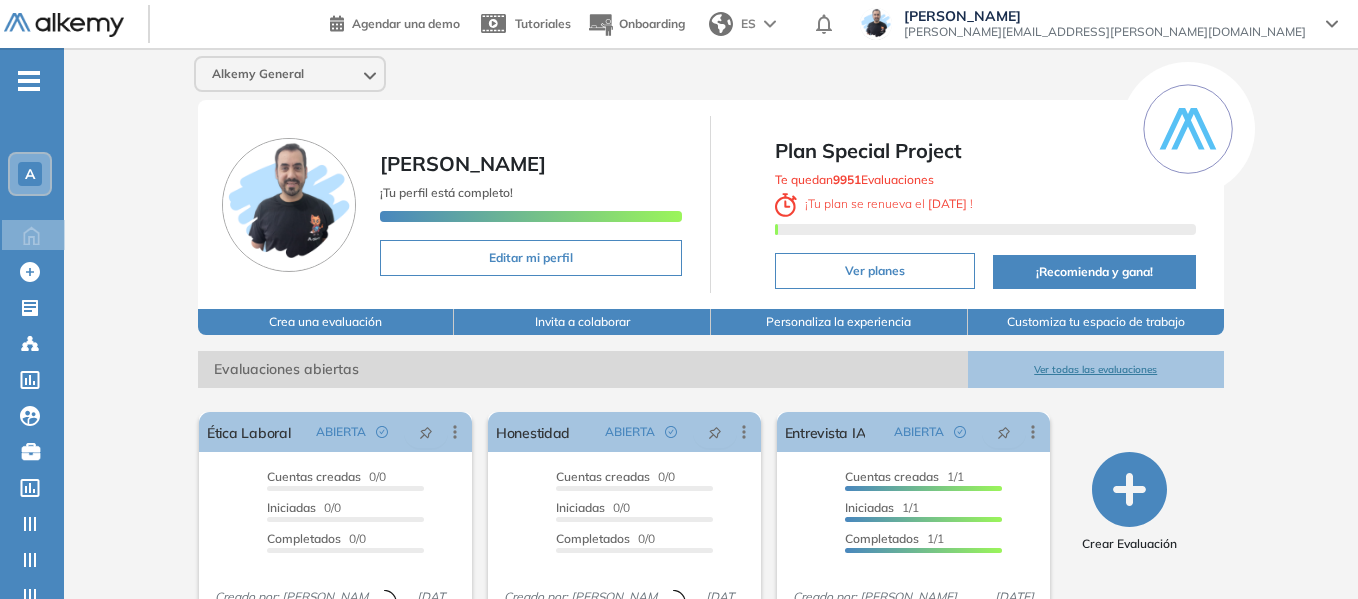 click on "Alkemy General [PERSON_NAME] ¡Tu perfil está completo! Editar mi perfil Plan Special Project Te quedan  9951  Evaluaciones ¡ Tu plan se renueva el    [DATE]   ! Ver planes ¡Recomienda y gana! Crea una evaluación Invita a colaborar Personaliza la experiencia Customiza tu espacio de trabajo Evaluaciones abiertas Ver todas las evaluaciones El proctoring será activado ¡Importante!: Los usuarios que ya realizaron la evaluación no tendrán registros del proctoring Cancelar operación Activar Ética Laboral ABIERTA Editar Los siguientes tests ya no están disponibles o tienen una nueva versión Revisa en el catálogo otras opciones o su detalle. Entendido Duplicar Reabrir Eliminar Ver candidatos Ver estadísticas Desactivar Proctoring Finalizar evaluación Mover de workspace Created by potrace 1.16, written by [PERSON_NAME] [DATE]-[DATE] Copiar ID Publico Cuentas creadas 0/0 Prefiltrados 0/0 Iniciadas 0/0 Completados 0/0 Invitaciones enviadas 0 Invitados Evaluación completada 0 veces Fecha límite Activar" at bounding box center (711, 492) 